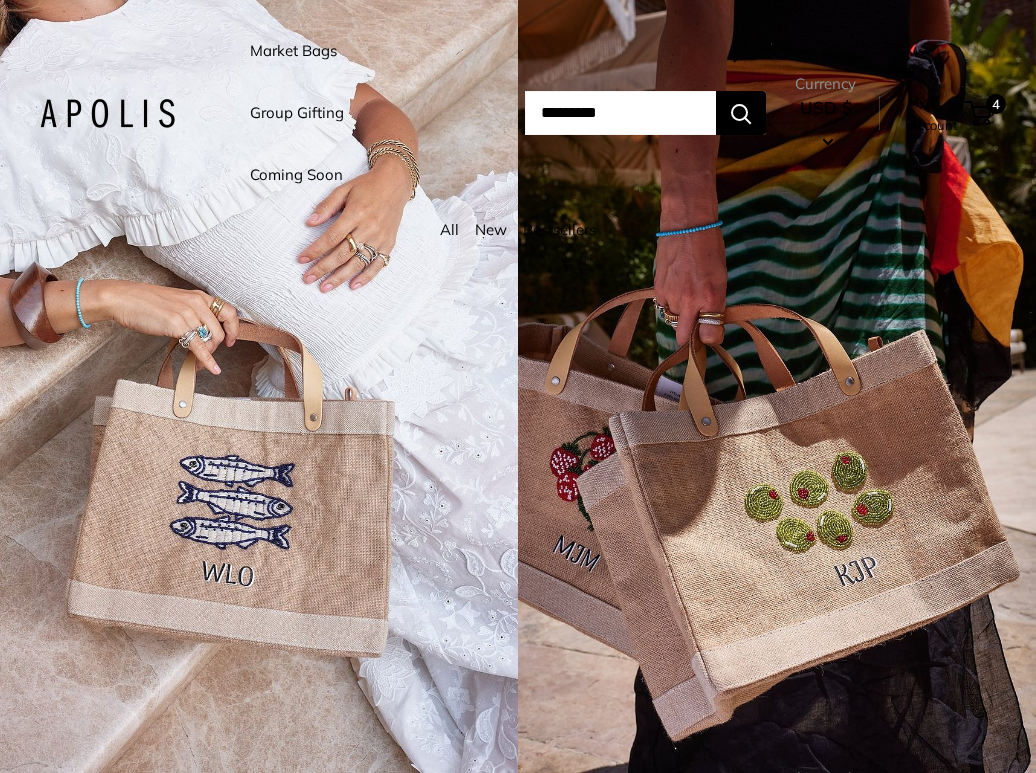 scroll, scrollTop: 0, scrollLeft: 0, axis: both 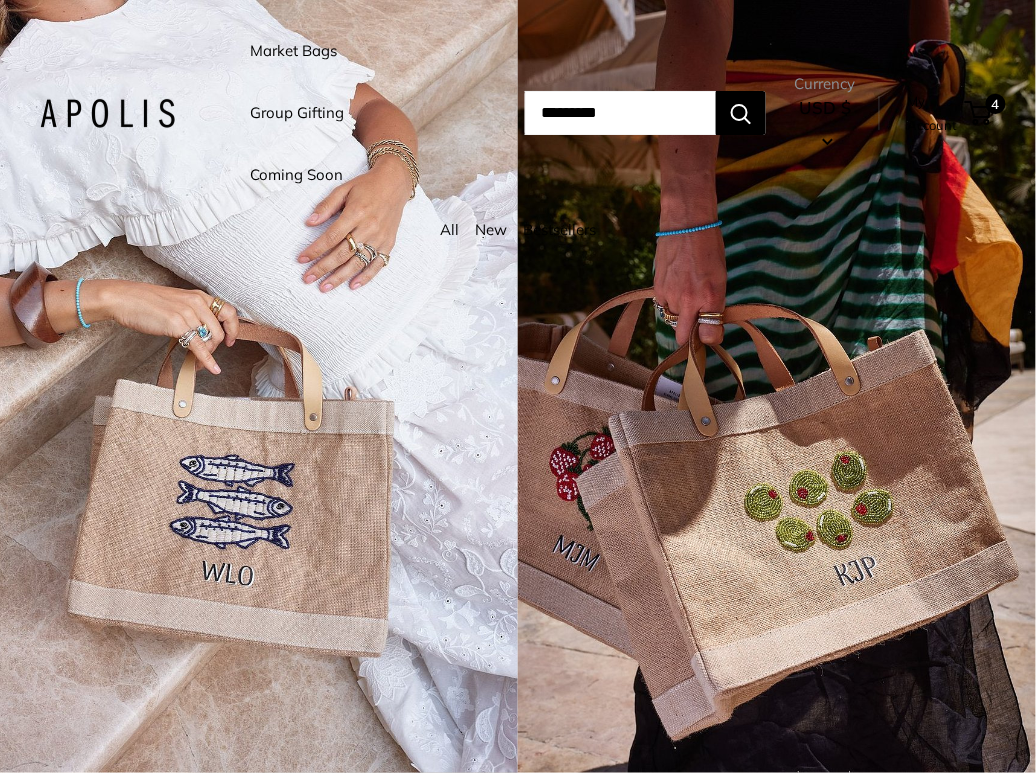 click at bounding box center [620, 113] 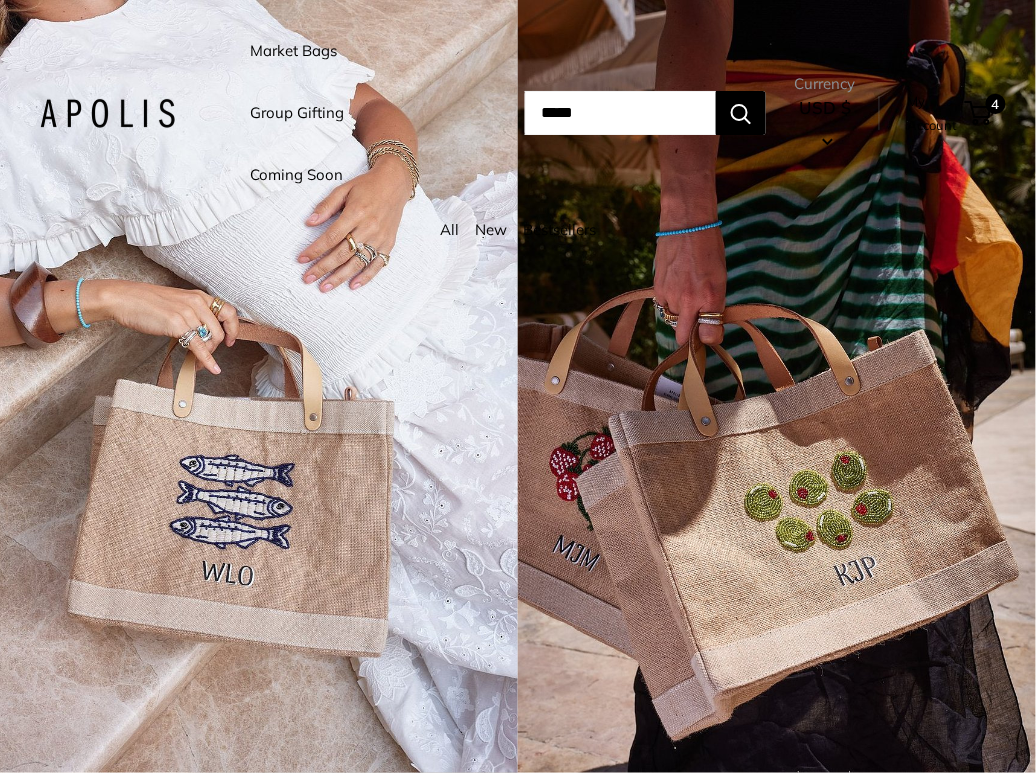 type on "*****" 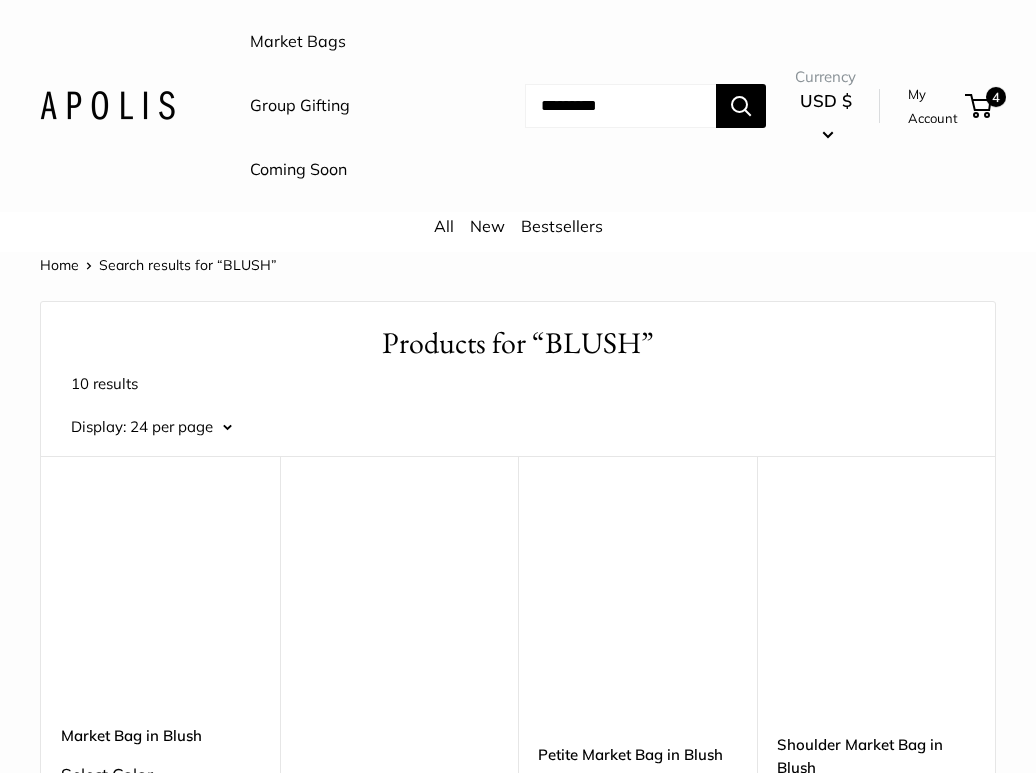 scroll, scrollTop: 0, scrollLeft: 0, axis: both 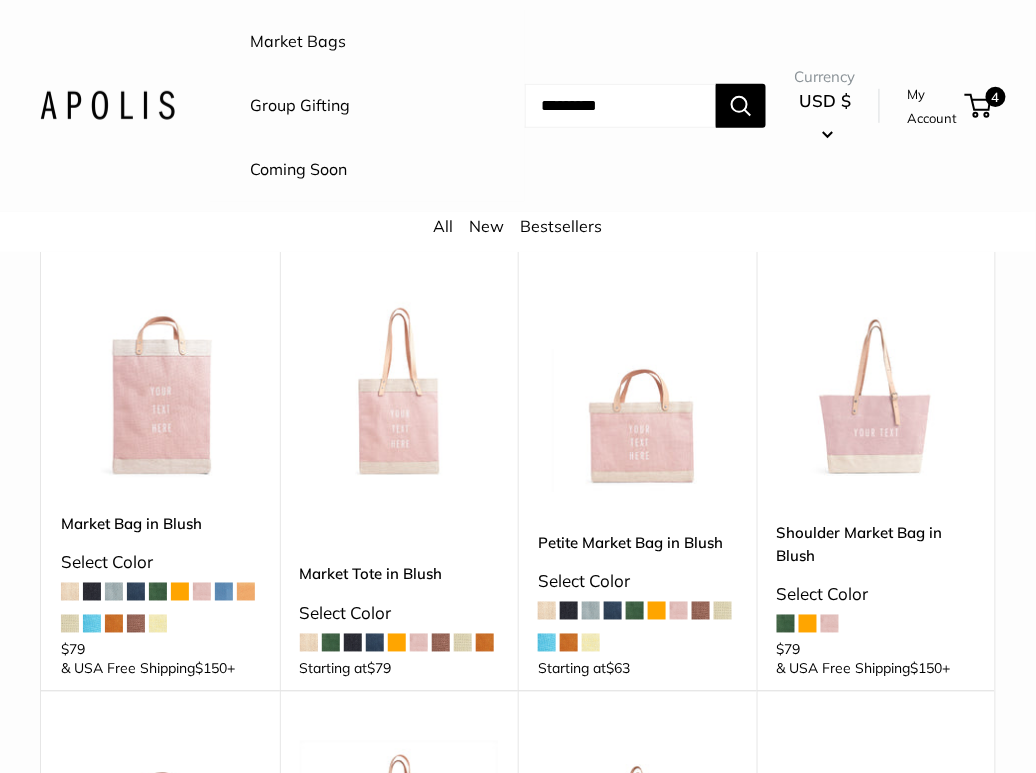 click at bounding box center (0, 0) 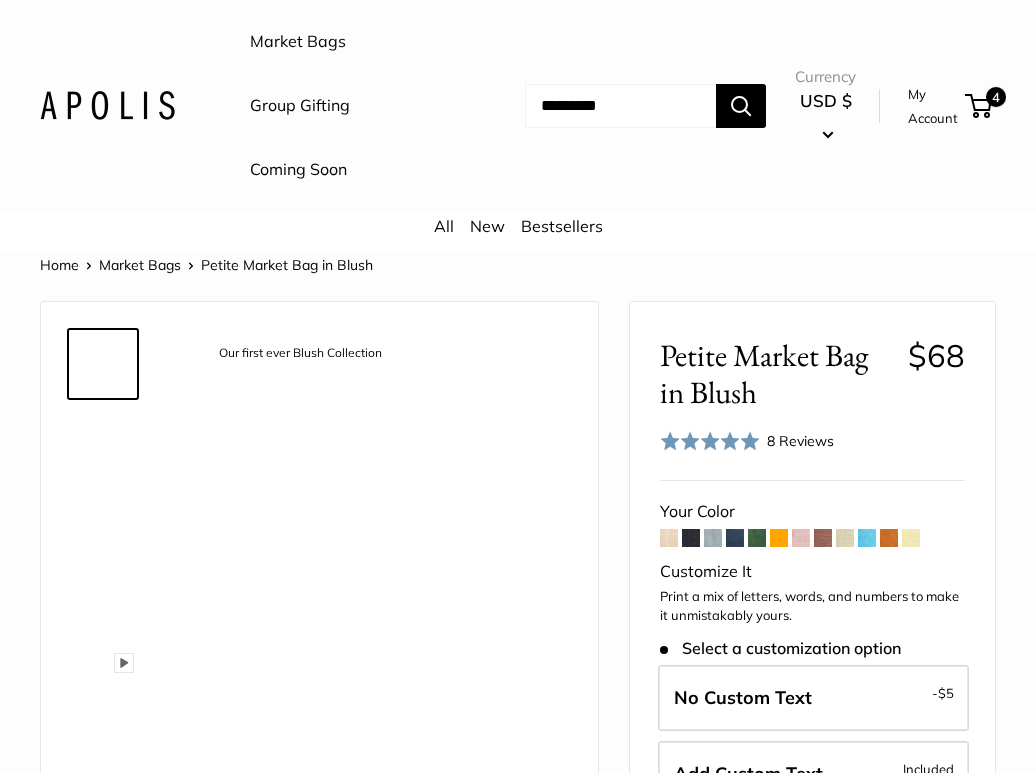 scroll, scrollTop: 0, scrollLeft: 0, axis: both 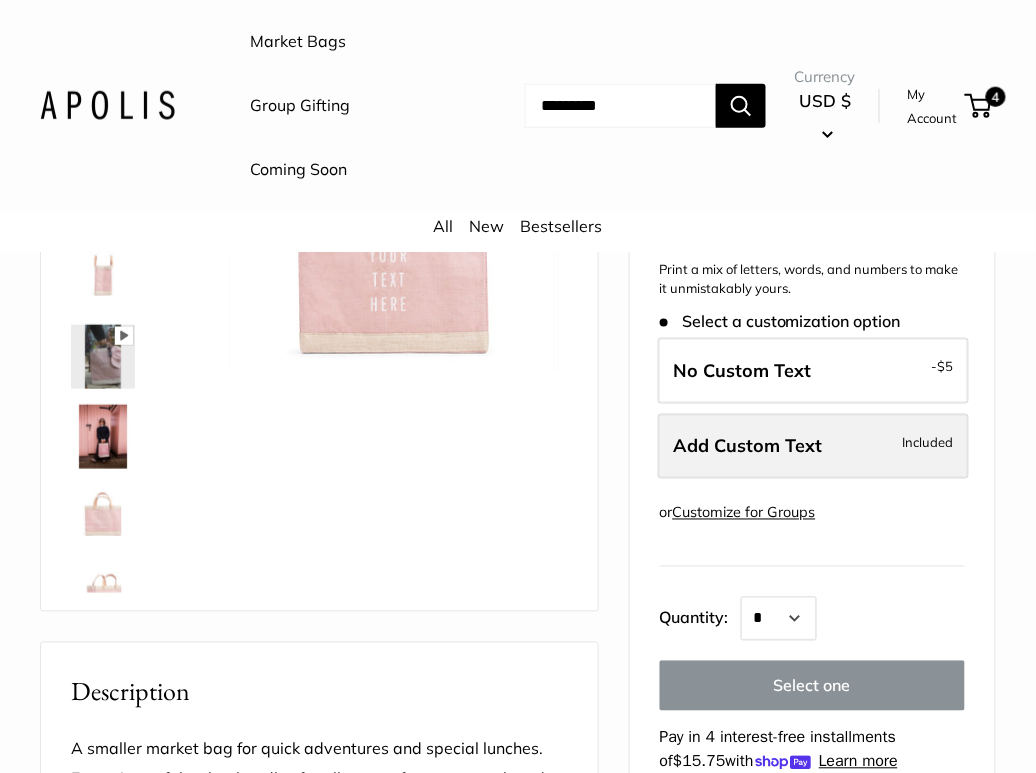 click on "Add Custom Text" at bounding box center [748, 446] 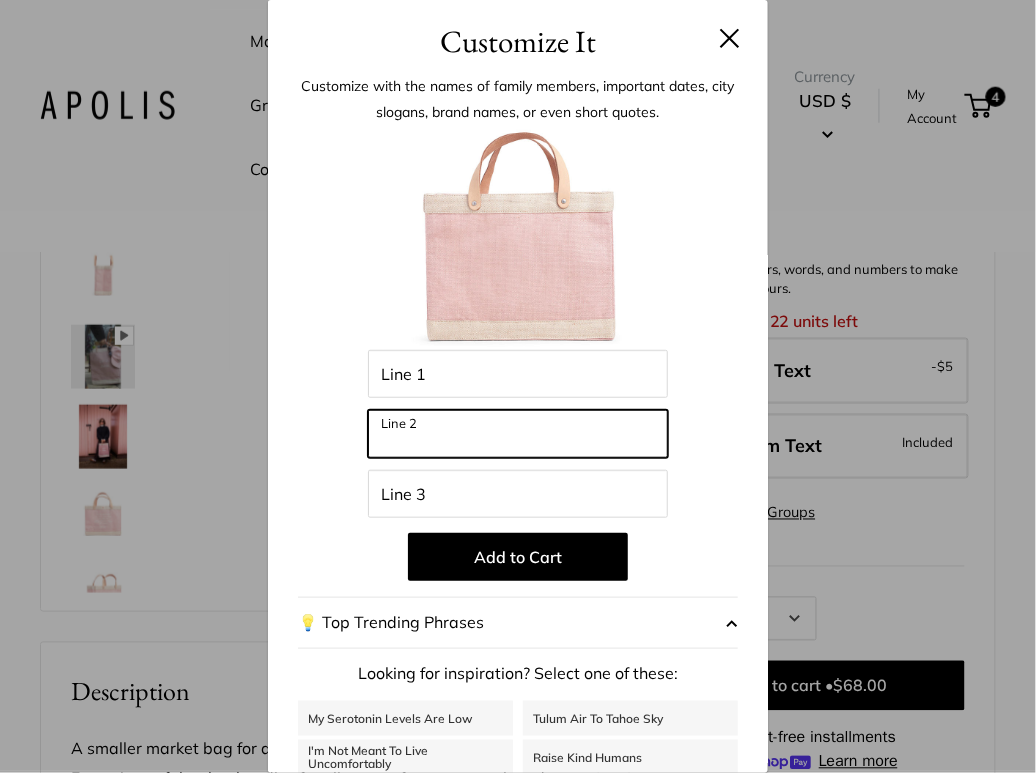 click on "Line 2" at bounding box center [518, 434] 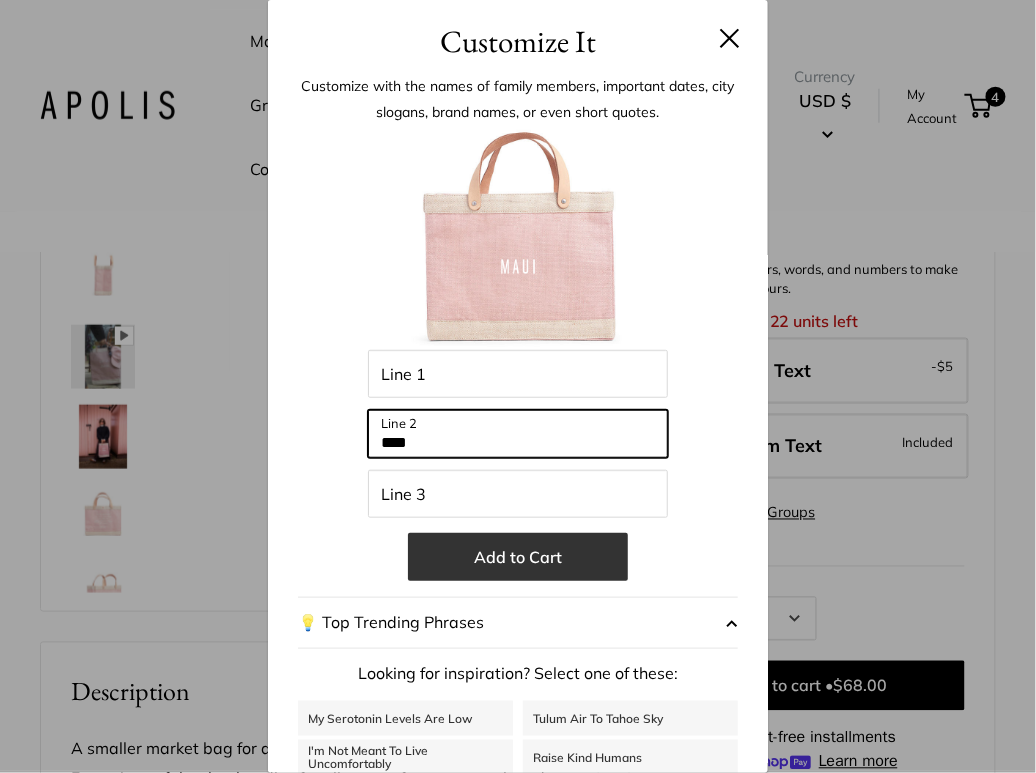 type on "****" 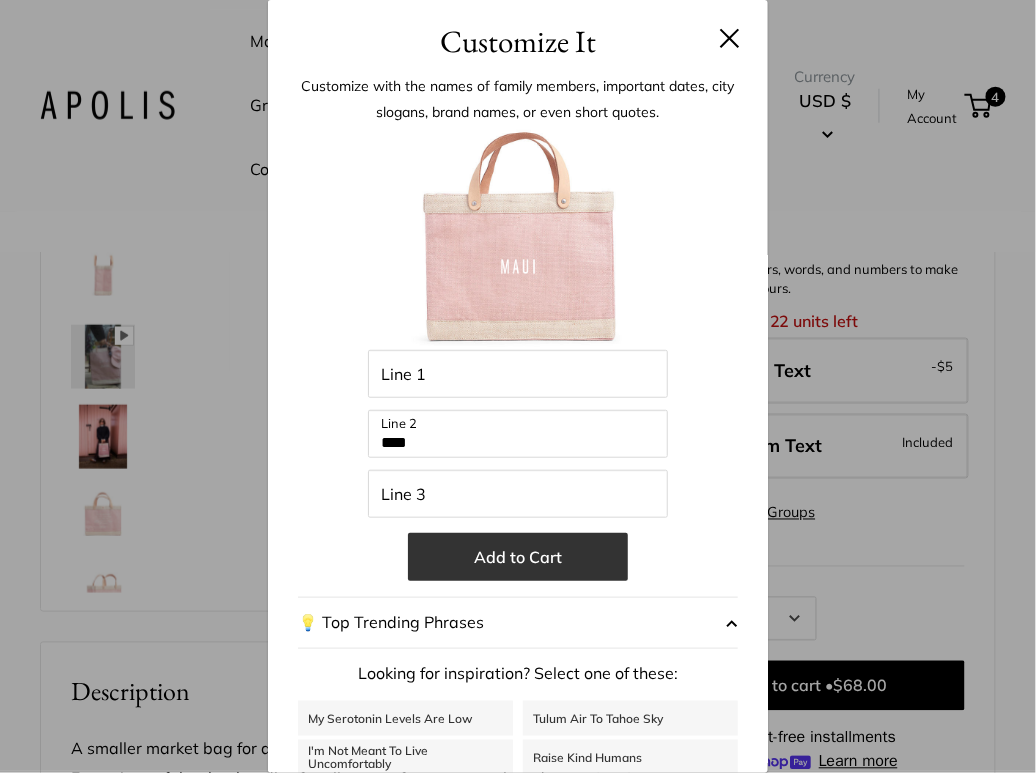 click on "Add to Cart" at bounding box center [518, 557] 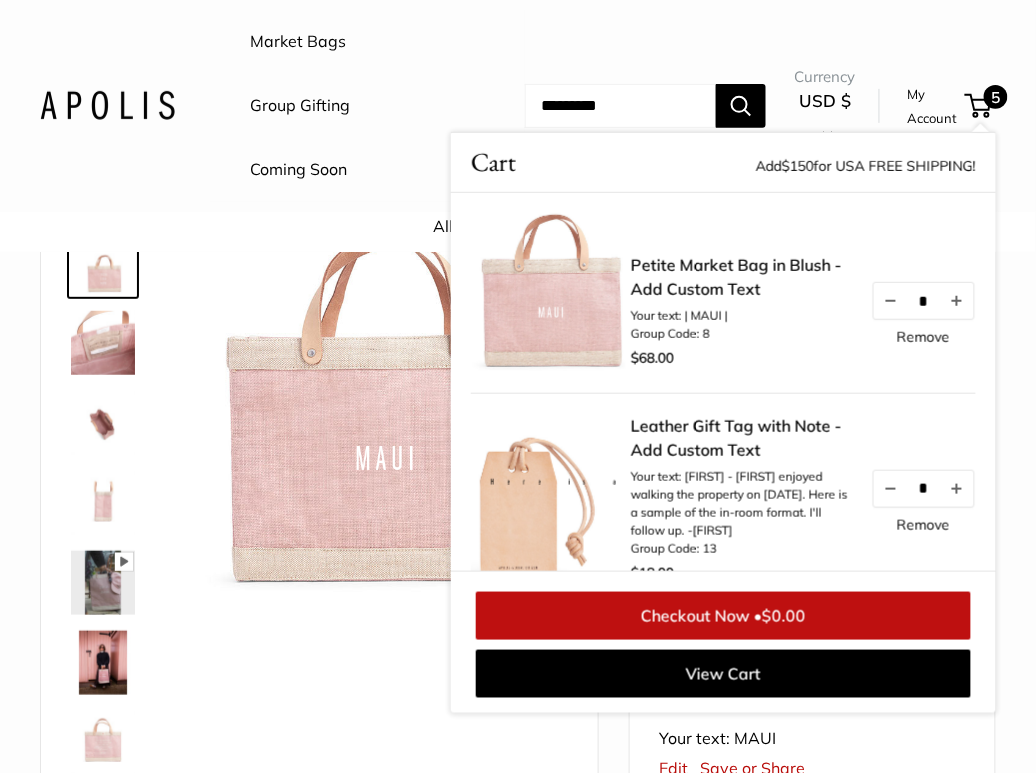 scroll, scrollTop: 98, scrollLeft: 0, axis: vertical 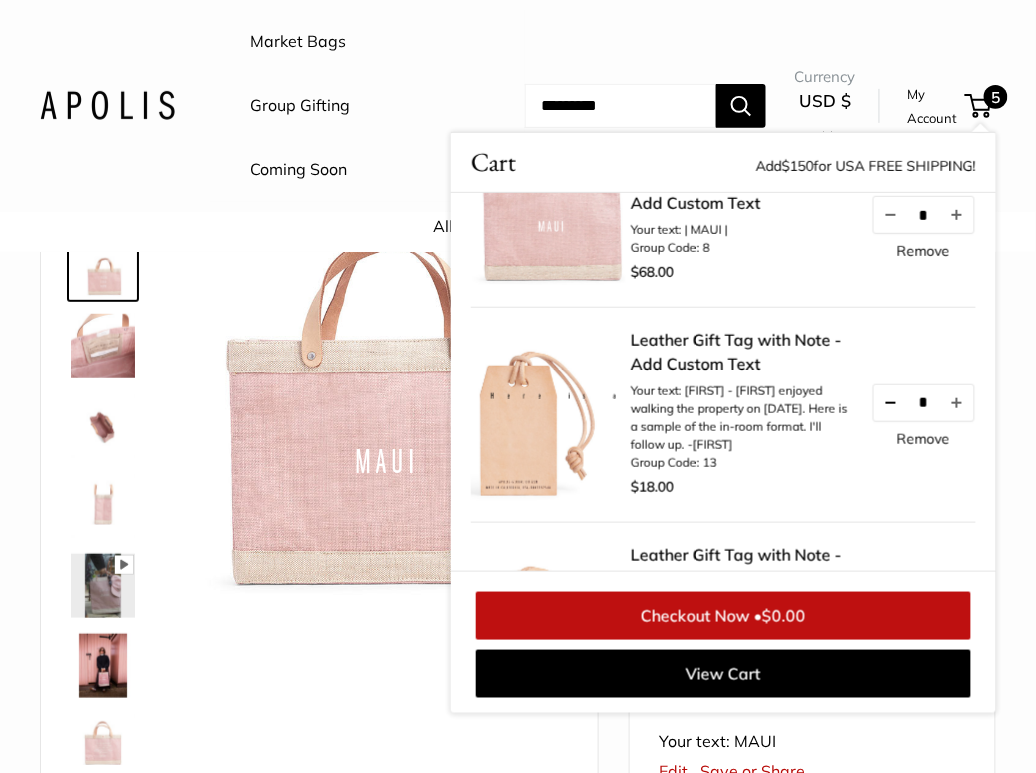 click at bounding box center [891, 403] 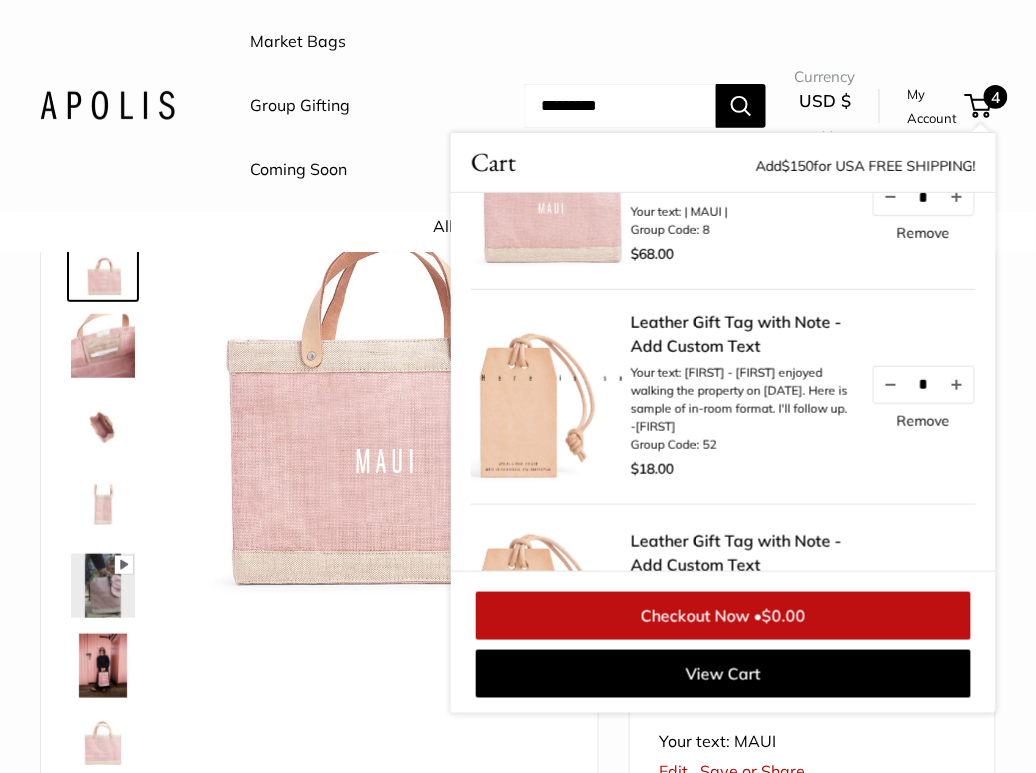 scroll, scrollTop: 120, scrollLeft: 0, axis: vertical 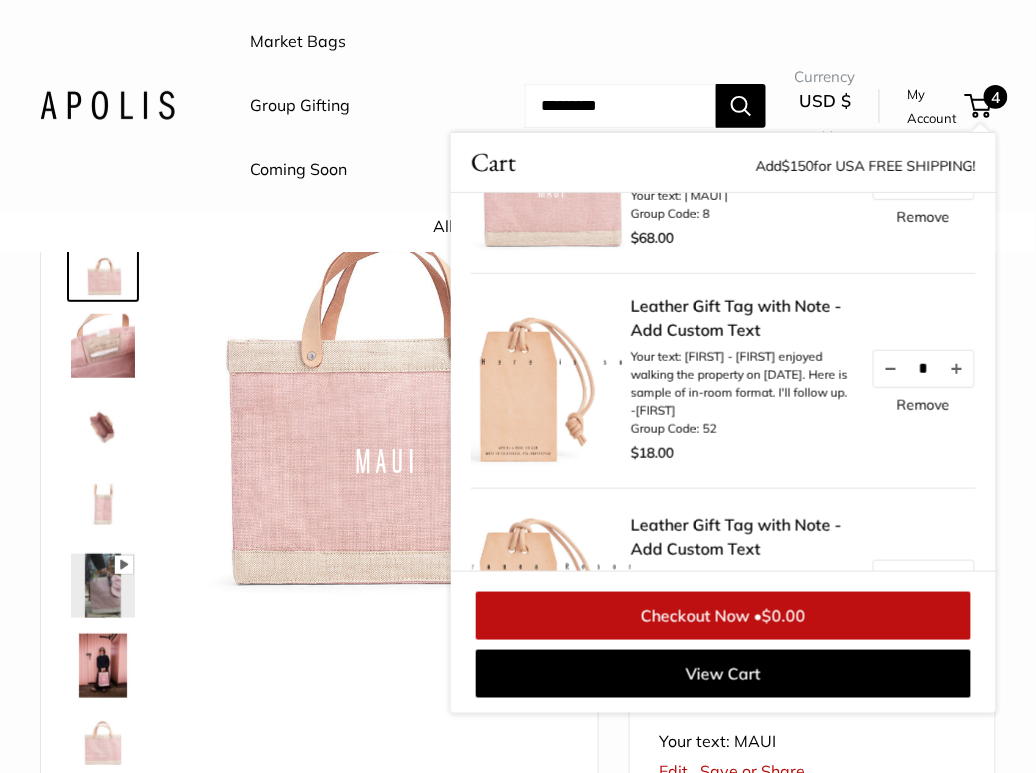 click on "*" at bounding box center [924, 369] 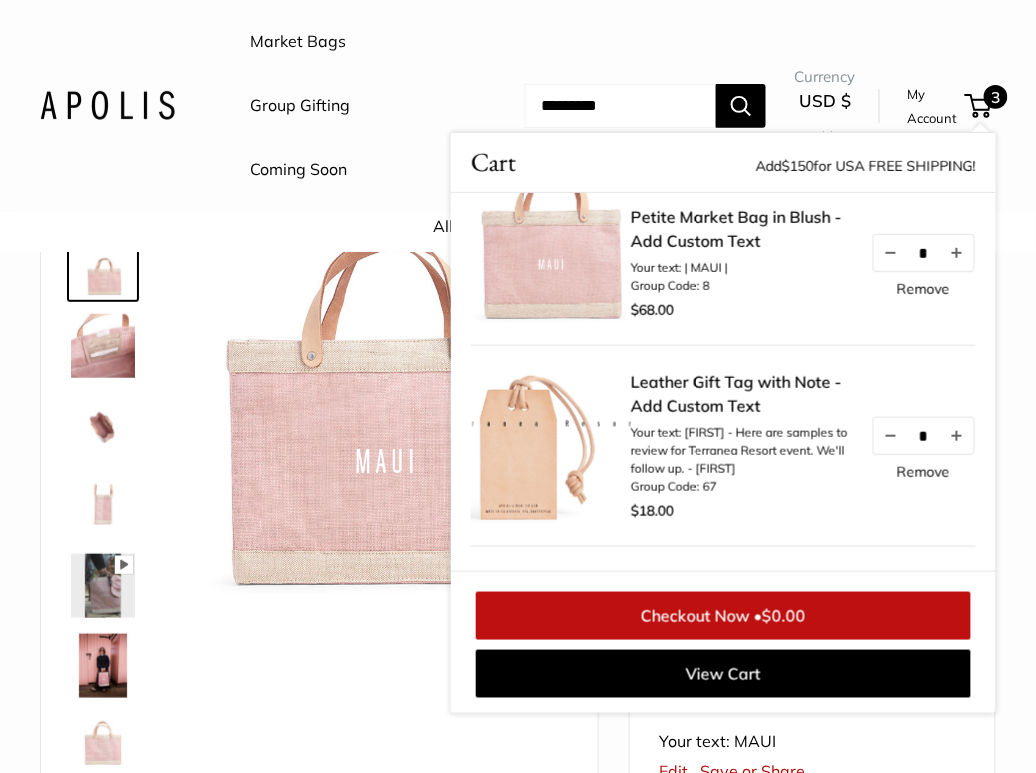 scroll, scrollTop: 58, scrollLeft: 0, axis: vertical 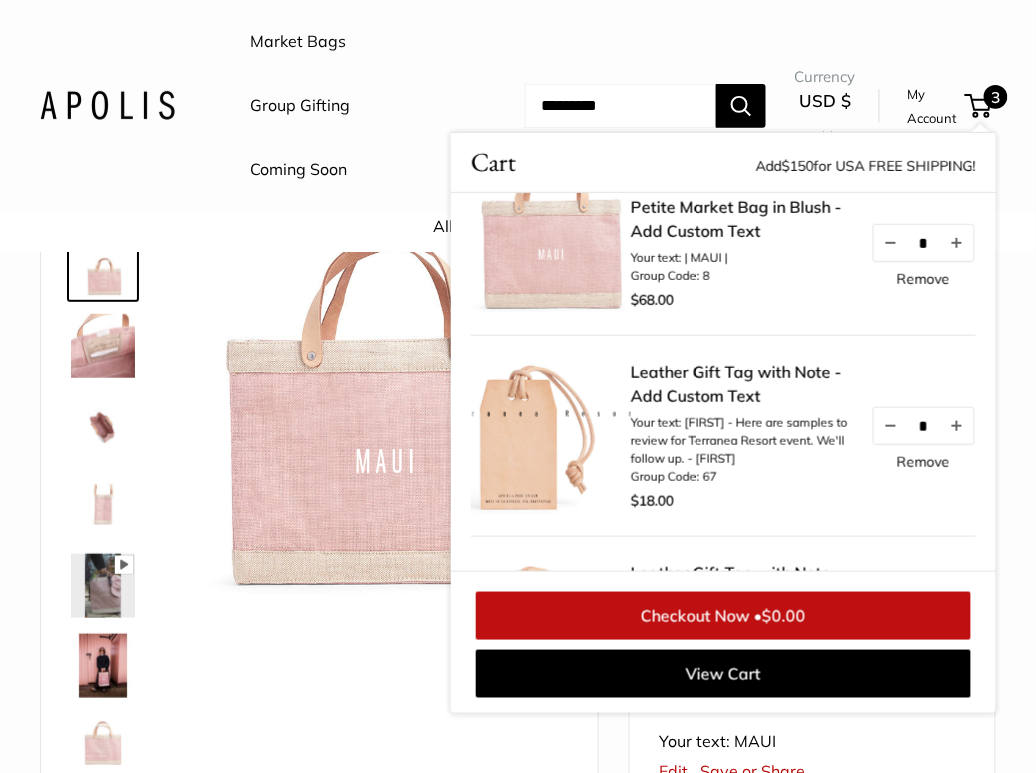 click on "Remove" at bounding box center (923, 462) 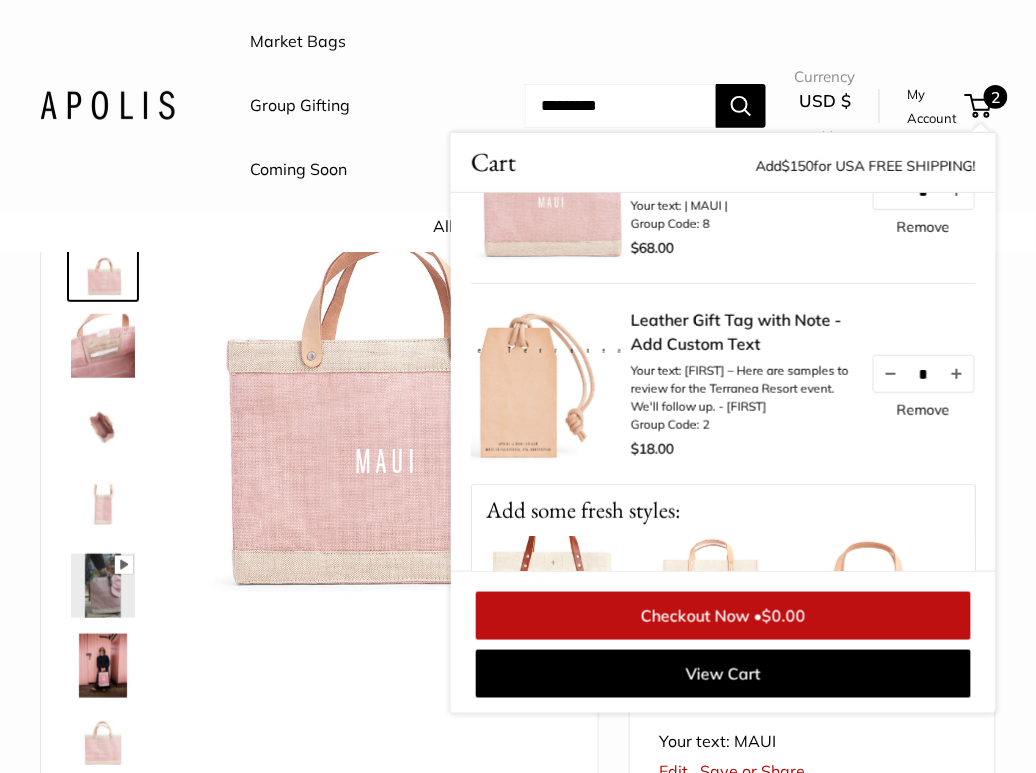 scroll, scrollTop: 113, scrollLeft: 0, axis: vertical 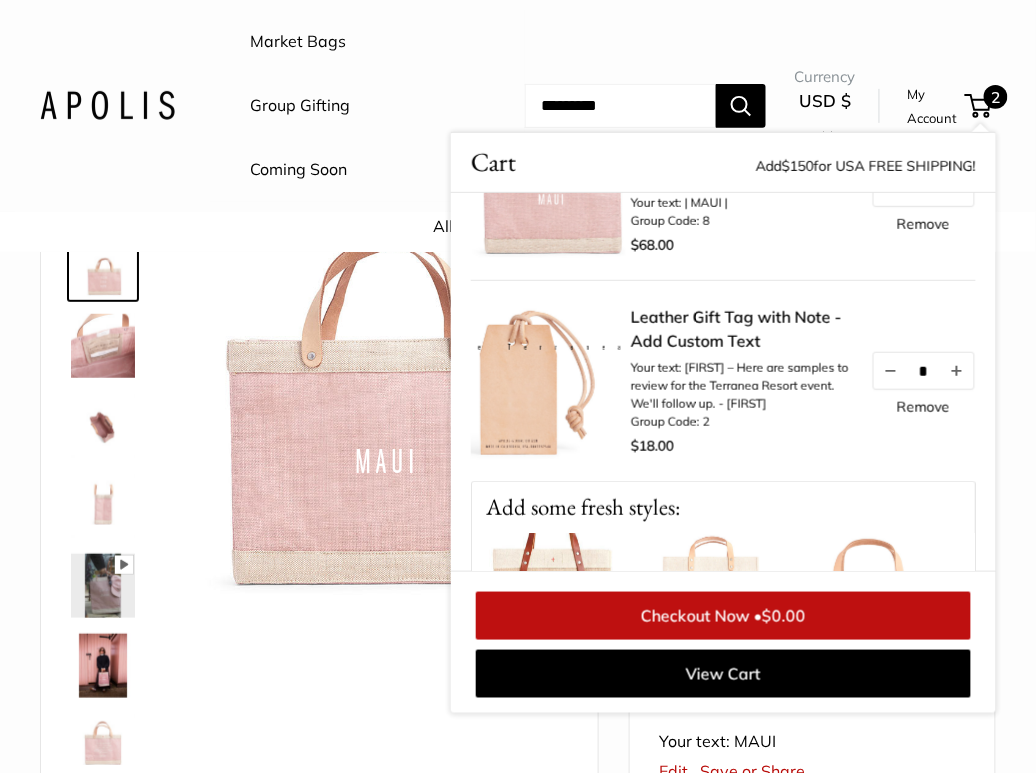 click on "Remove" at bounding box center (923, 407) 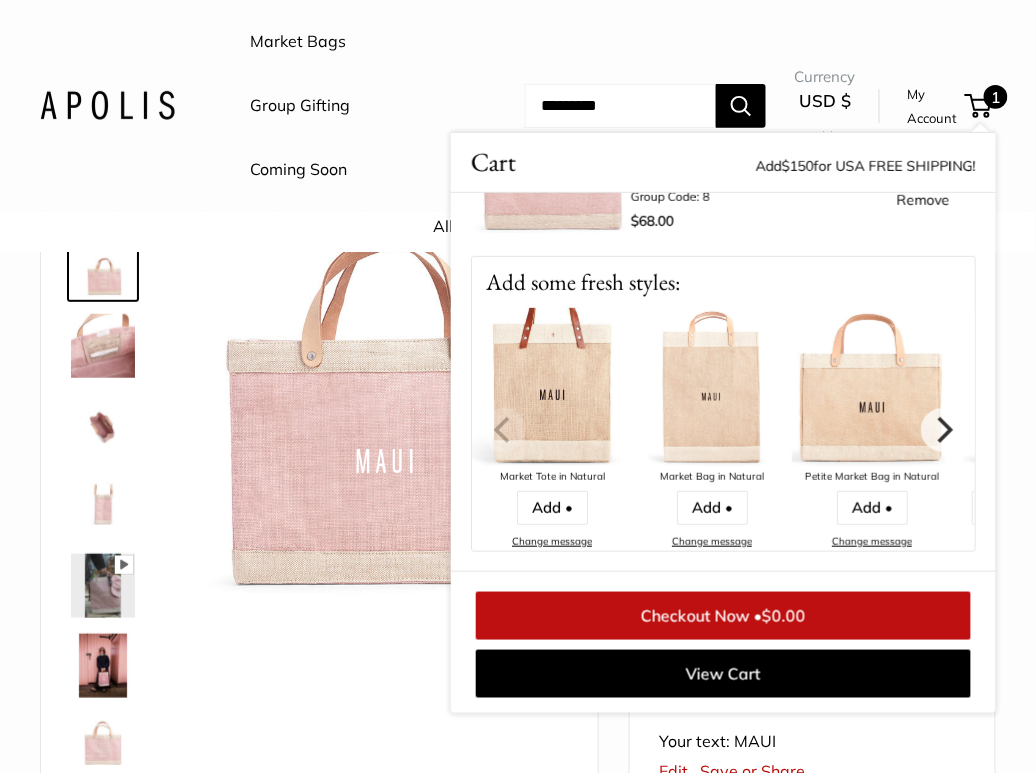 scroll, scrollTop: 0, scrollLeft: 0, axis: both 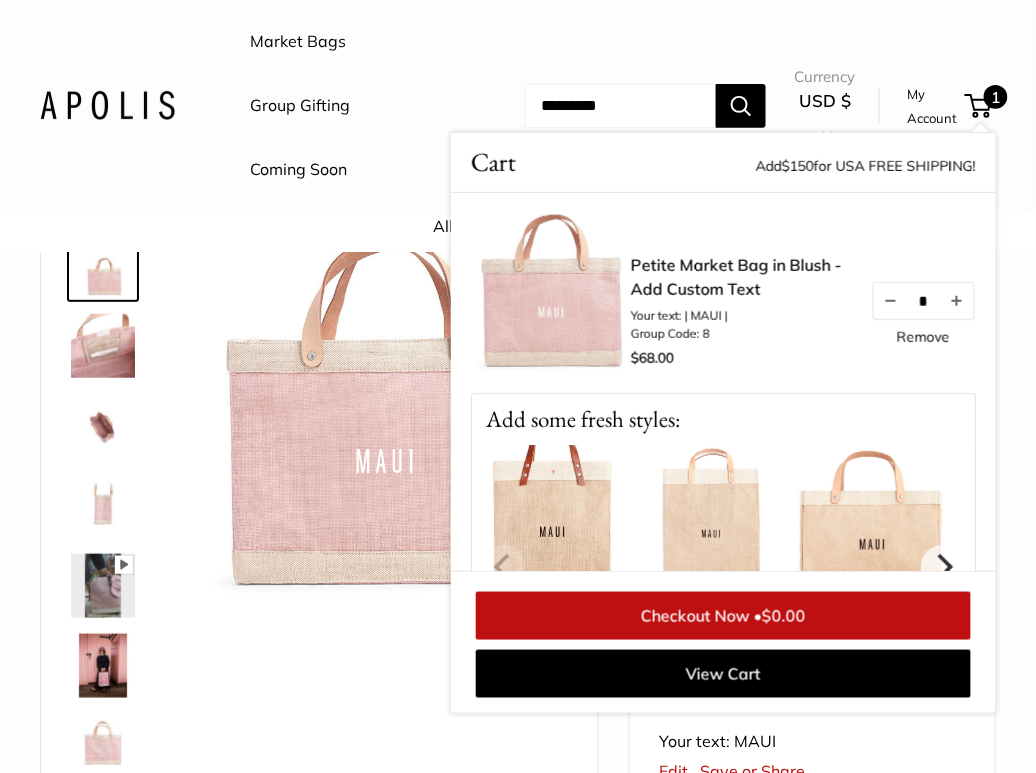 click on "Home
Market Bags
Petite Market Bag in Blush
Bird's eye view
Pause Play % buffered 00:00 Unmute Mute Exit fullscreen Enter fullscreen Play
Effortless style wherever you go" at bounding box center (518, 1020) 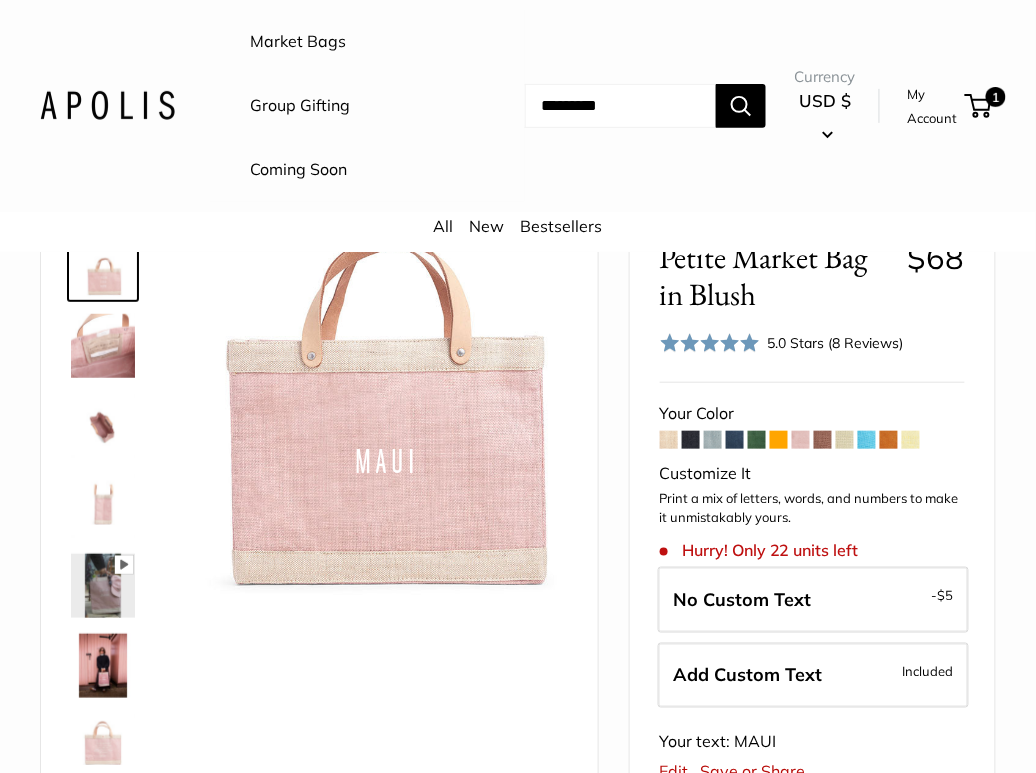 click at bounding box center (823, 440) 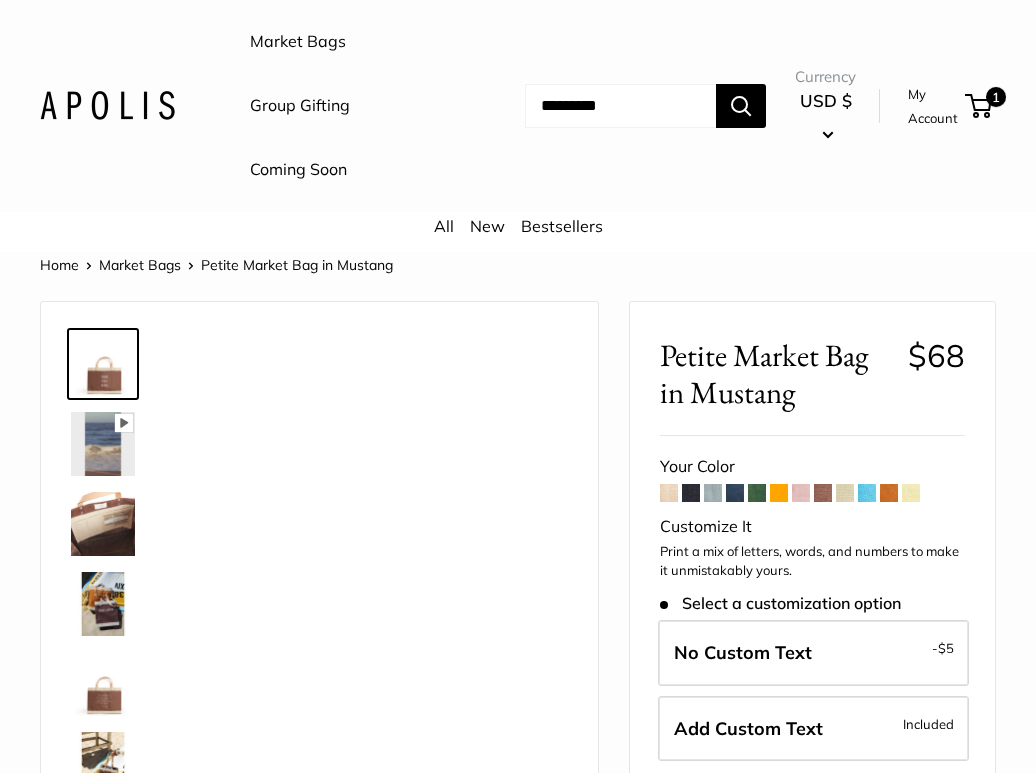 scroll, scrollTop: 0, scrollLeft: 0, axis: both 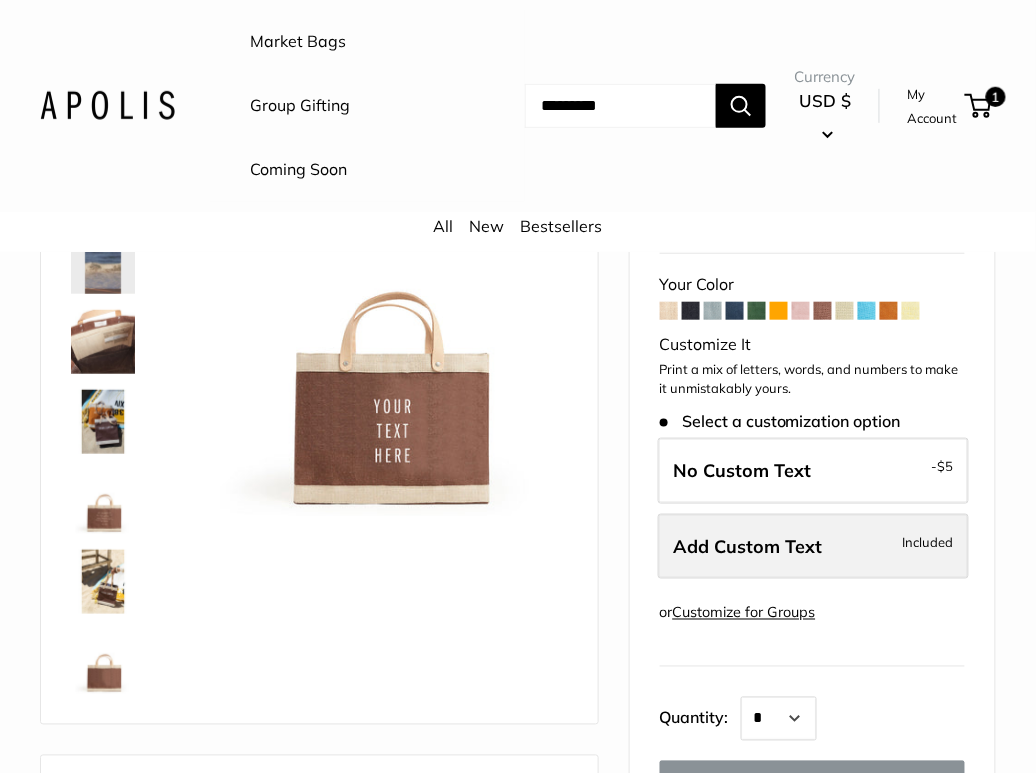 click on "Add Custom Text" at bounding box center (748, 546) 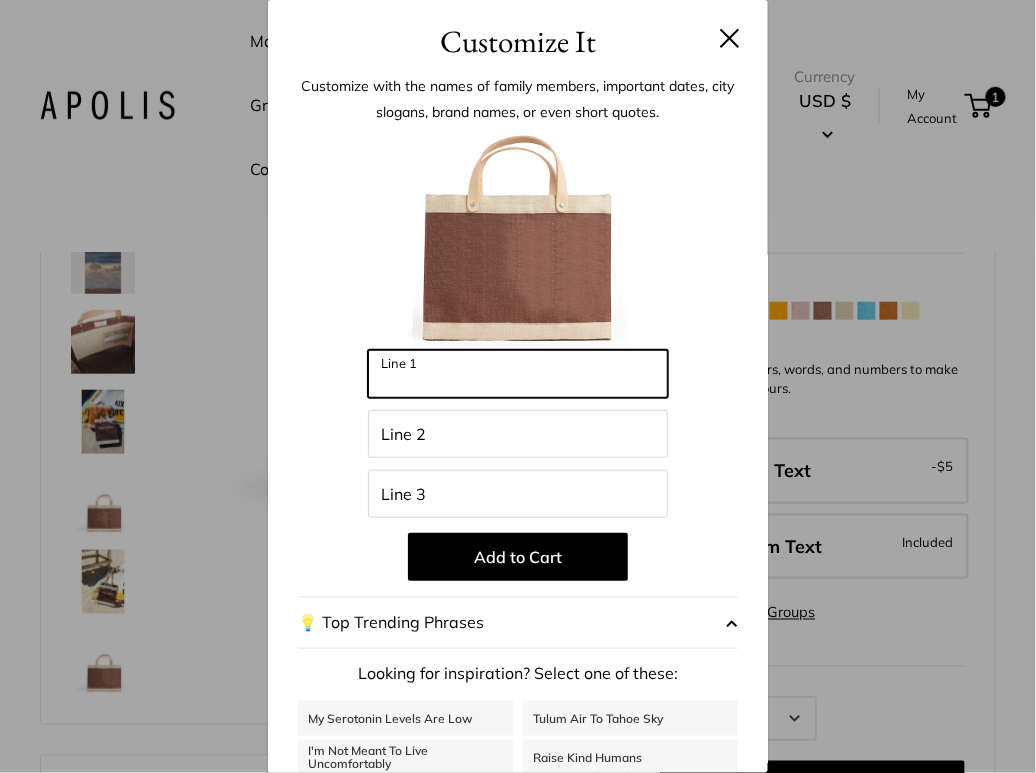 click on "Line 1" at bounding box center (518, 374) 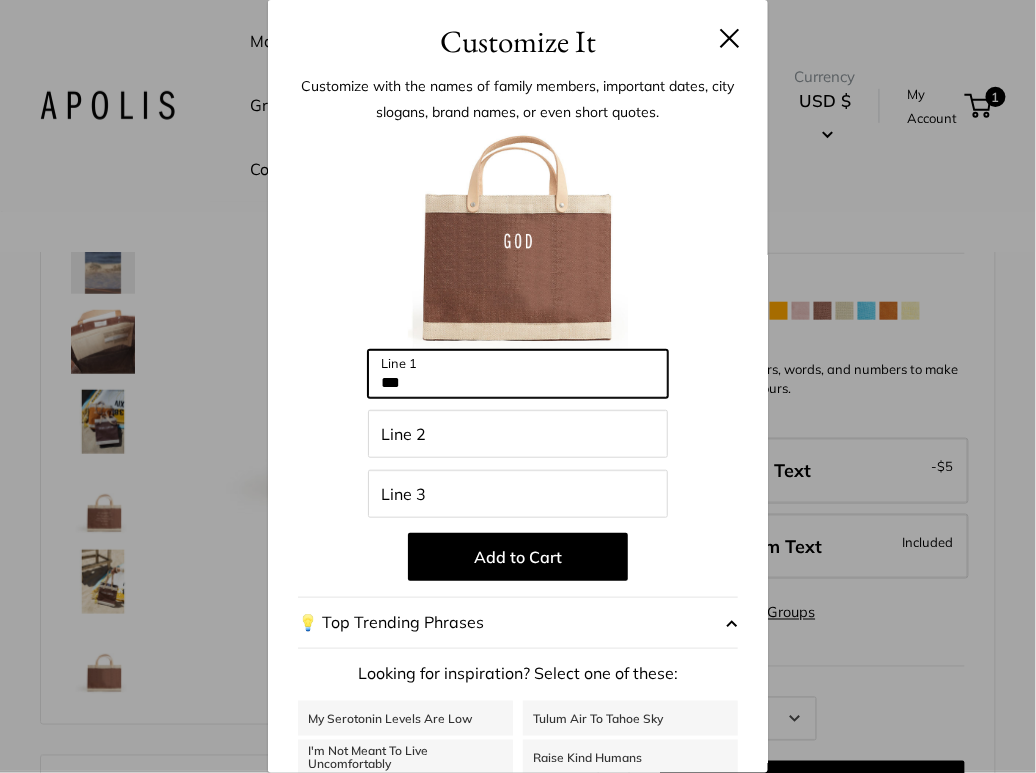 type on "***" 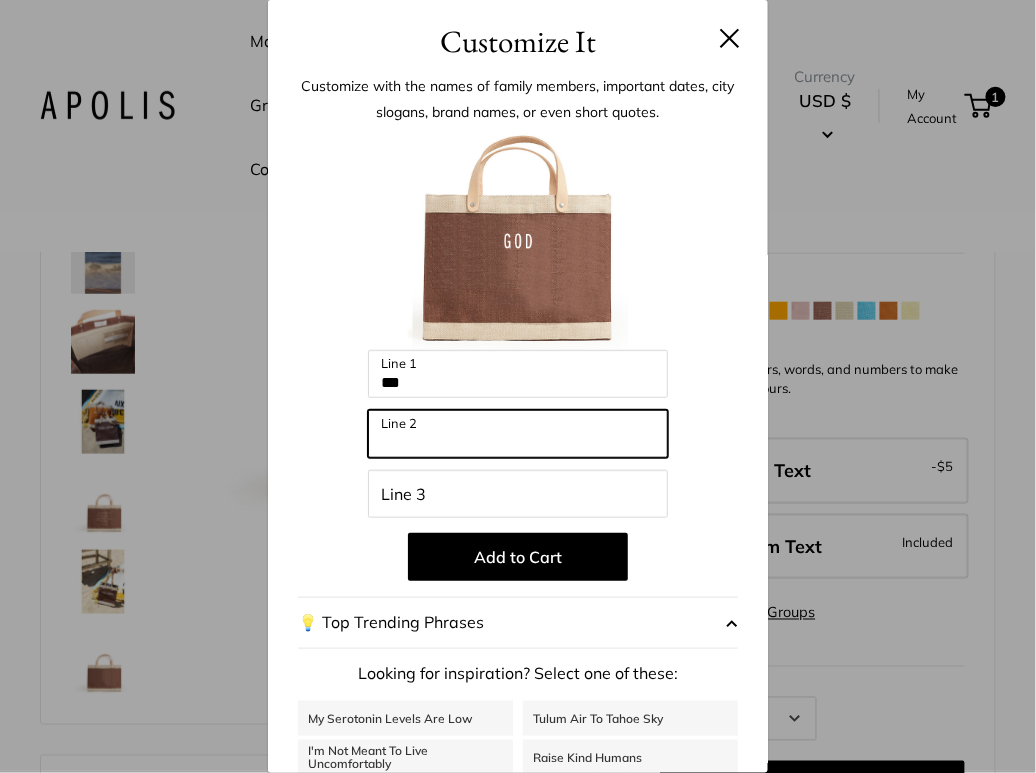 click on "Line 2" at bounding box center (518, 434) 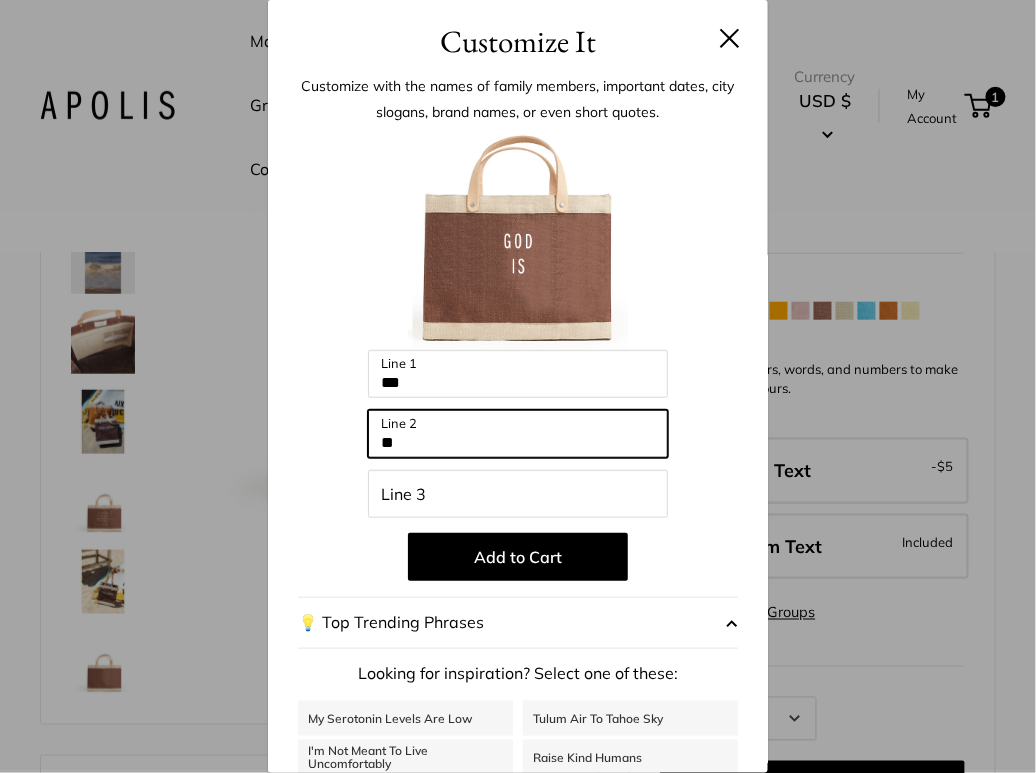 type on "**" 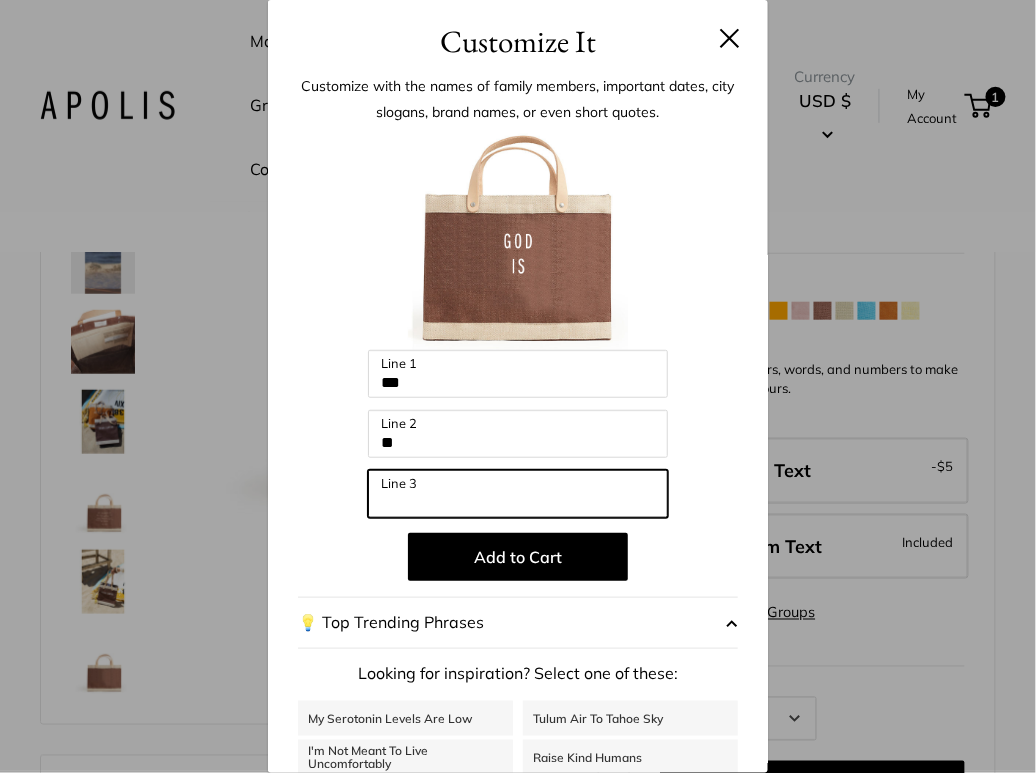 click on "Line 3" at bounding box center [518, 494] 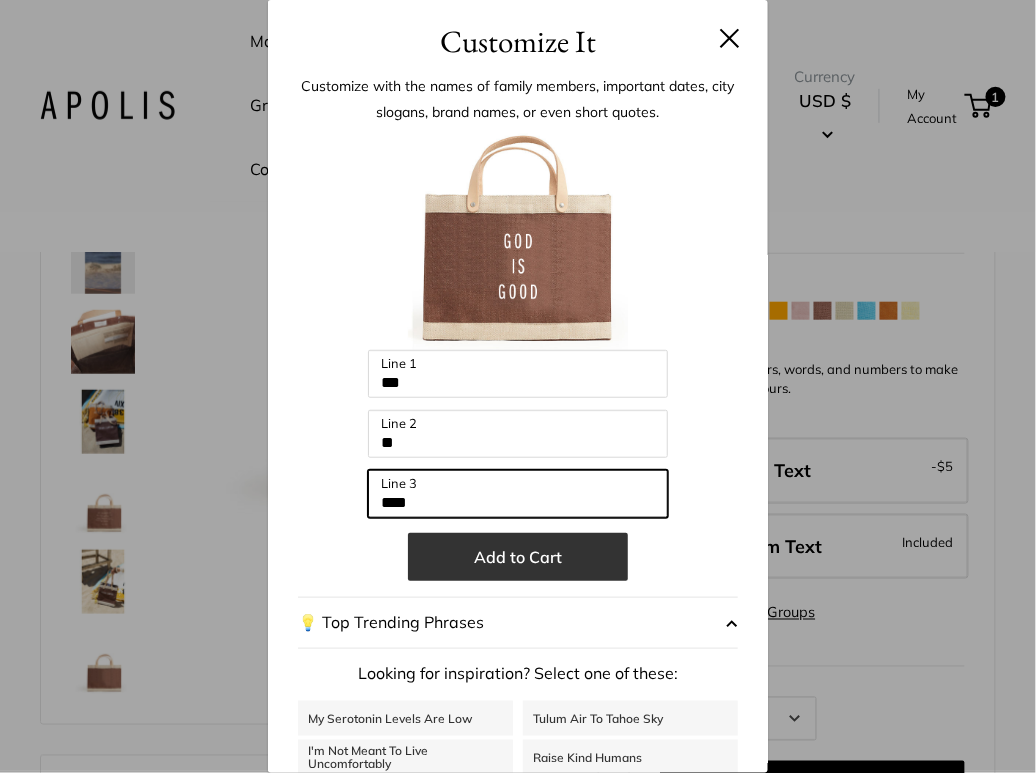 type on "****" 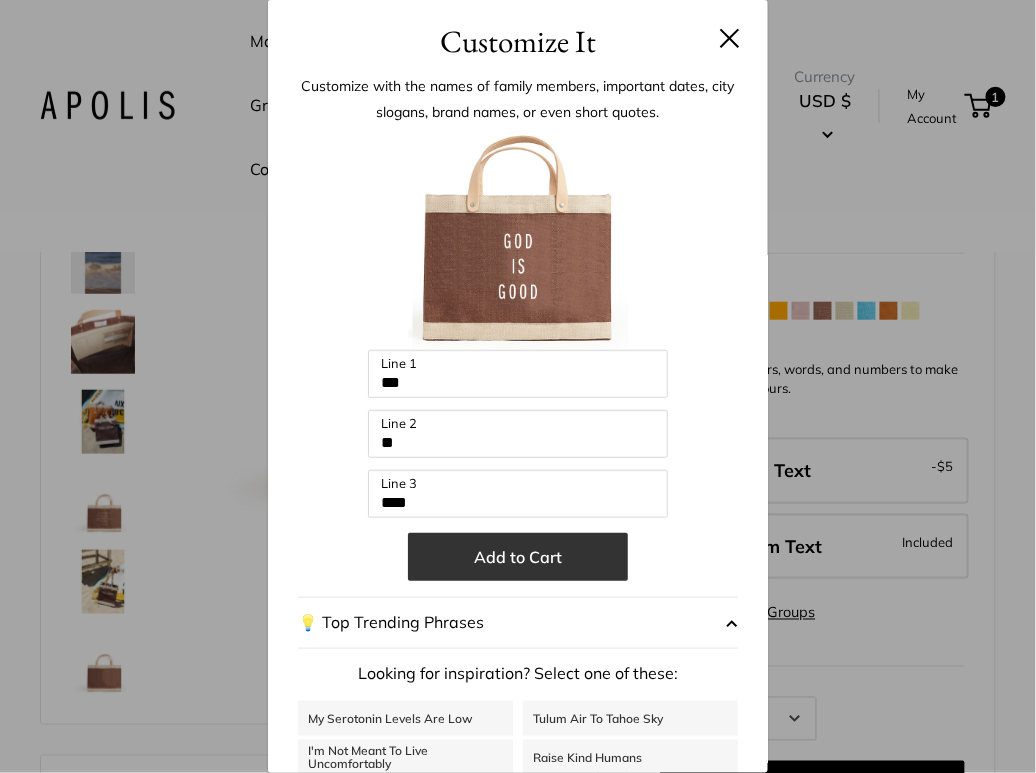 click on "Add to Cart" at bounding box center (518, 557) 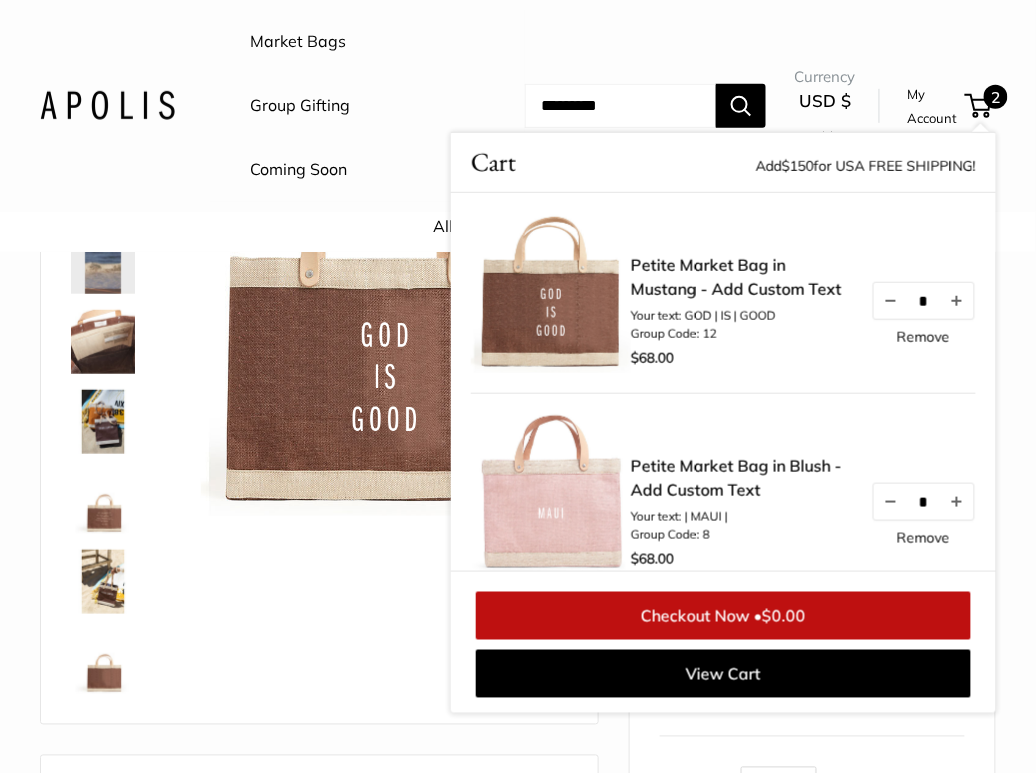 click on "Home
Market Bags
Petite Market Bag in Mustang
Pause Play % buffered 00:00 Unmute Mute Exit fullscreen Enter fullscreen Play
Roll over image to zoom in" at bounding box center [518, 877] 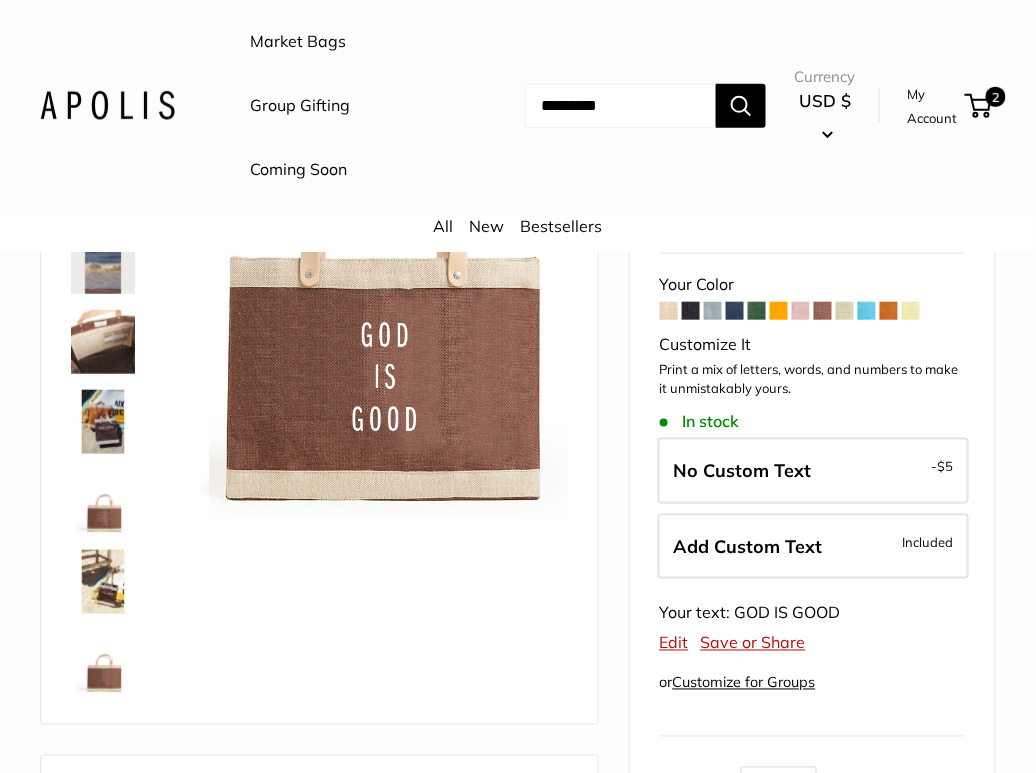 click at bounding box center [867, 311] 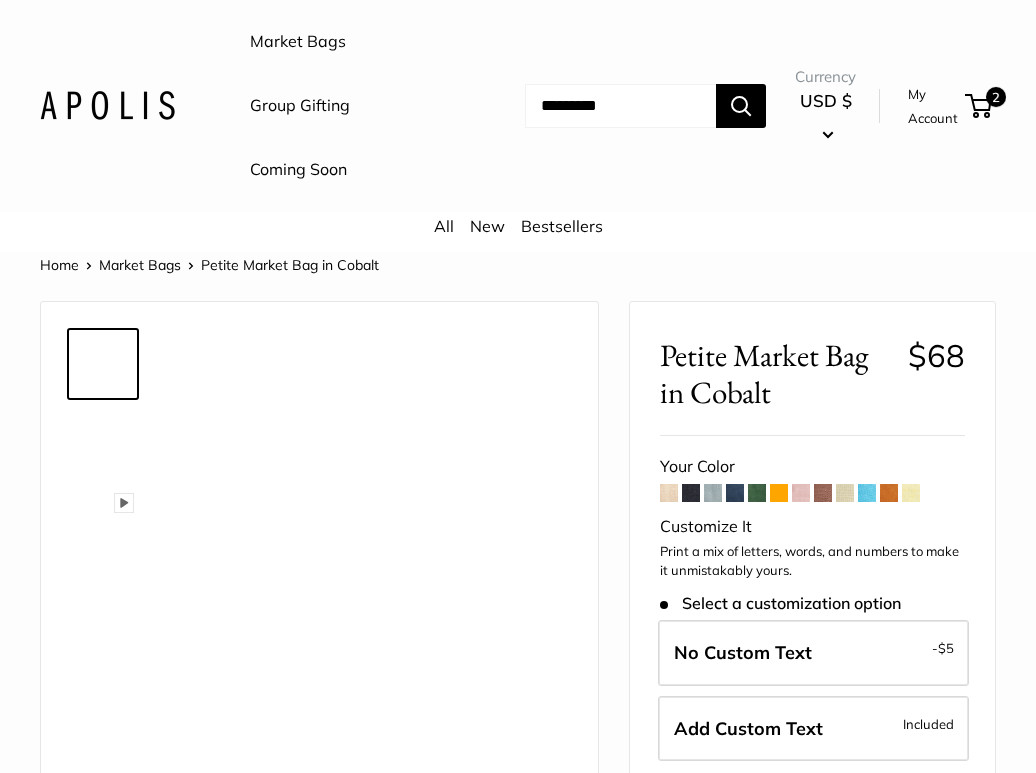 scroll, scrollTop: 0, scrollLeft: 0, axis: both 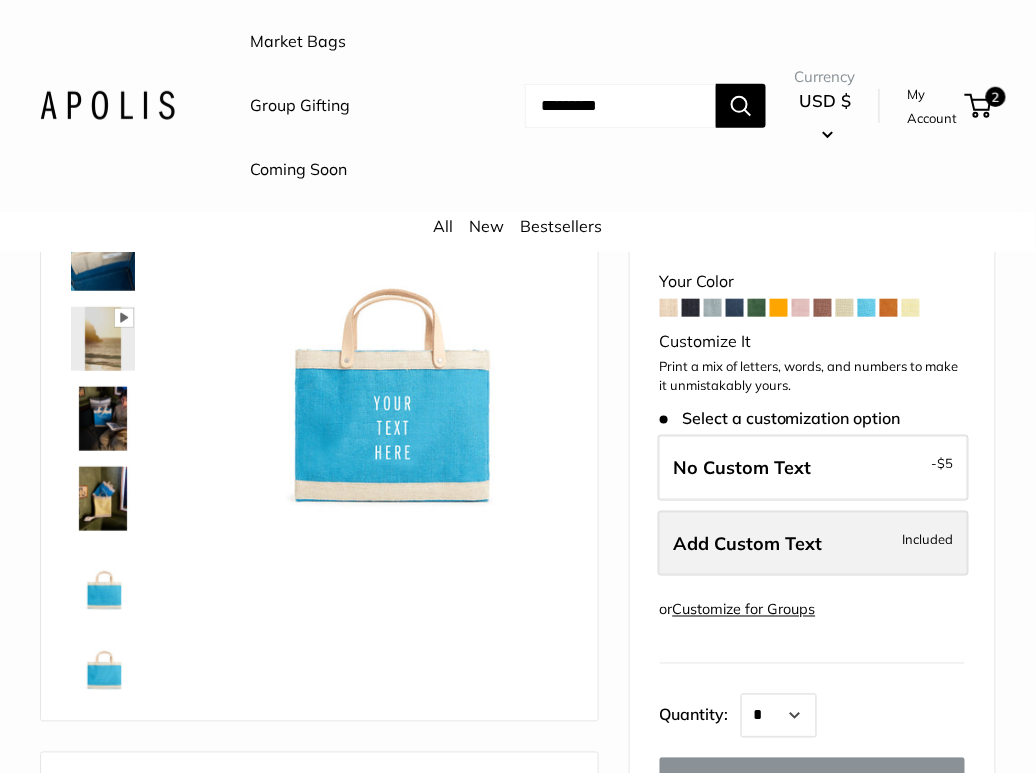 click on "Add Custom Text" at bounding box center (748, 543) 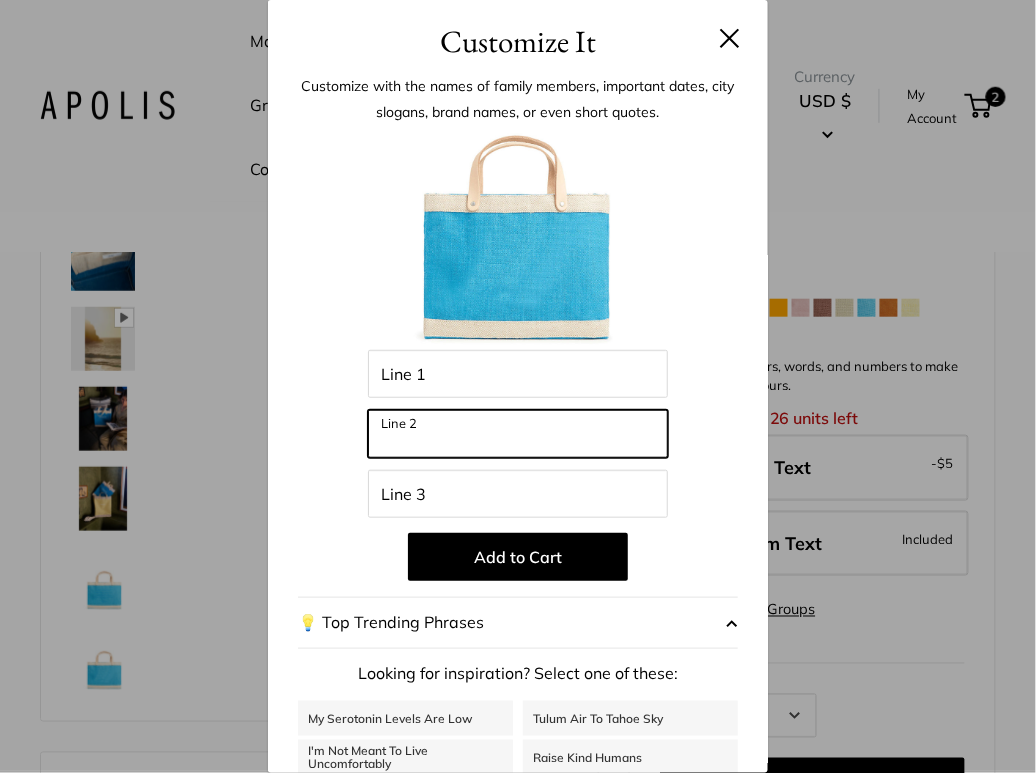click on "Line 2" at bounding box center [518, 434] 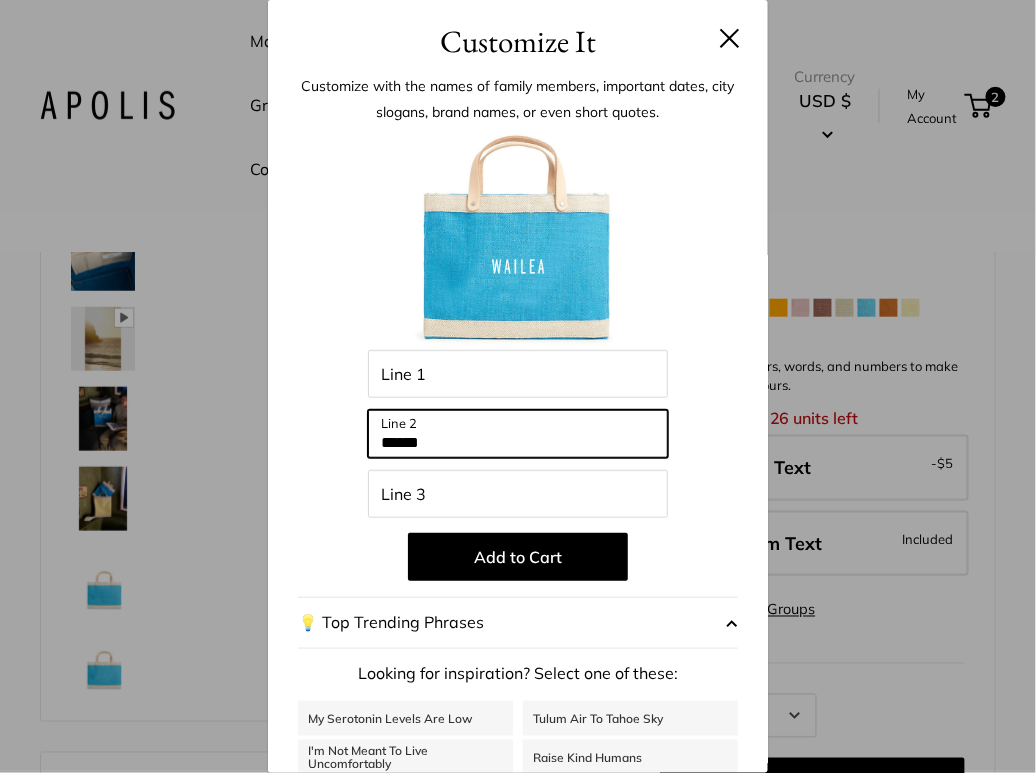 type on "******" 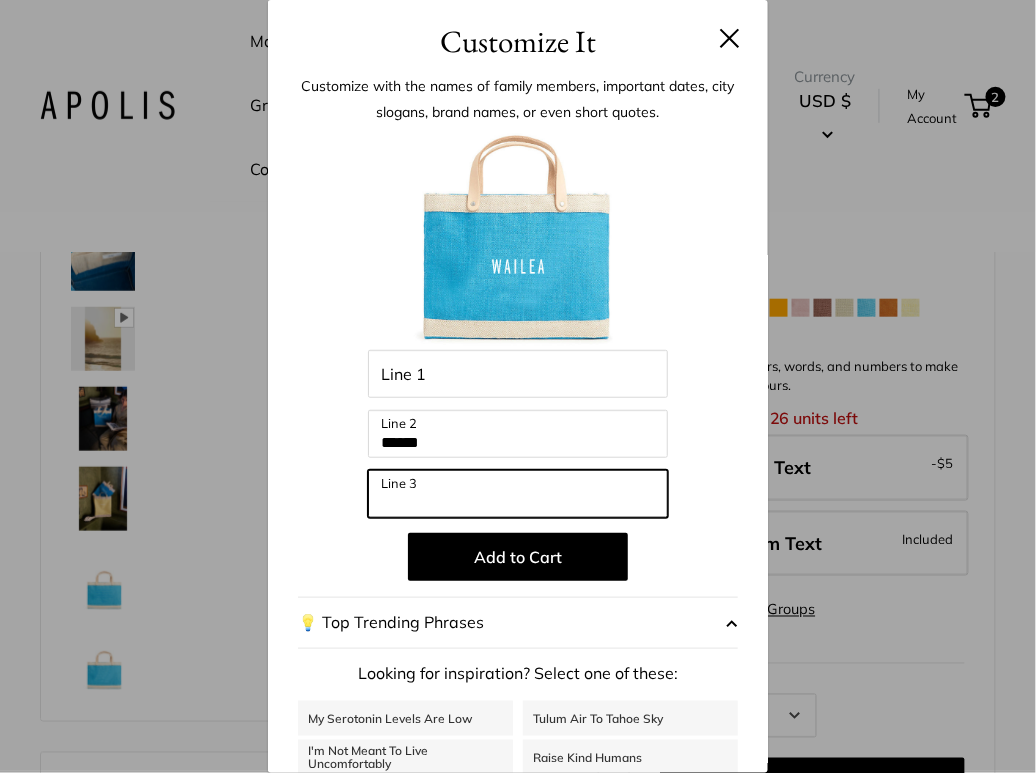 click on "Line 3" at bounding box center [518, 494] 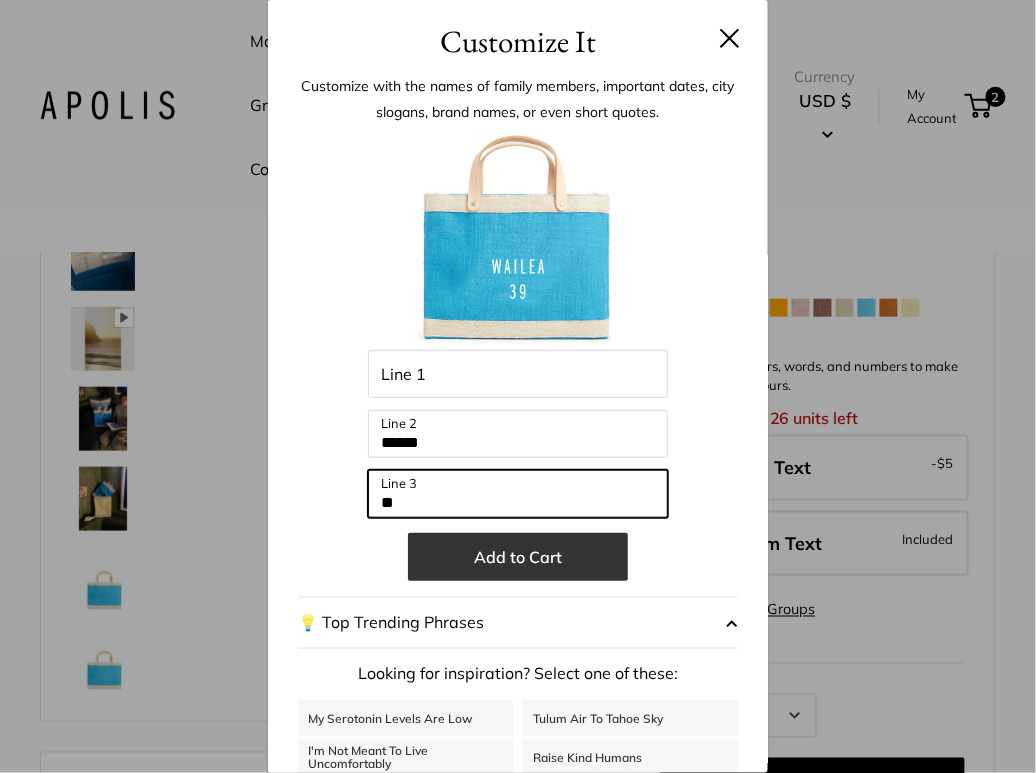 type on "**" 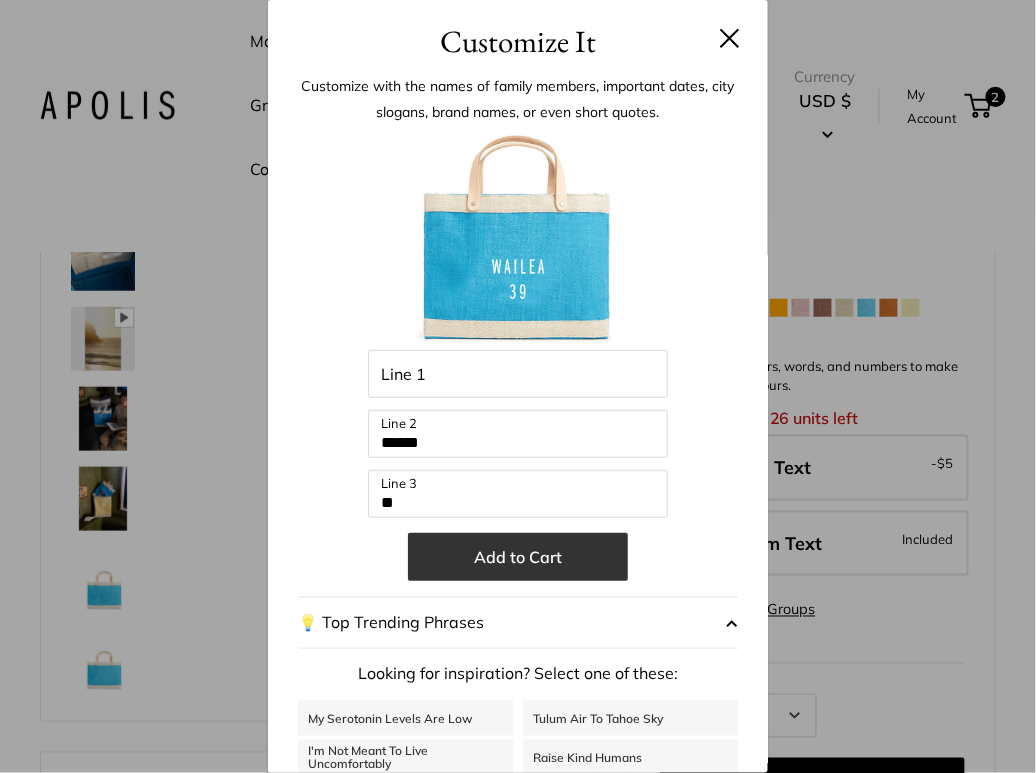click on "Add to Cart" at bounding box center [518, 557] 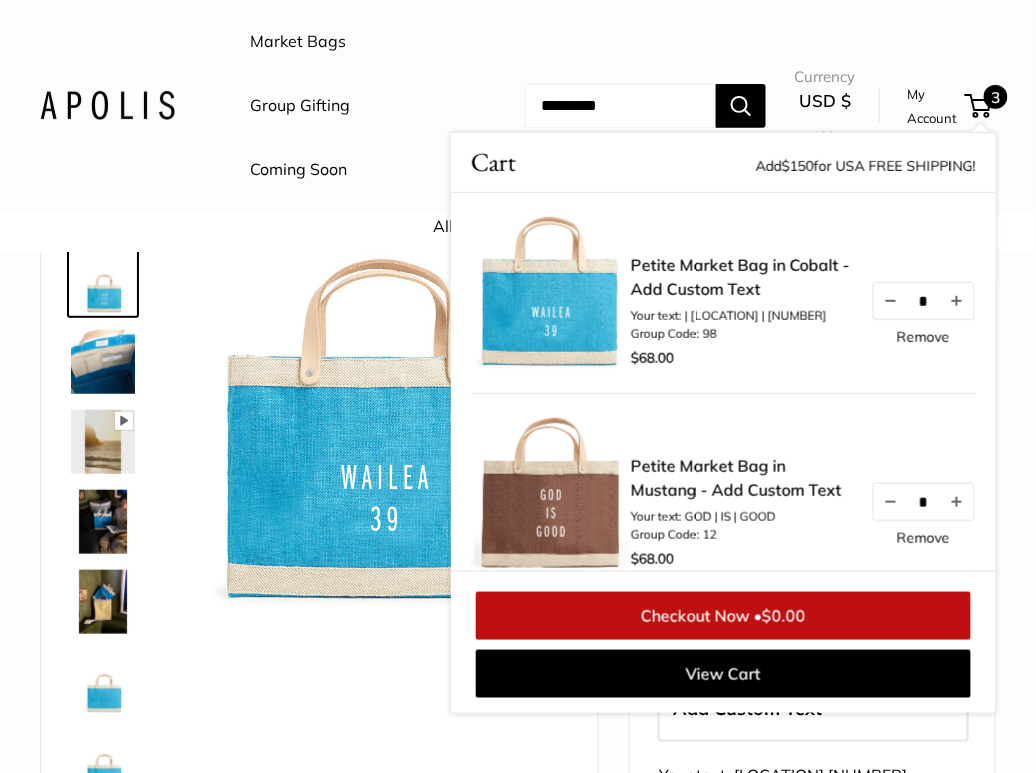 scroll, scrollTop: 0, scrollLeft: 0, axis: both 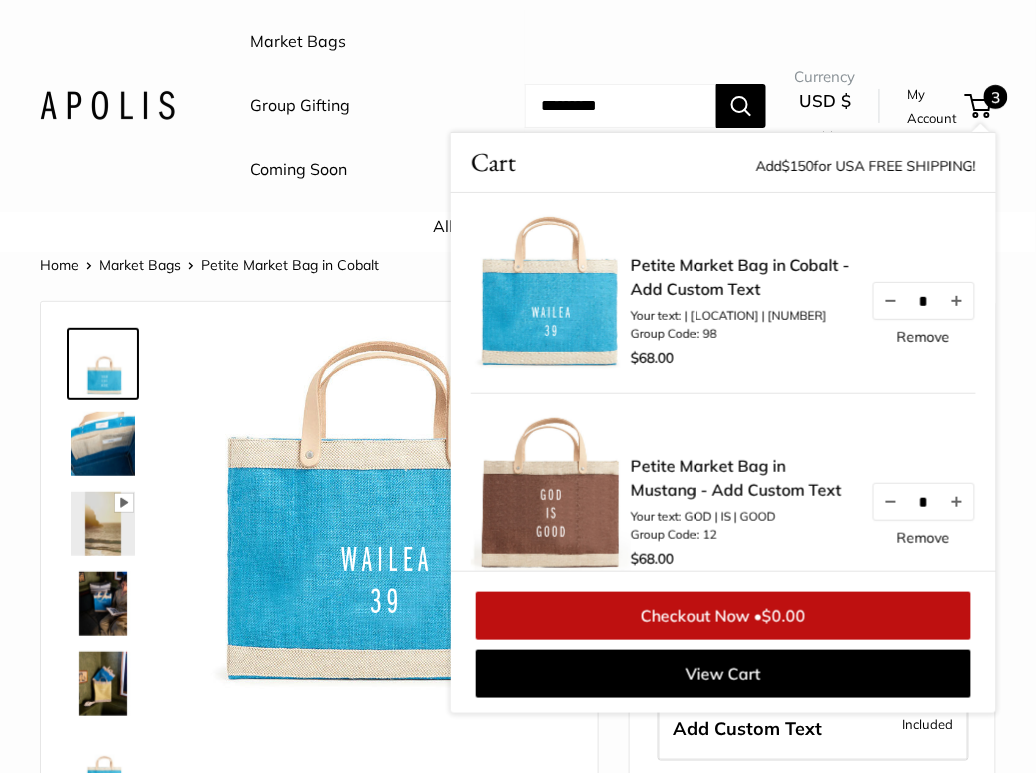 click on "3" at bounding box center [978, 106] 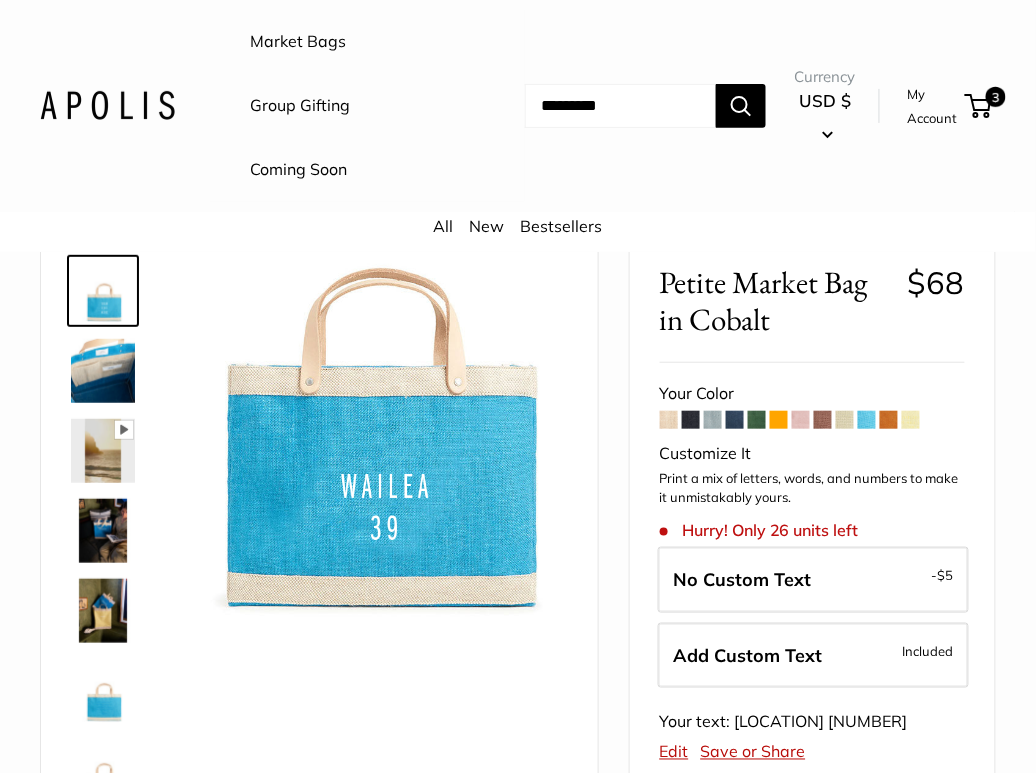 scroll, scrollTop: 0, scrollLeft: 0, axis: both 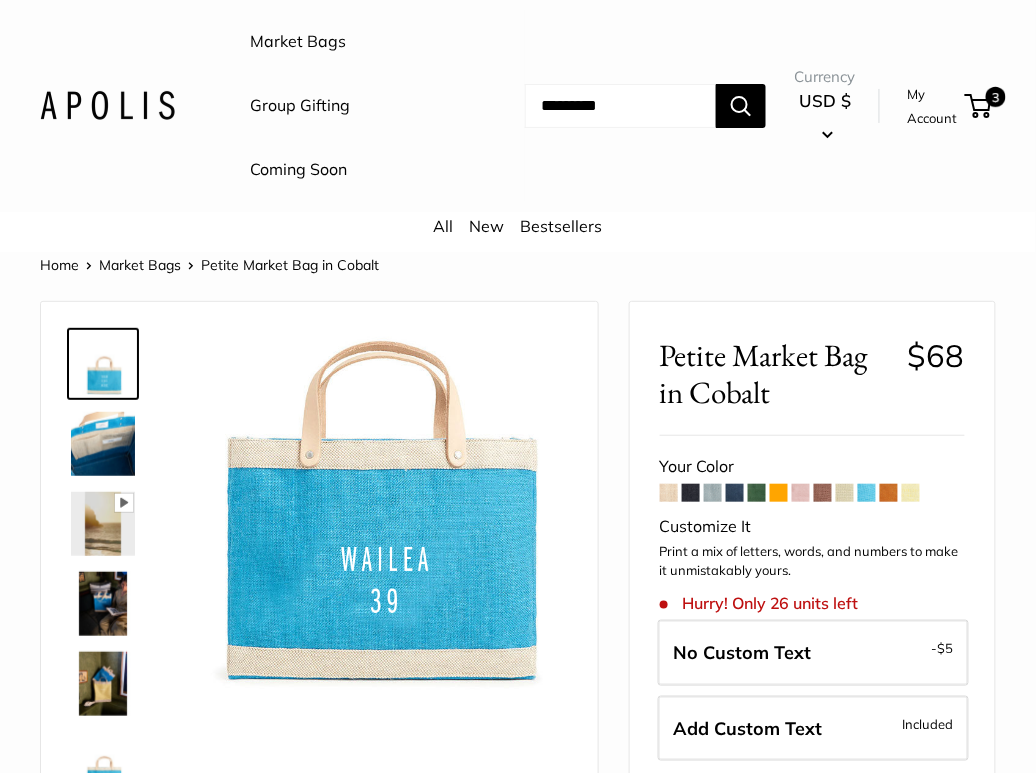 click at bounding box center (801, 493) 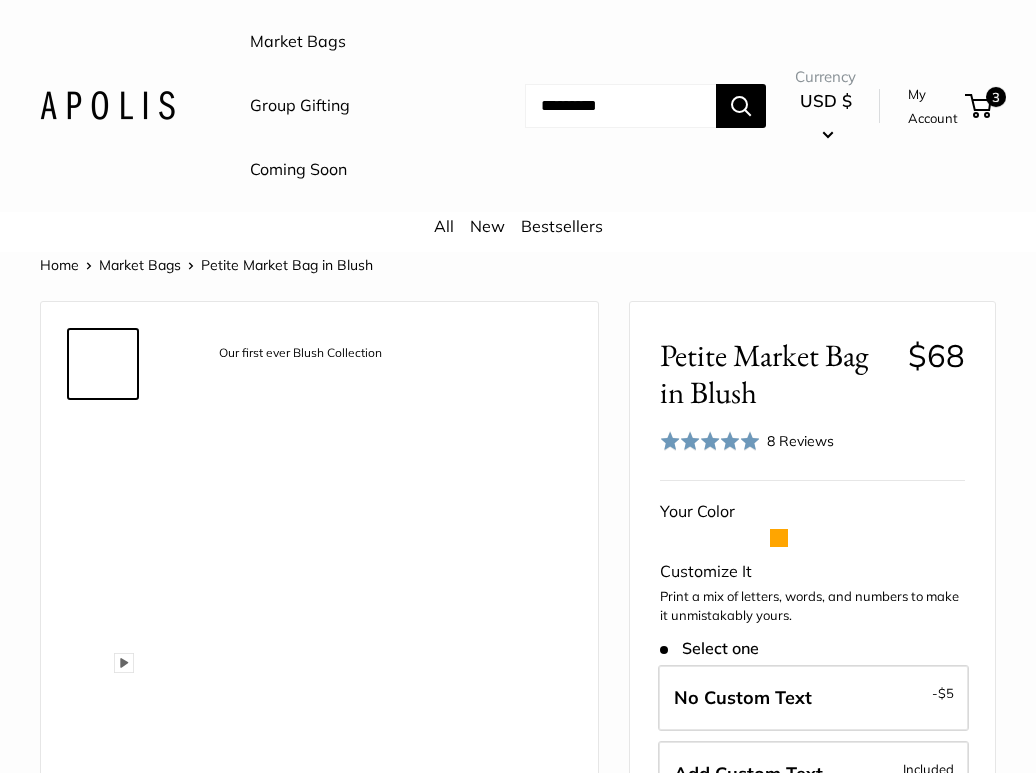 scroll, scrollTop: 0, scrollLeft: 0, axis: both 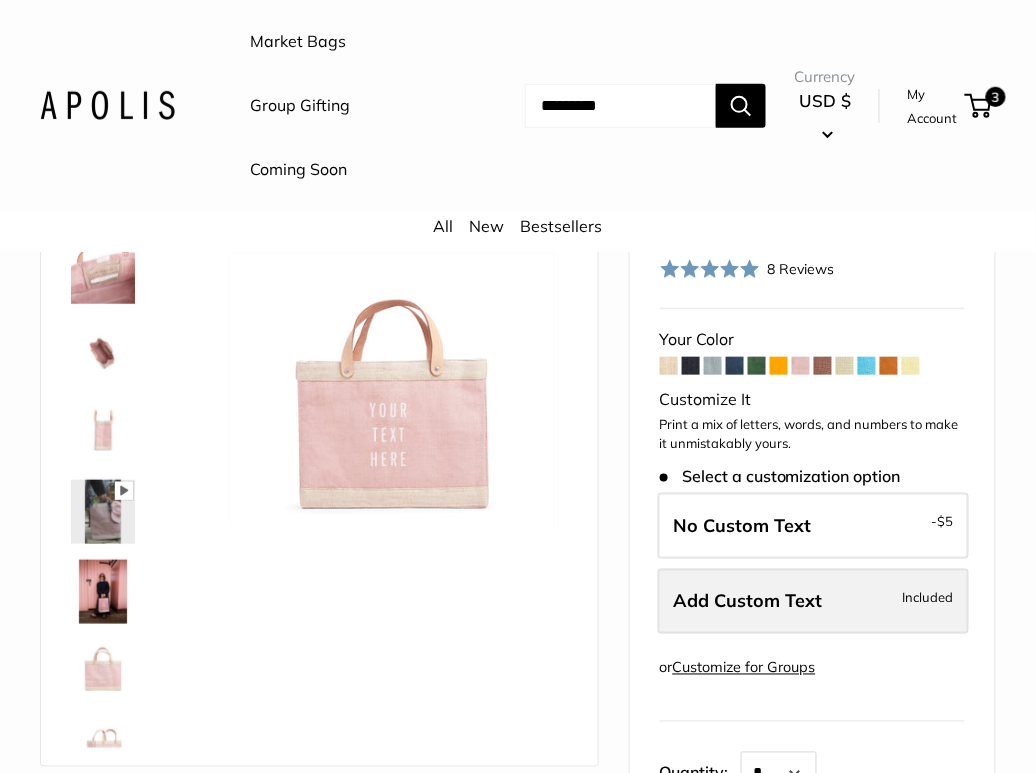 click on "Add Custom Text" at bounding box center [748, 601] 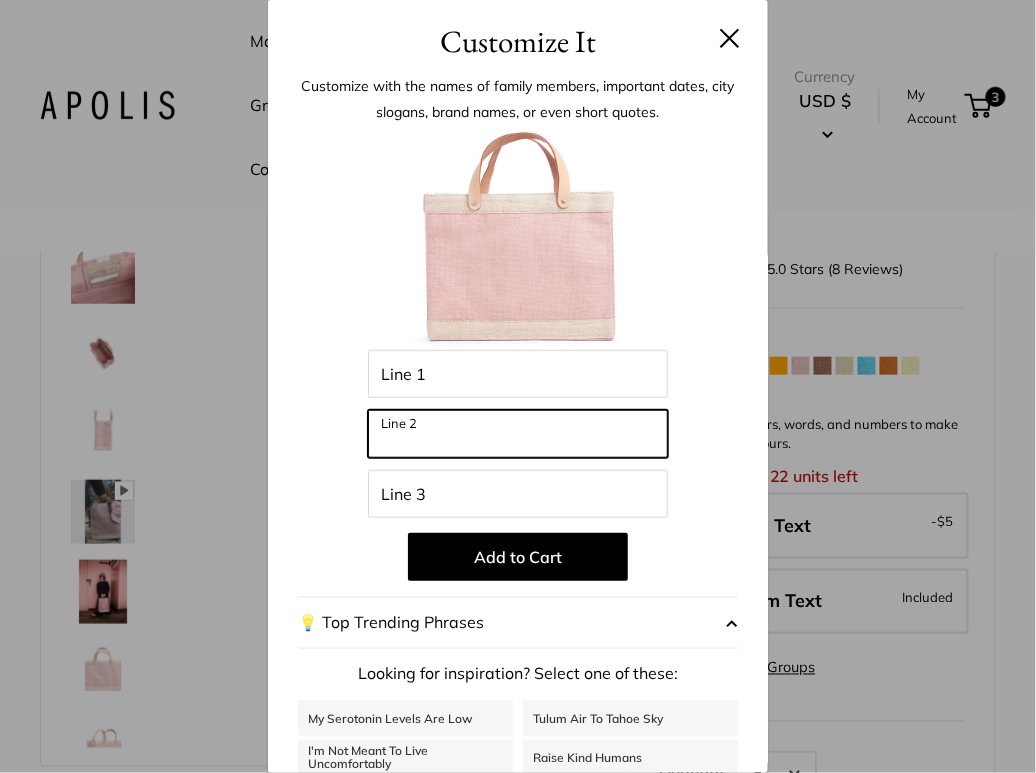 click on "Line 2" at bounding box center (518, 434) 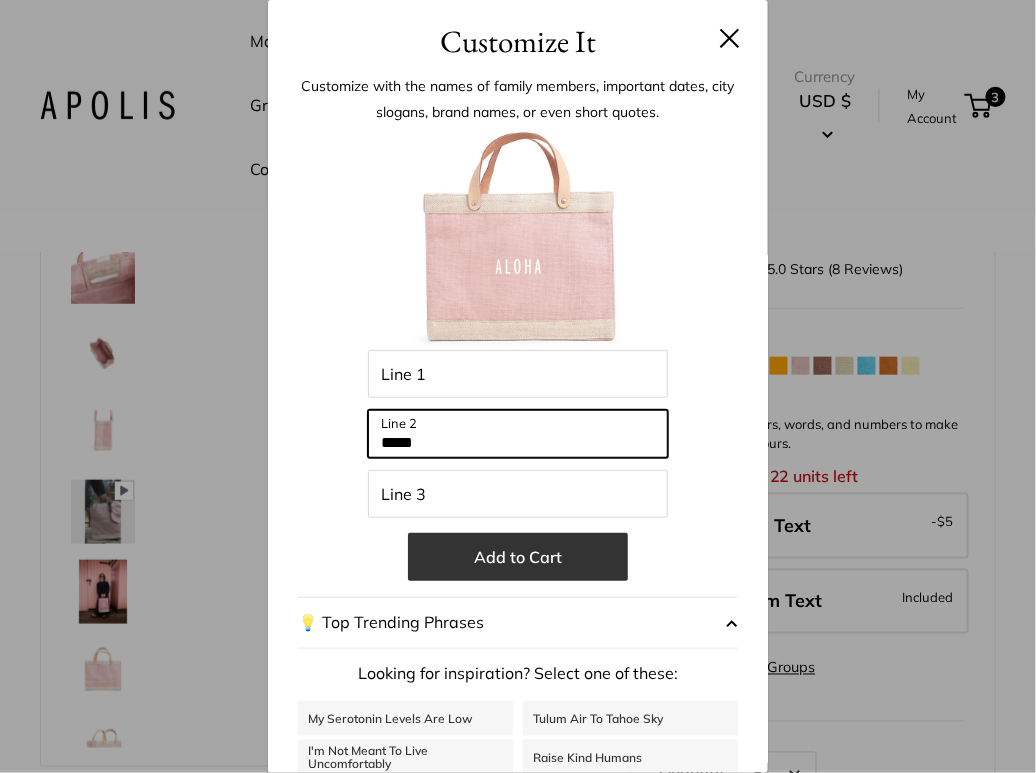 type on "*****" 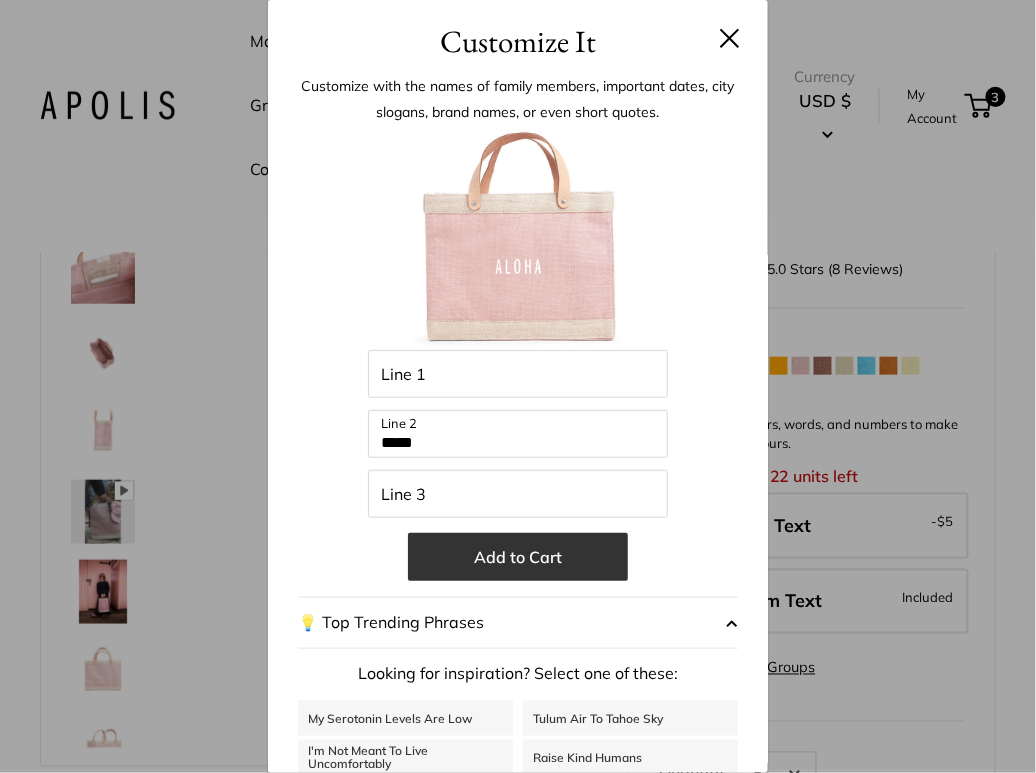 click on "Add to Cart" at bounding box center [518, 557] 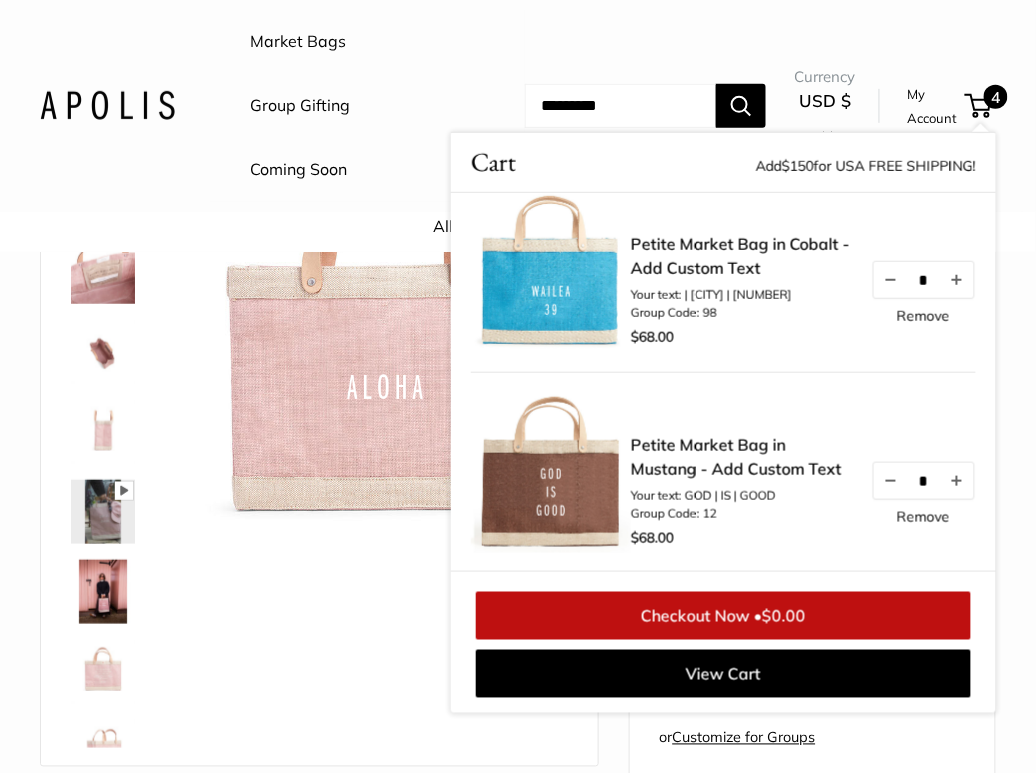 scroll, scrollTop: 0, scrollLeft: 0, axis: both 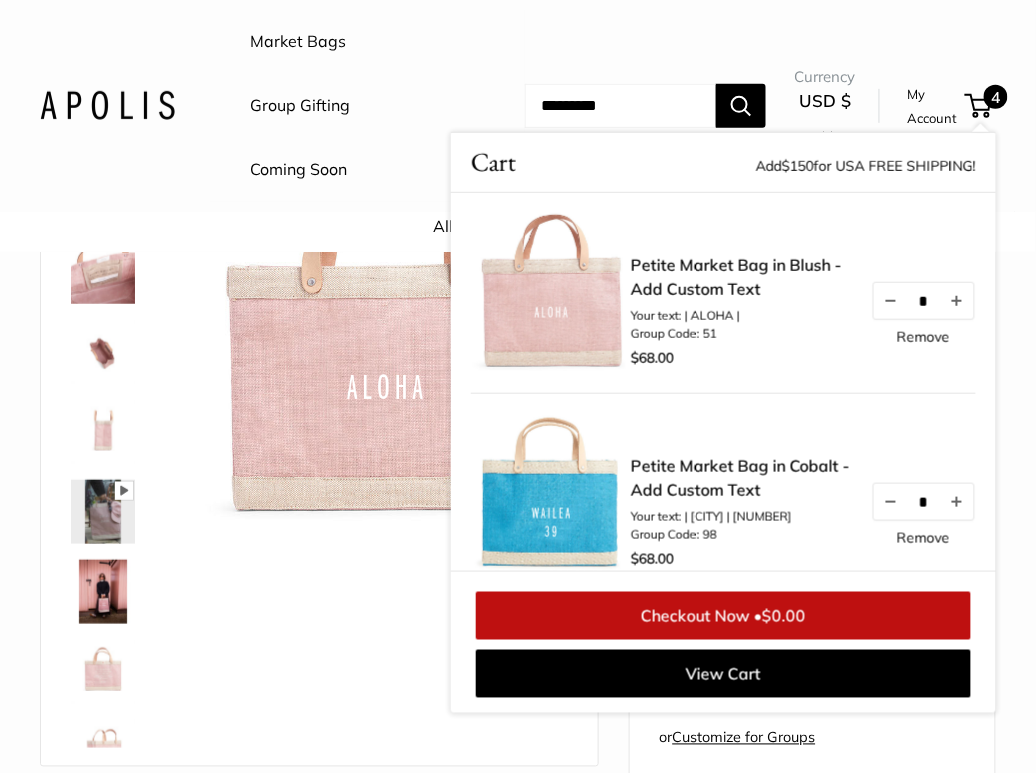 click on "Market Bags Group Gifting Coming Soon
Need help?
Text Us:  20919
hello@apolisglobal.com
Follow Us
Facebook
Twitter
Instagram
Pinterest
YouTube
Vimeo
Tumblr
Market Bags Group Gifting Coming Soon" at bounding box center [518, 106] 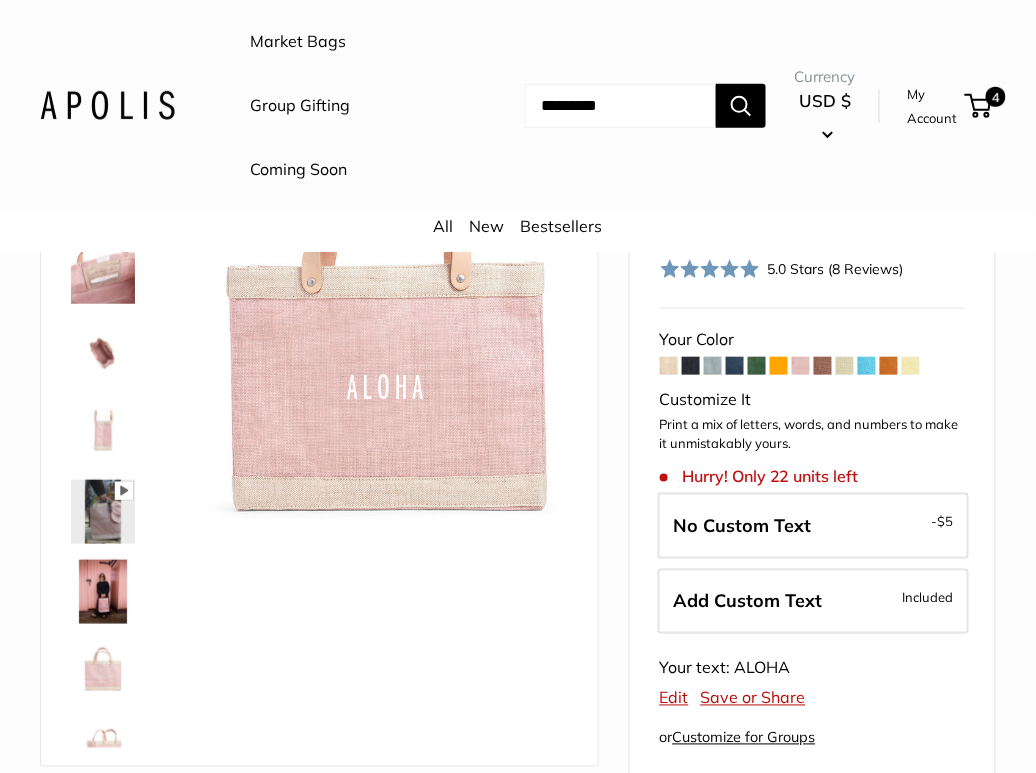 click at bounding box center (823, 366) 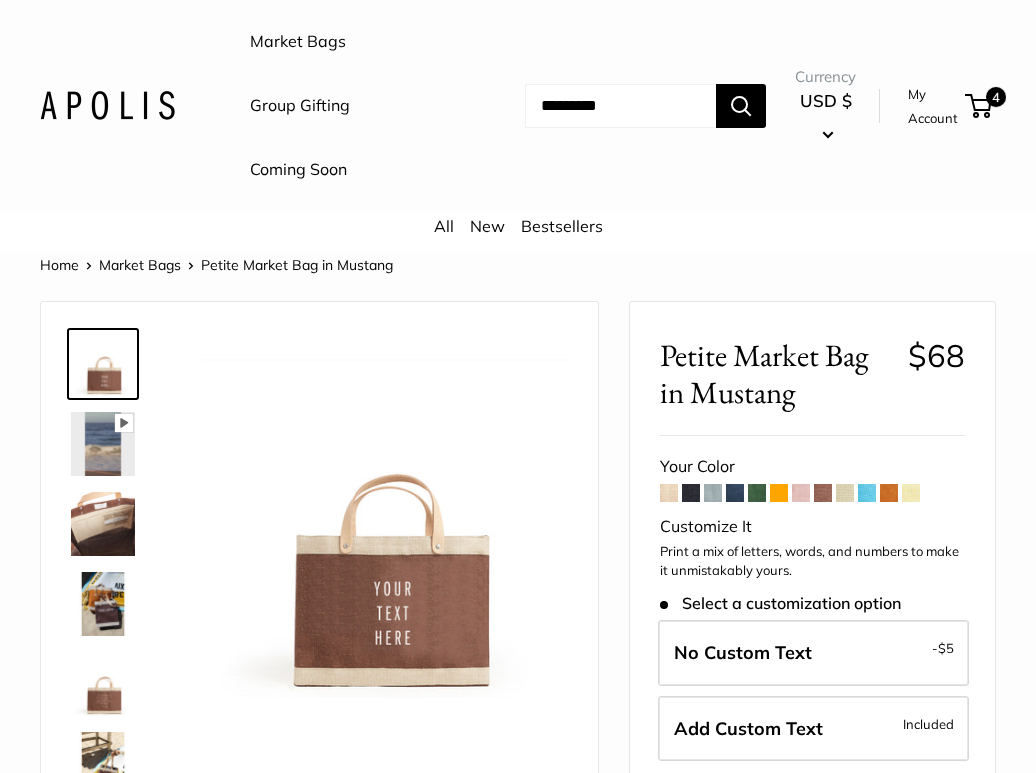 scroll, scrollTop: 143, scrollLeft: 0, axis: vertical 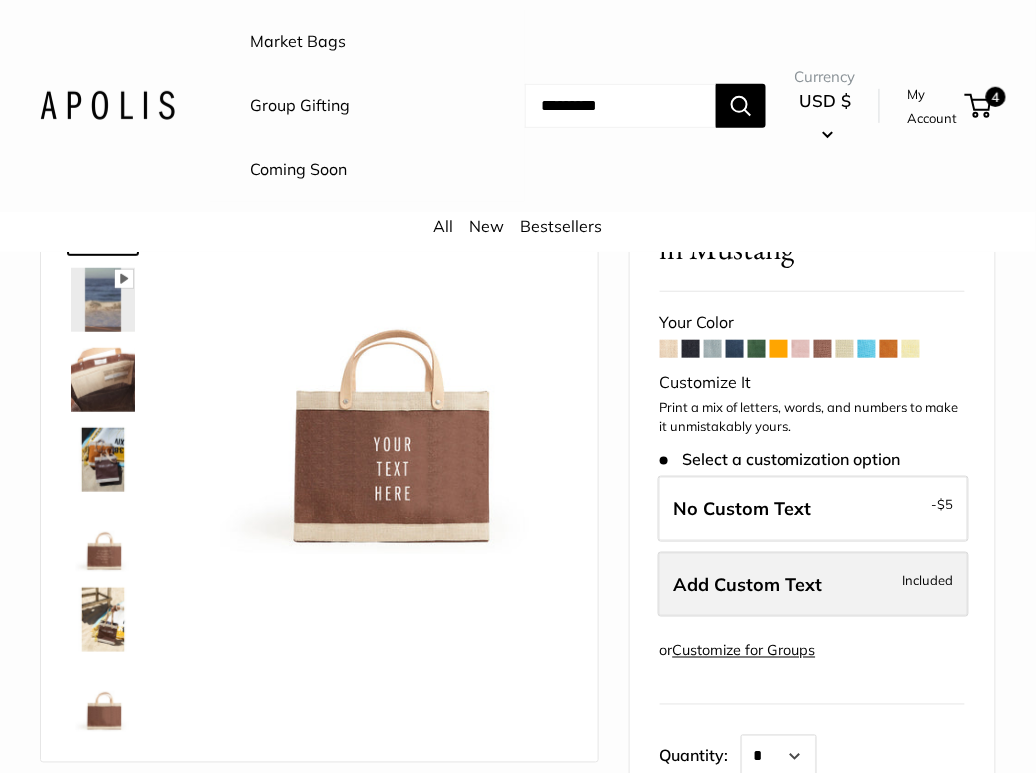 click on "Add Custom Text
Included" at bounding box center (813, 585) 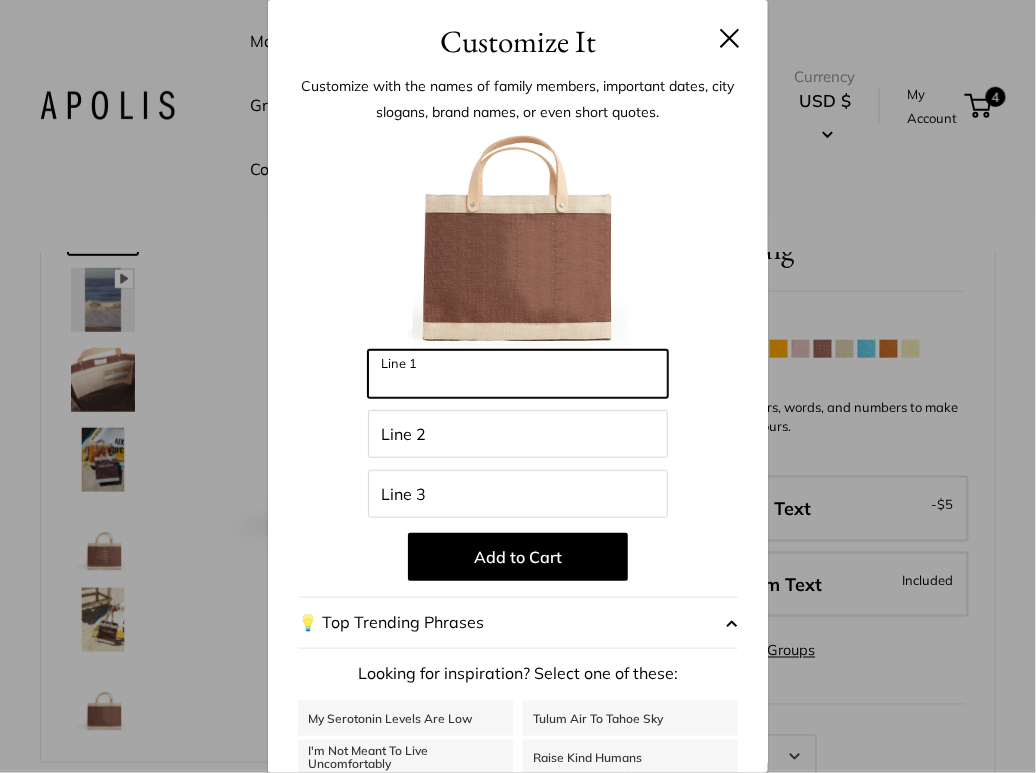 click on "Line 1" at bounding box center [518, 374] 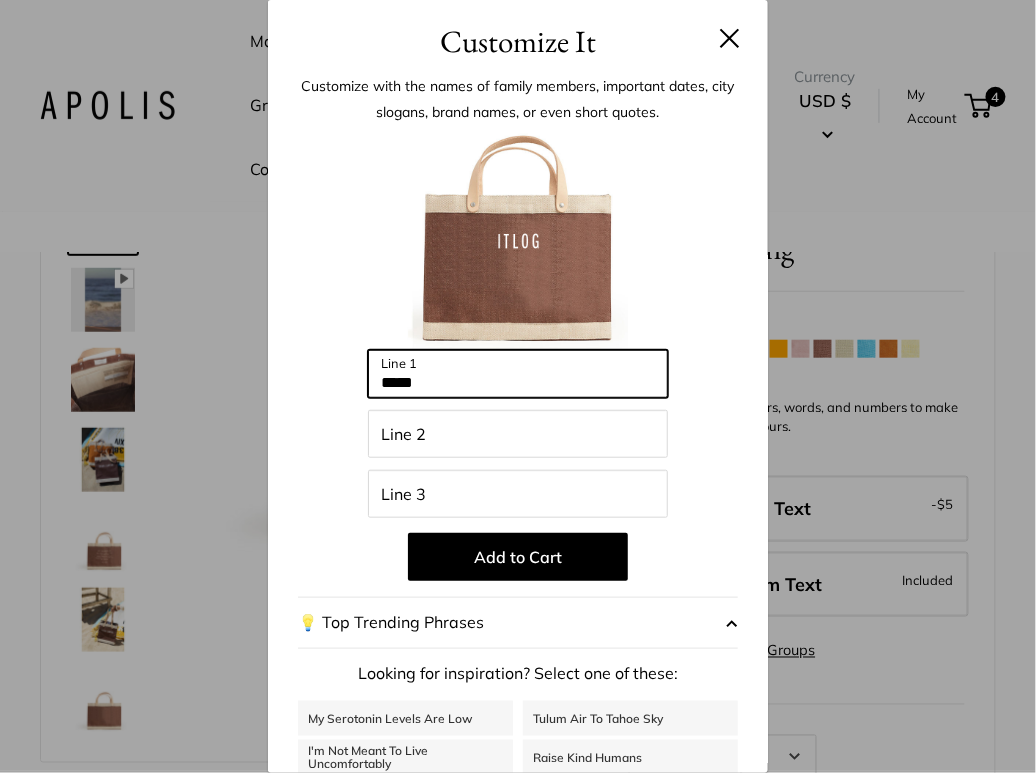 type on "*****" 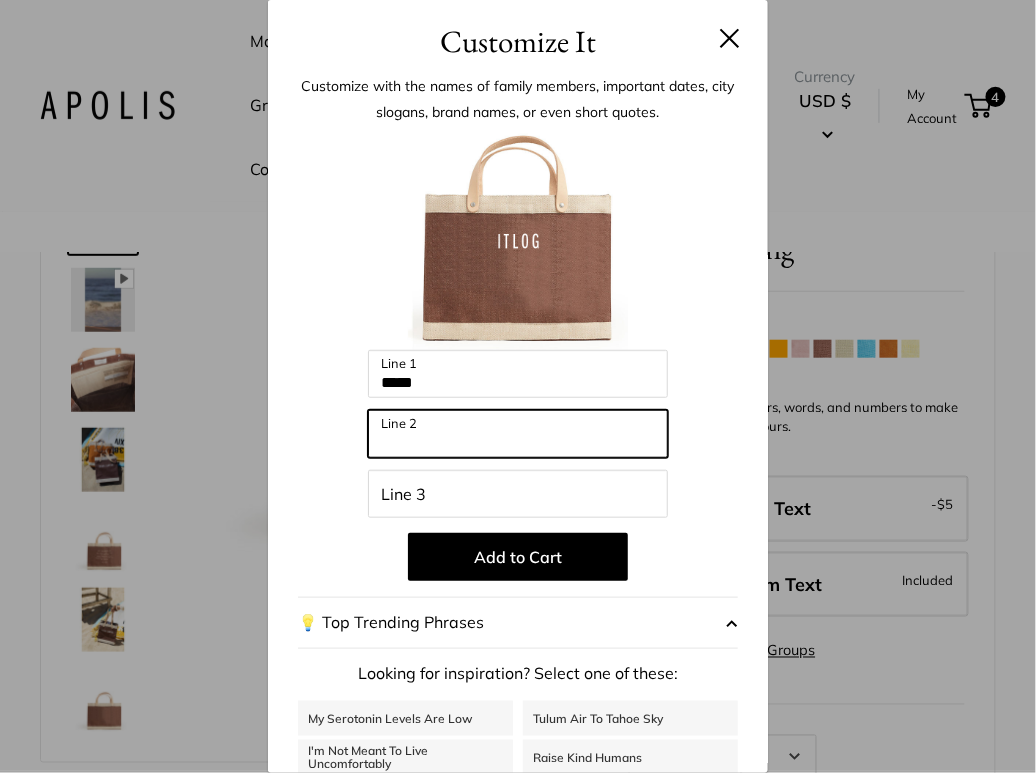 click on "Line 2" at bounding box center [518, 434] 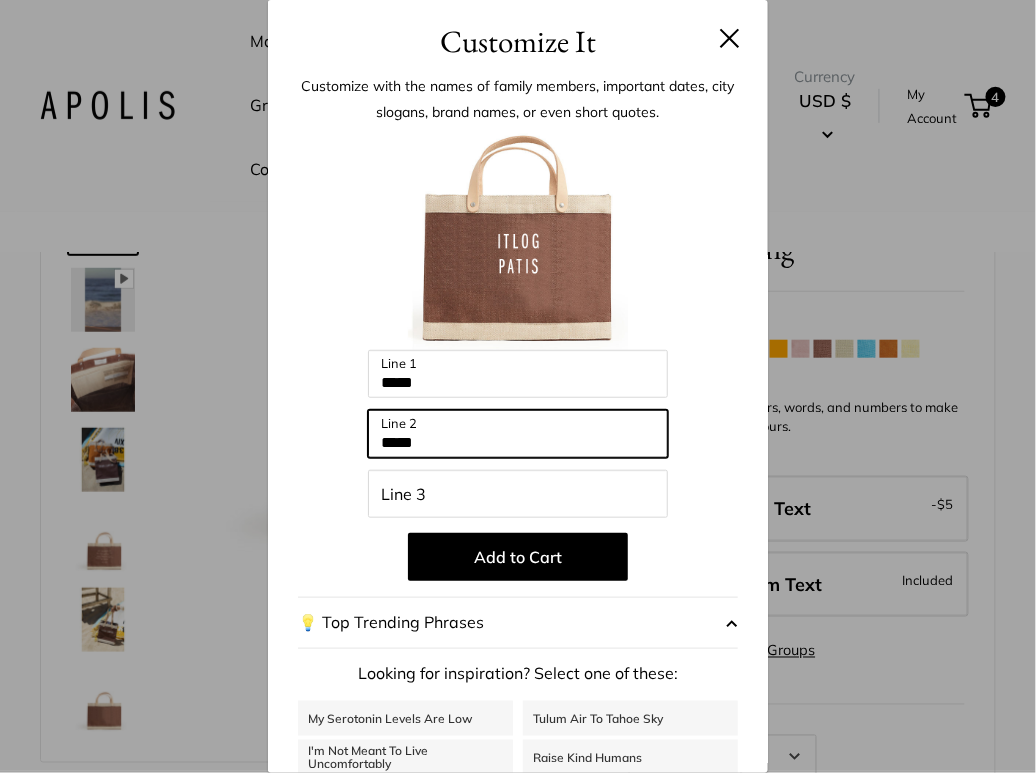 type on "*****" 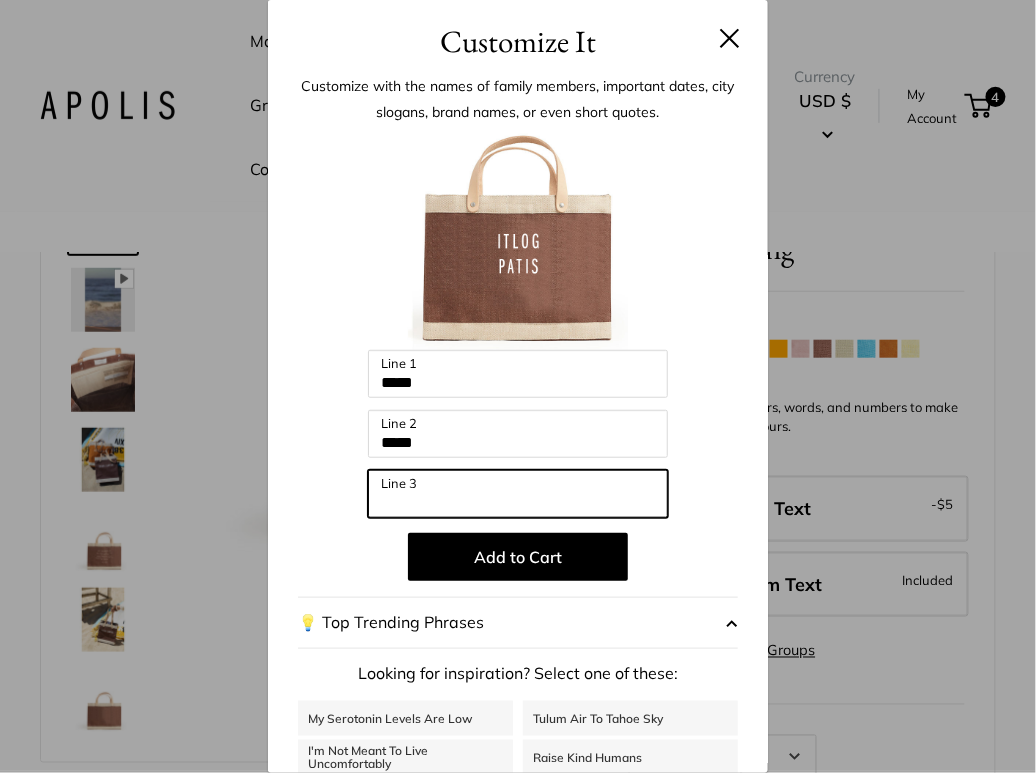 click on "Line 3" at bounding box center (518, 494) 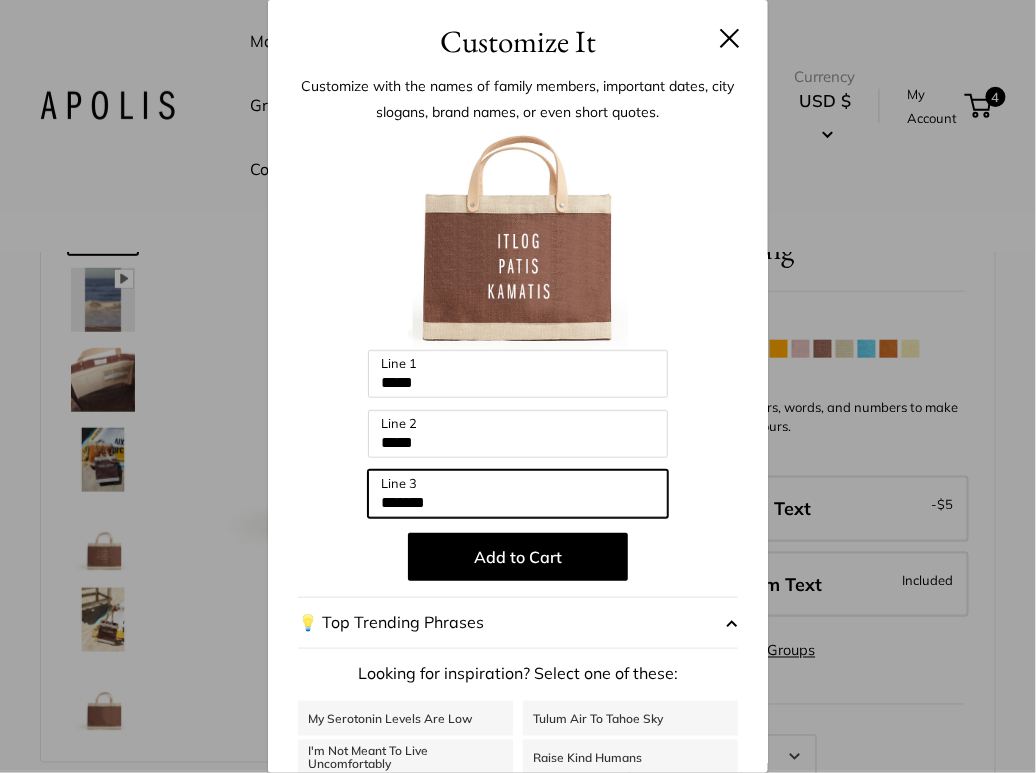 type on "*******" 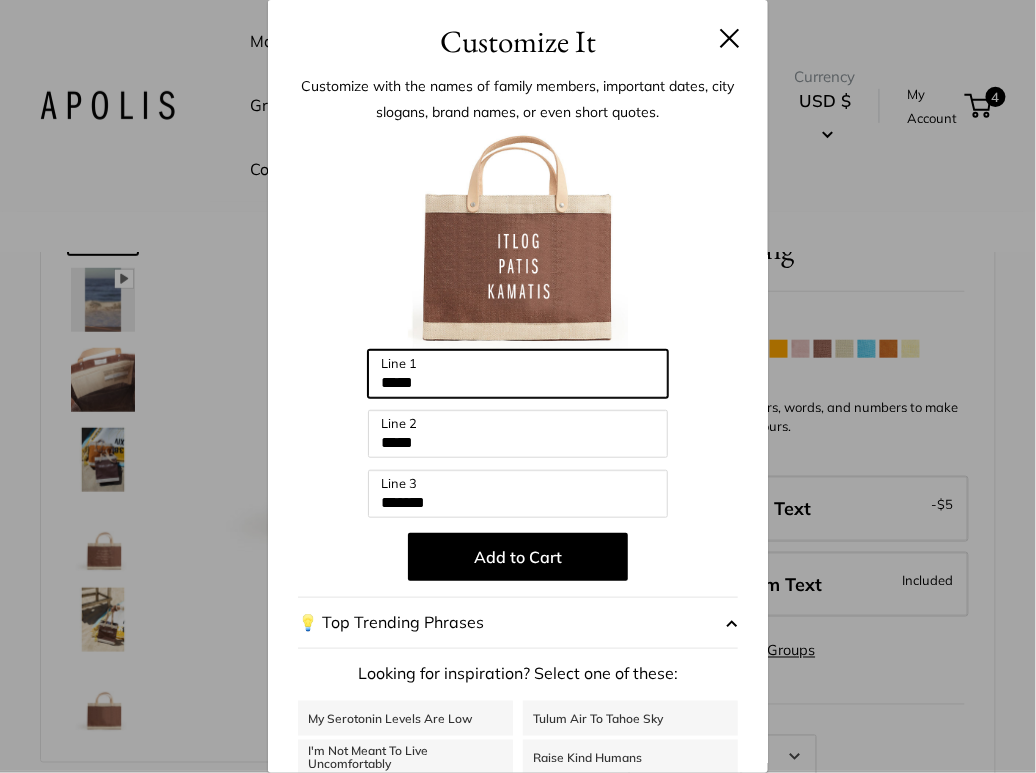click on "*****" at bounding box center (518, 374) 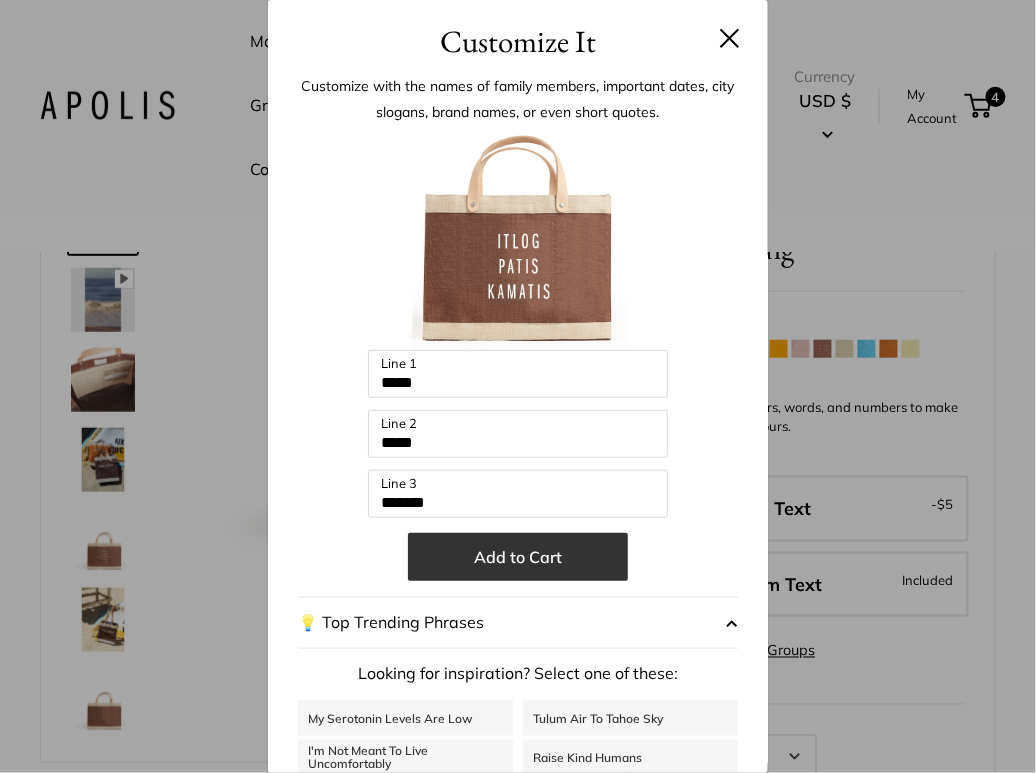 click on "Add to Cart" at bounding box center [518, 557] 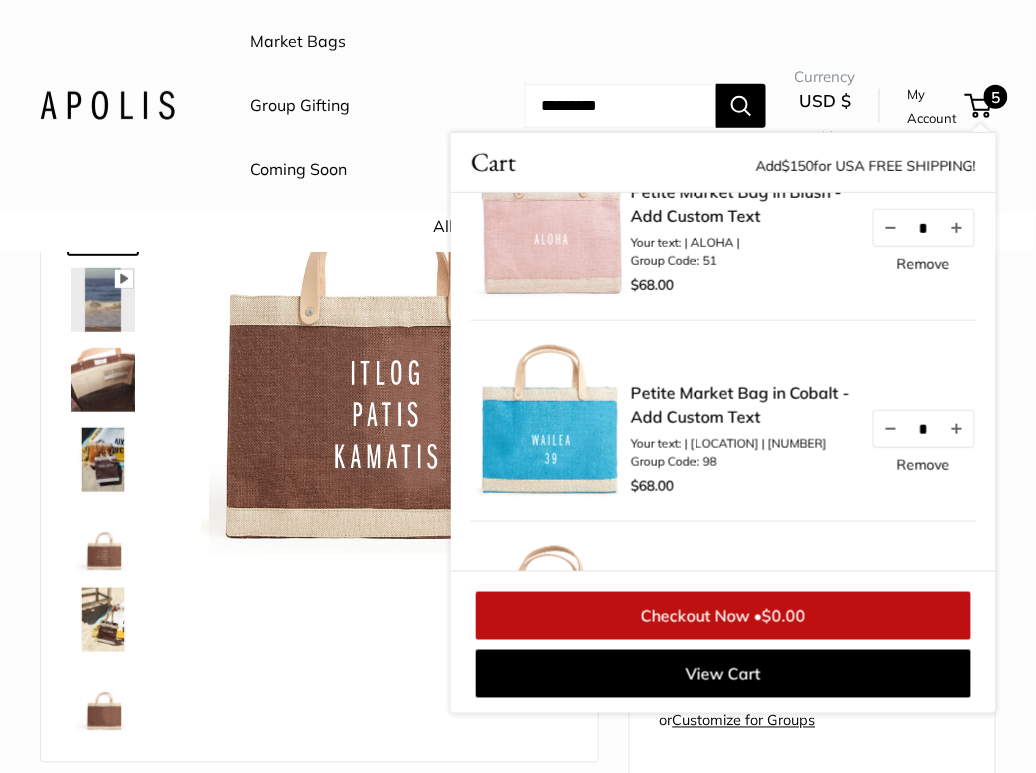scroll, scrollTop: 0, scrollLeft: 0, axis: both 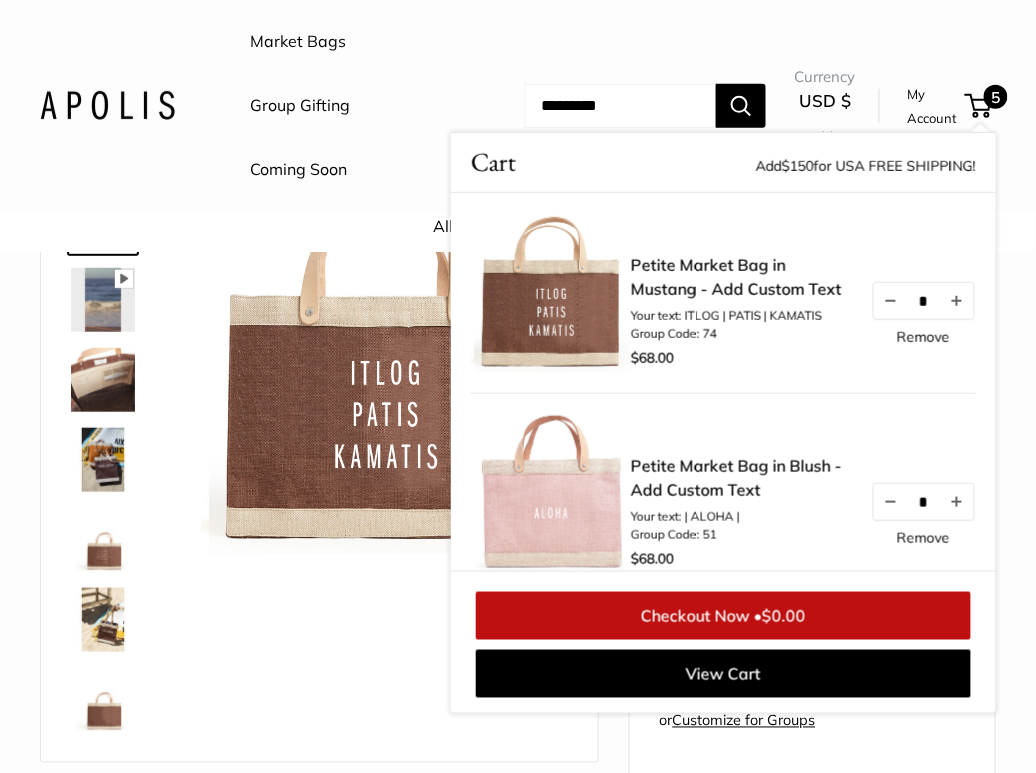 click on "Home
Market Bags
Petite Market Bag in Mustang
Pause Play % buffered 00:00 Unmute Mute Exit fullscreen Enter fullscreen Play
Roll over image to zoom in" at bounding box center [518, 915] 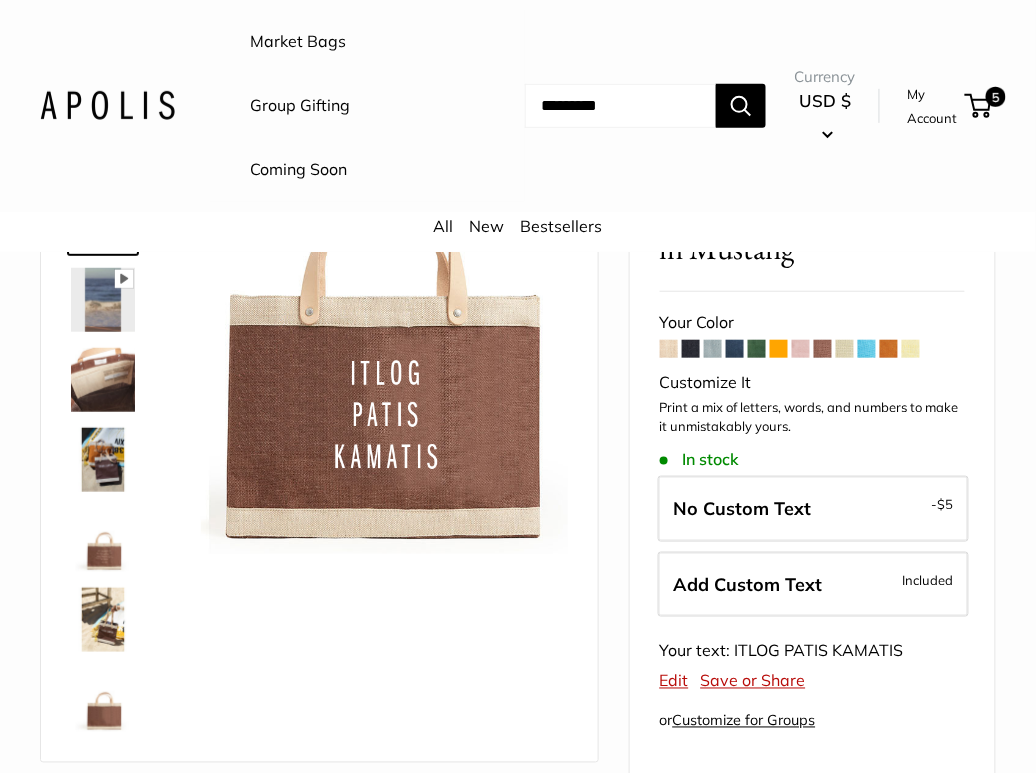 scroll, scrollTop: 0, scrollLeft: 0, axis: both 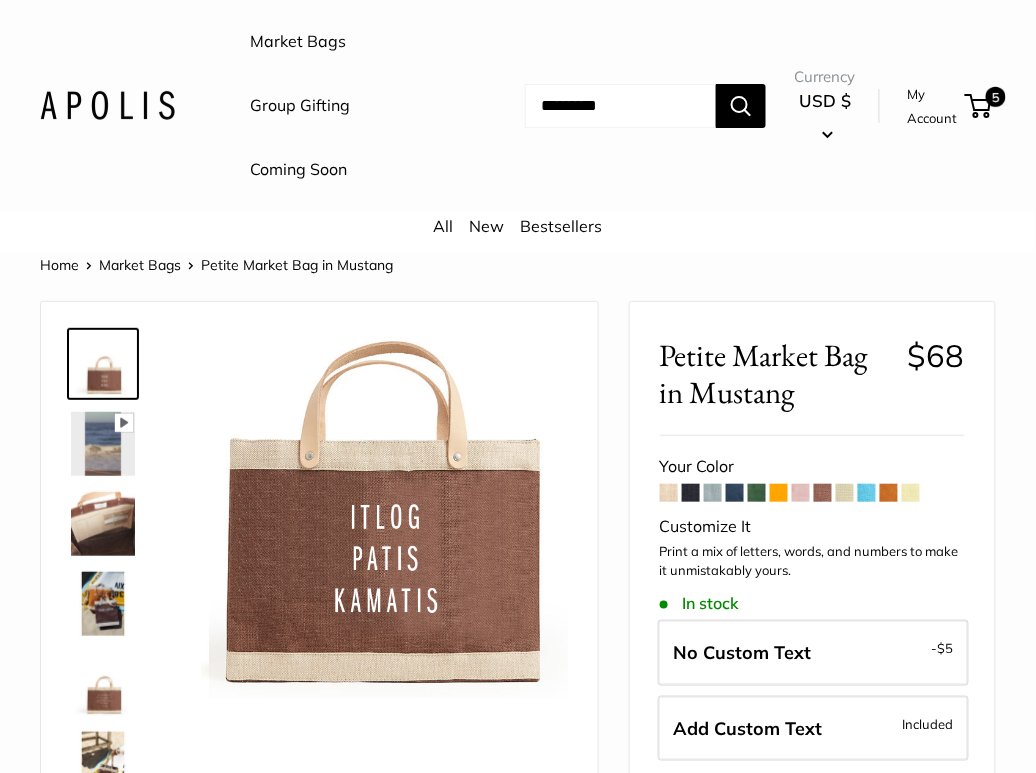 click on "Market Bags" at bounding box center (298, 42) 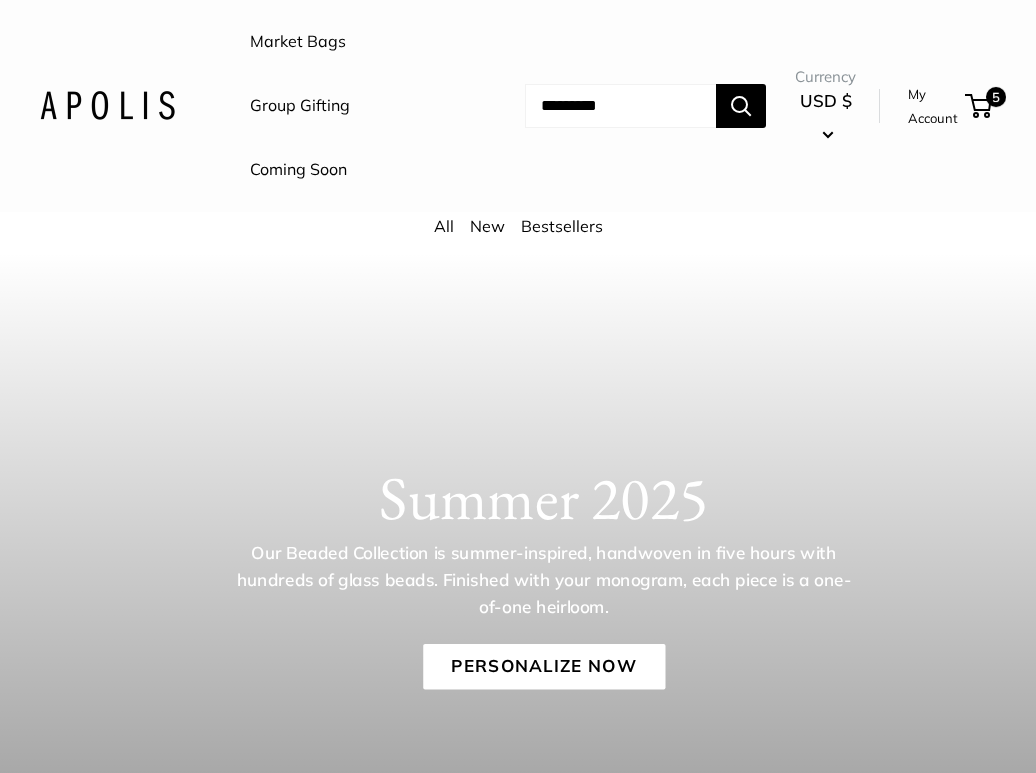 scroll, scrollTop: 0, scrollLeft: 0, axis: both 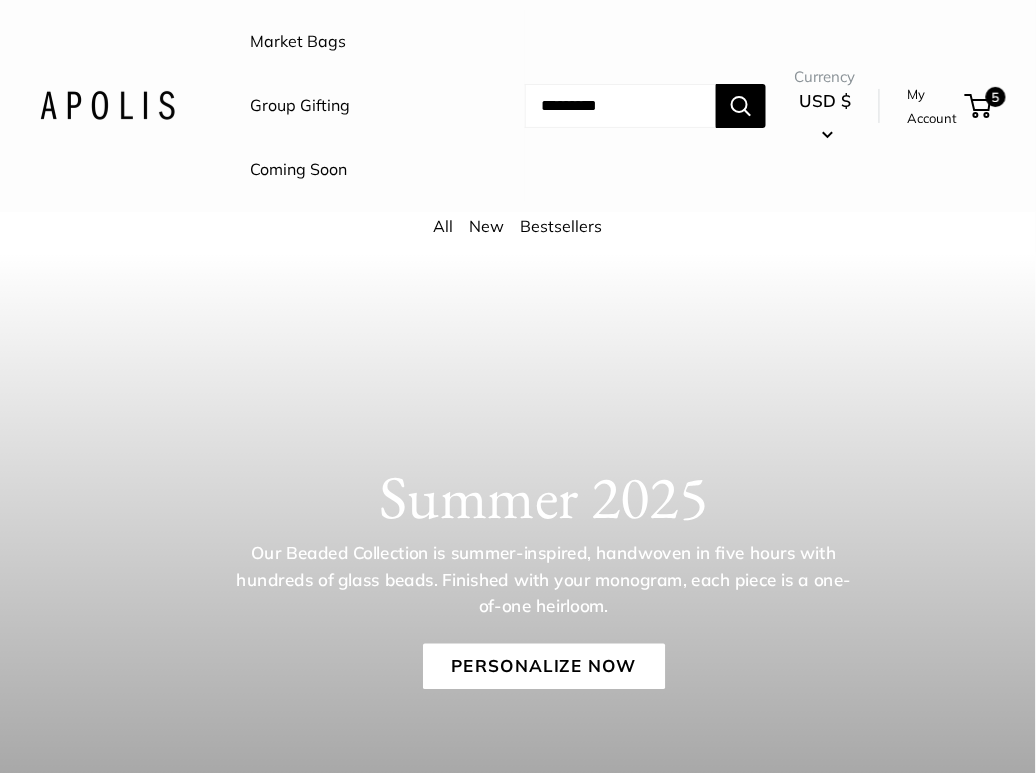 click at bounding box center [620, 106] 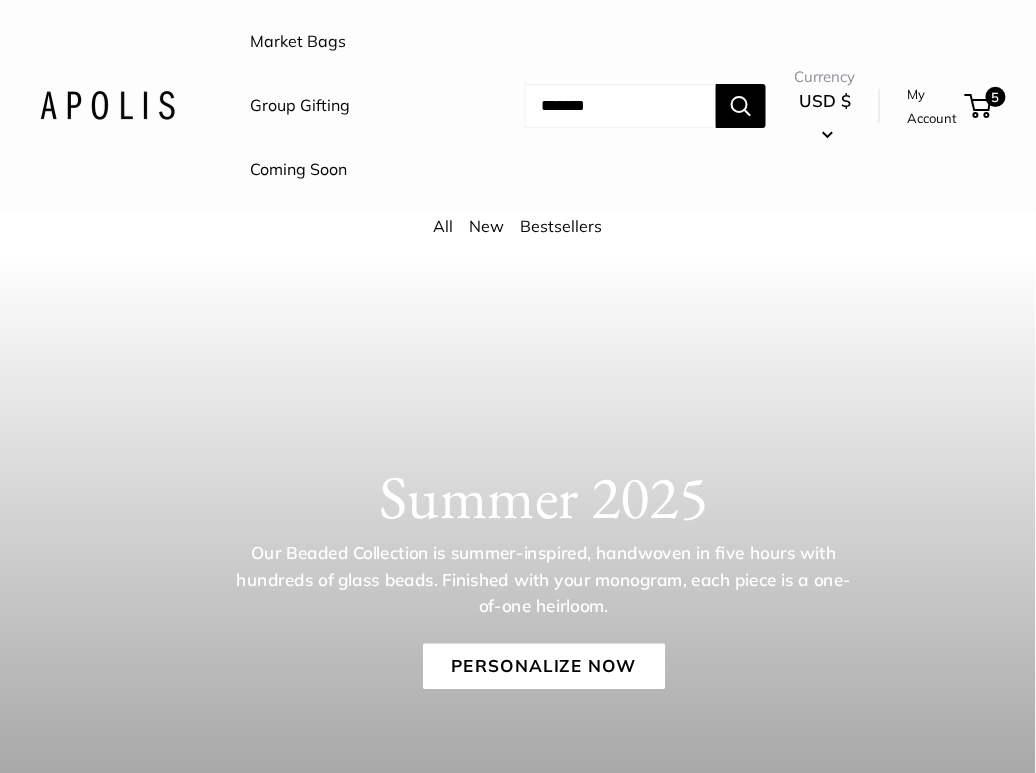 scroll, scrollTop: 0, scrollLeft: 0, axis: both 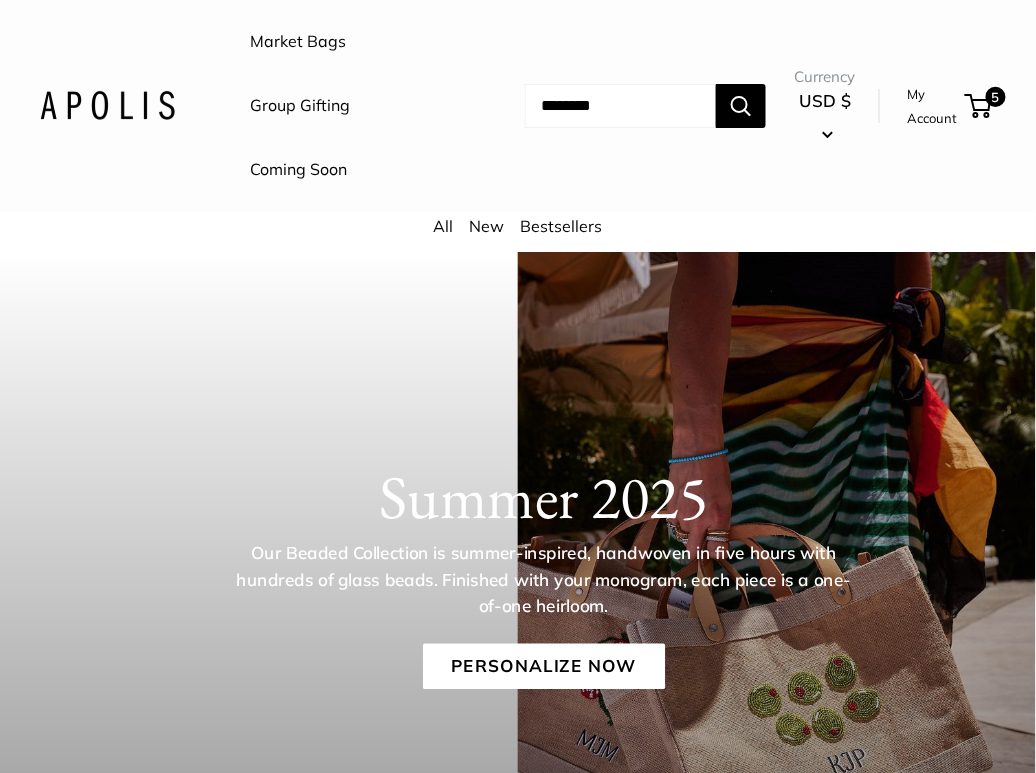 type on "********" 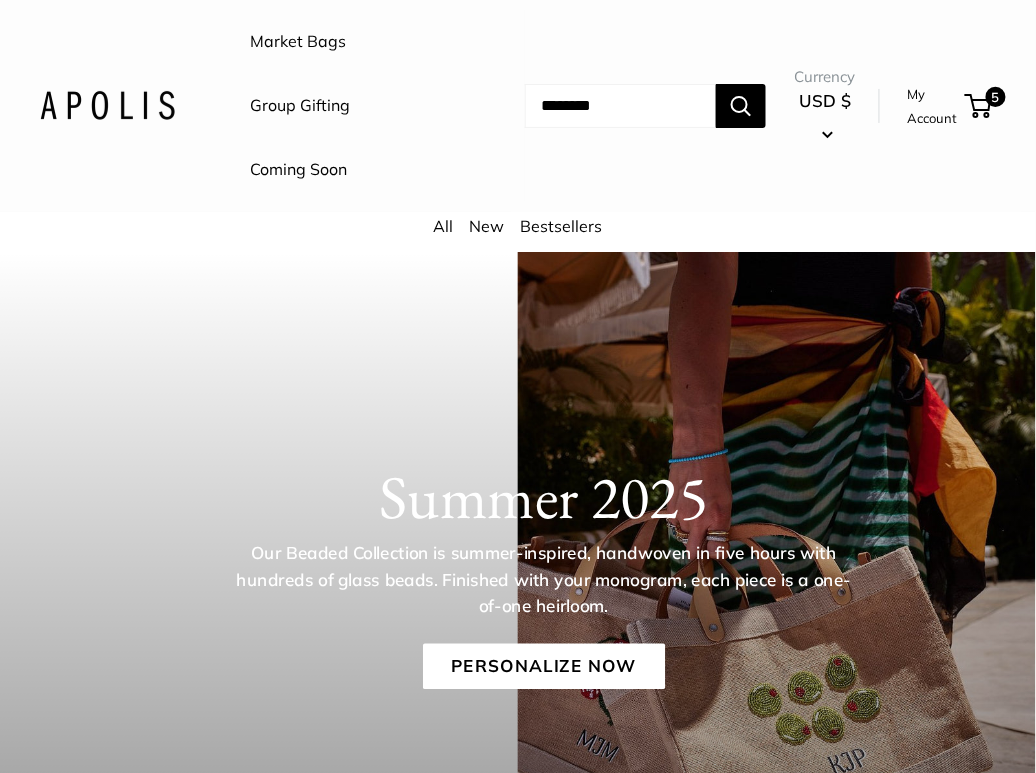 click at bounding box center (741, 106) 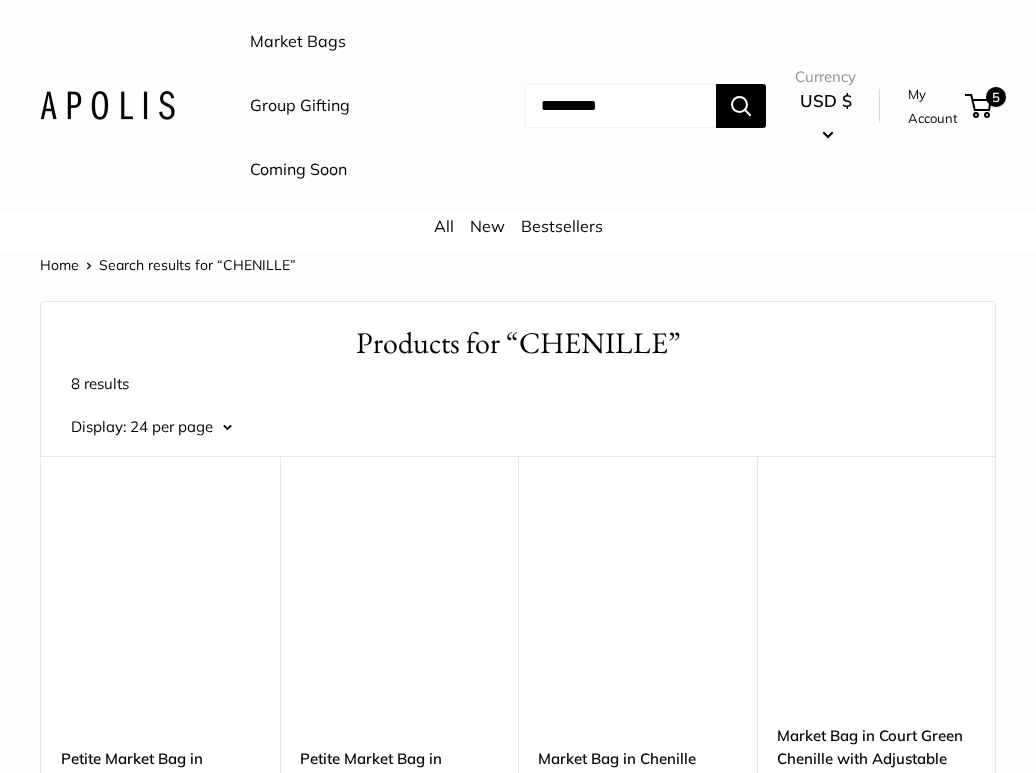 scroll, scrollTop: 0, scrollLeft: 0, axis: both 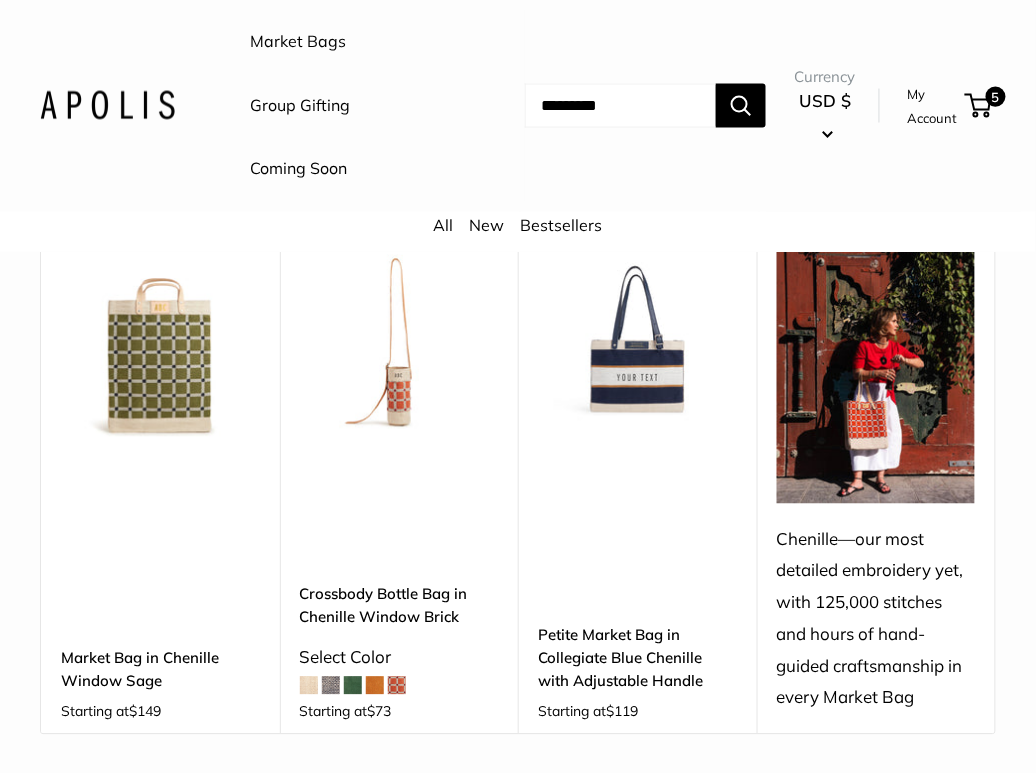 click at bounding box center (0, 0) 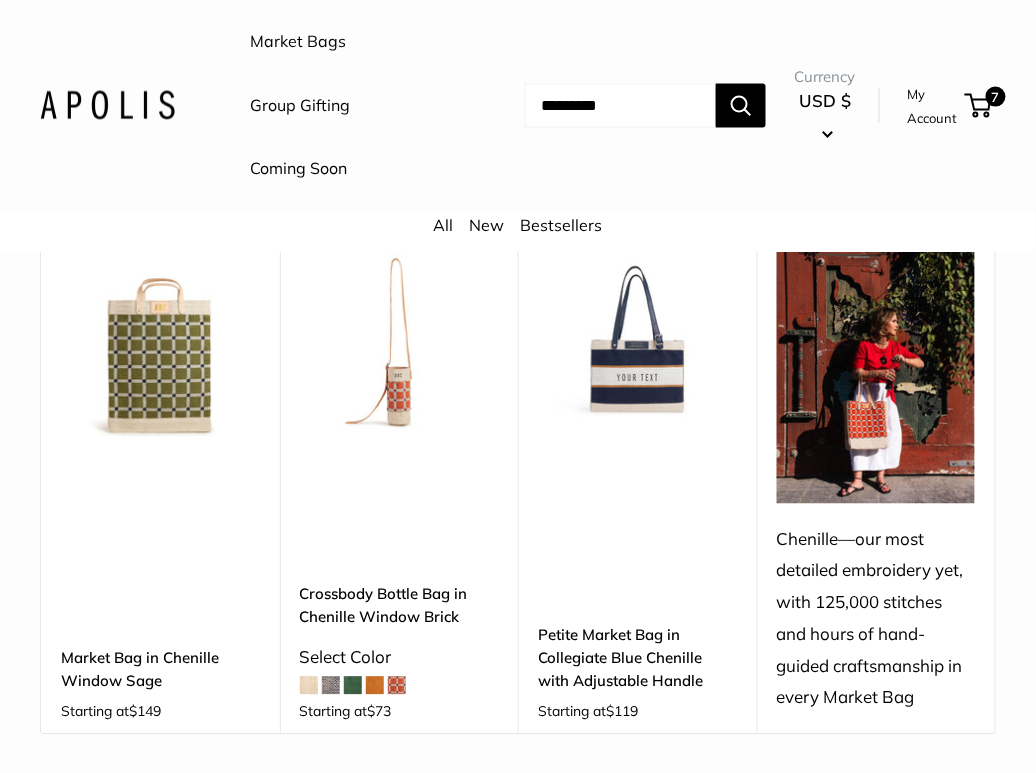 click on "Market Bags" at bounding box center [298, 42] 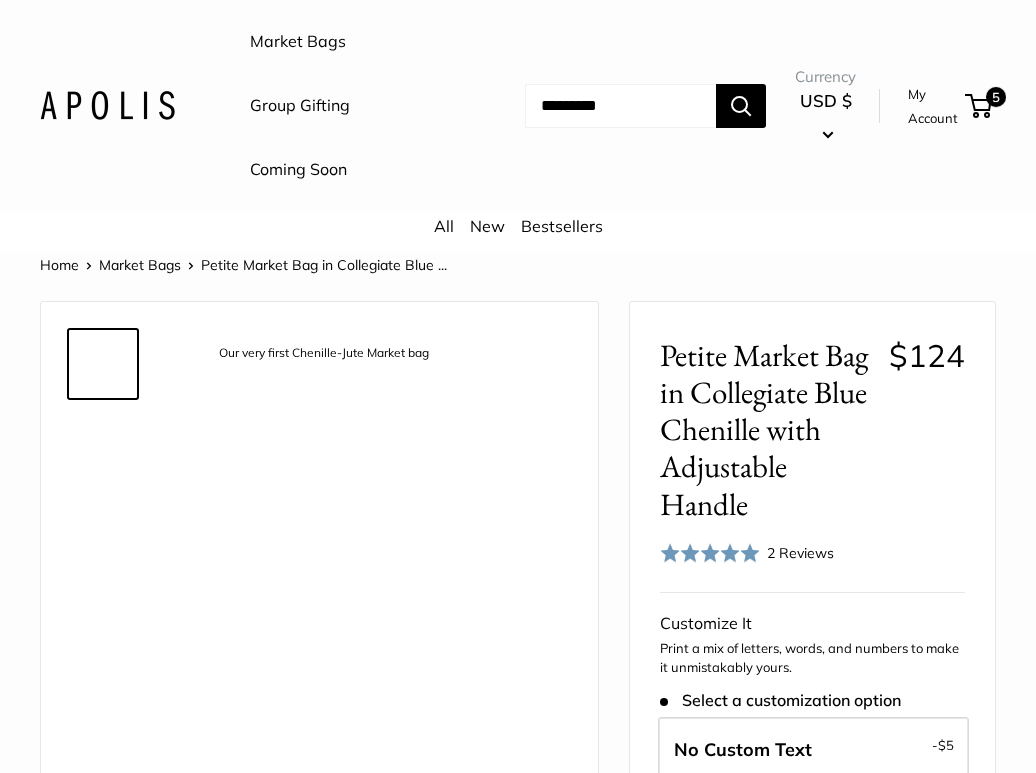 scroll, scrollTop: 0, scrollLeft: 0, axis: both 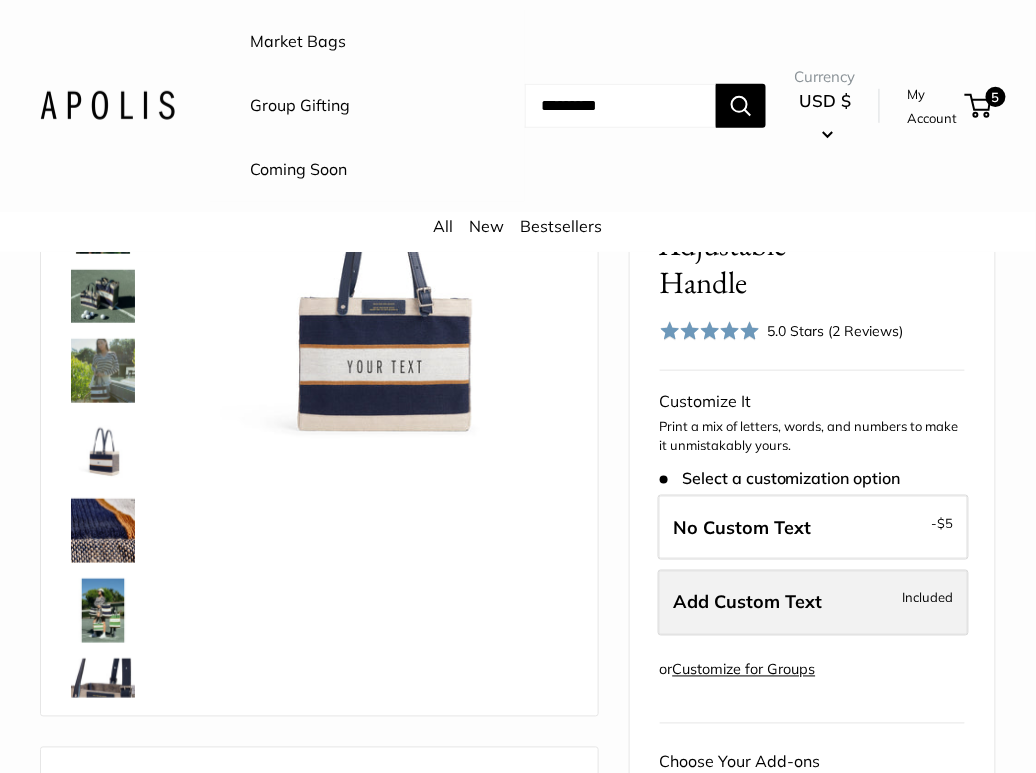 click on "Add Custom Text" at bounding box center [748, 602] 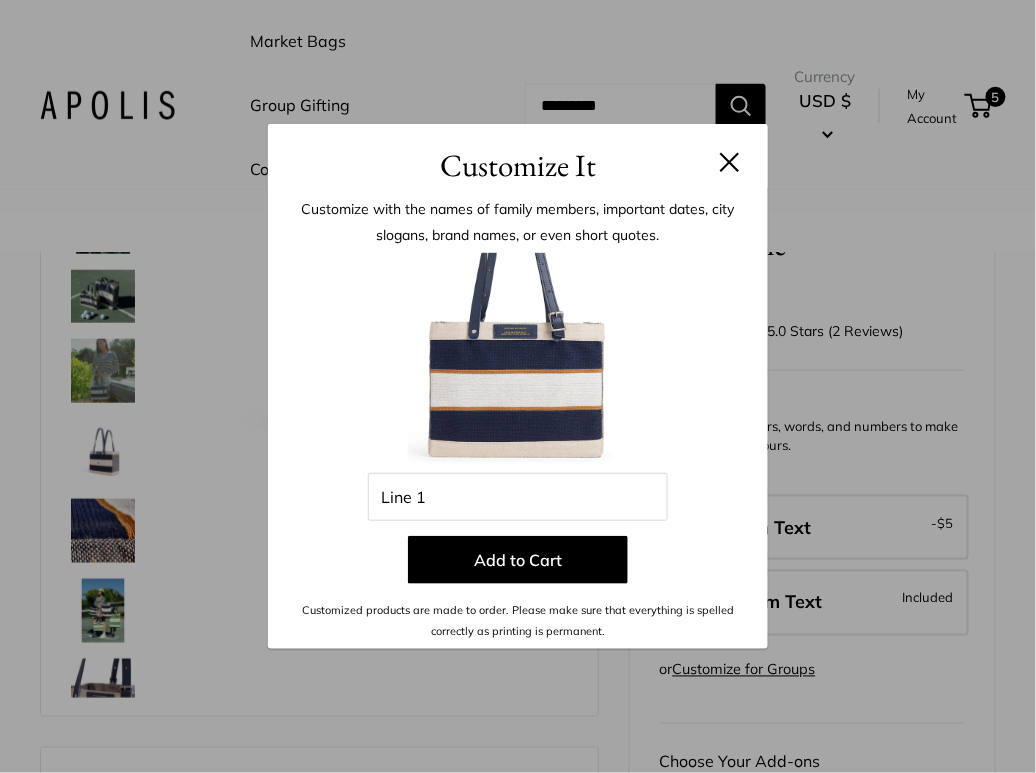 click at bounding box center [730, 162] 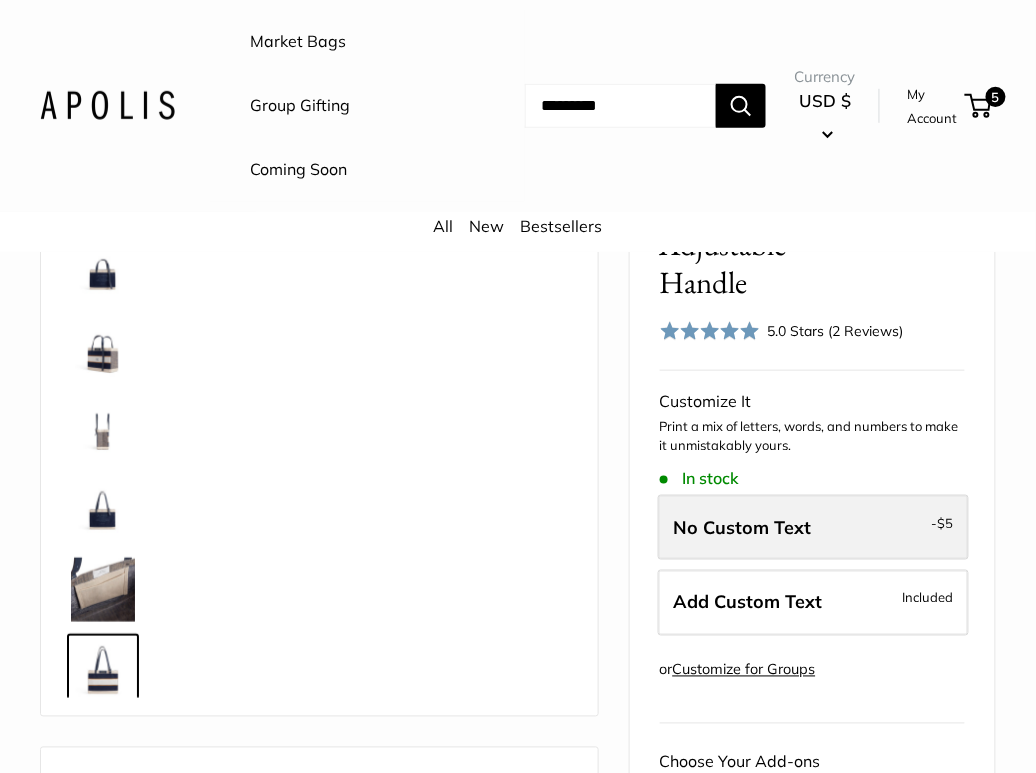 click on "No Custom Text" at bounding box center (743, 527) 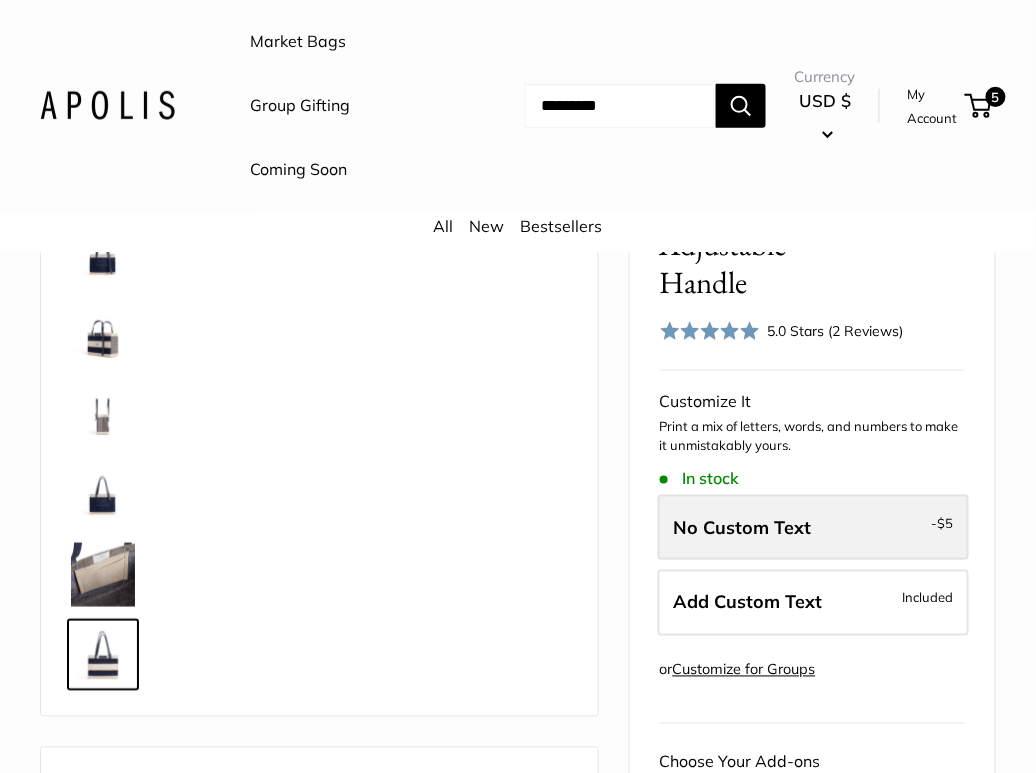 click on "No Custom Text" at bounding box center [743, 527] 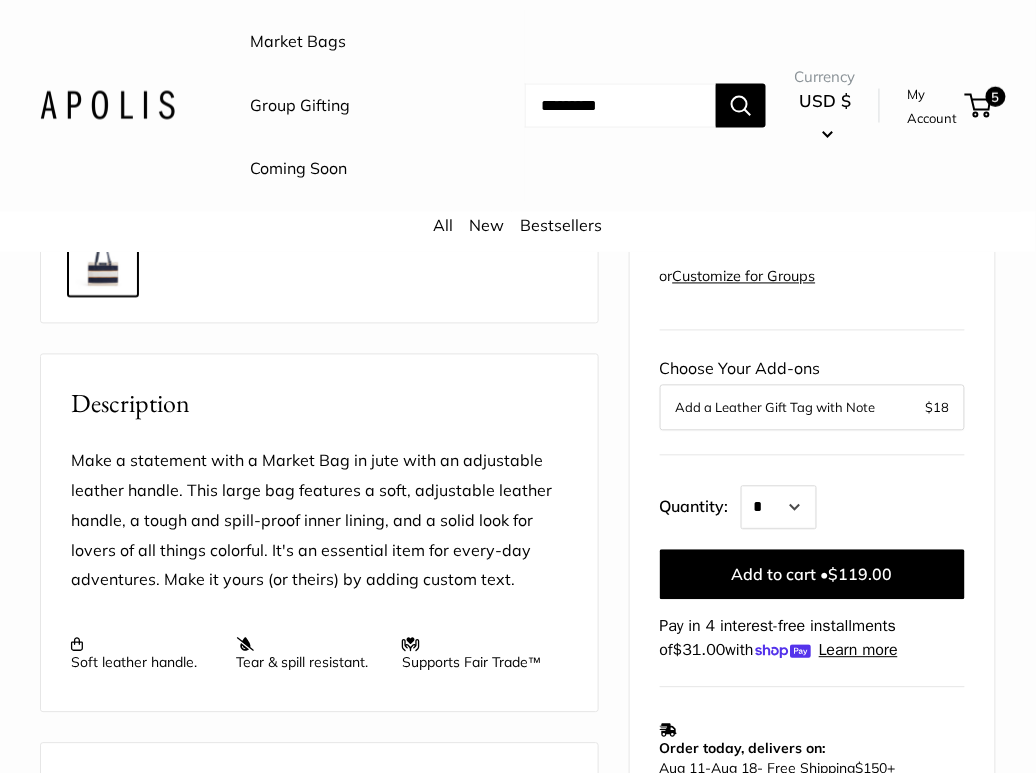 scroll, scrollTop: 667, scrollLeft: 0, axis: vertical 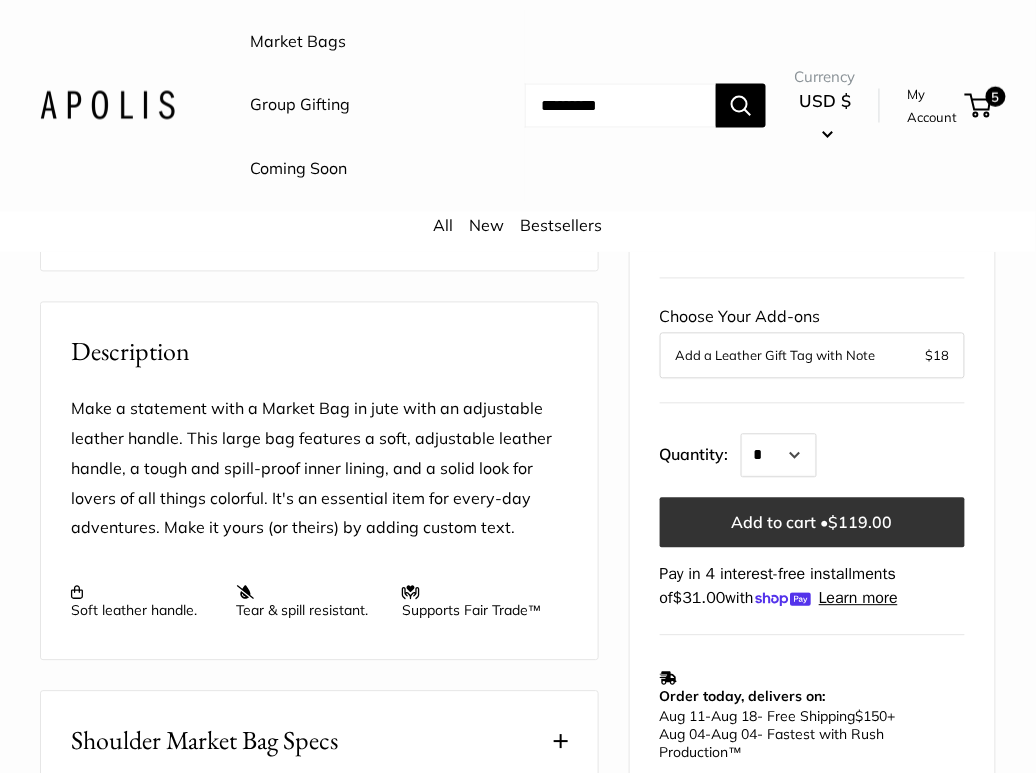 click on "Add to cart •  $119.00" at bounding box center [812, 523] 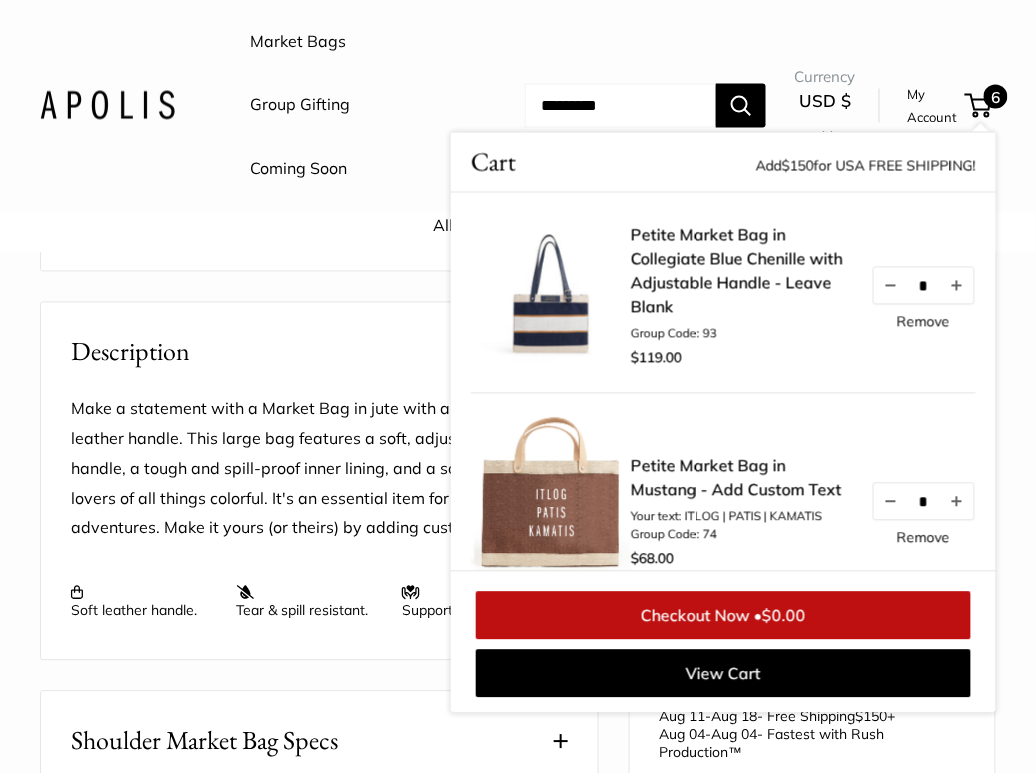 click on "Home
Market Bags
Petite Market Bag in Collegiate Blue ...
Our very first Chenille-Jute Market bag
Take it anywhere with easy-grip handles." at bounding box center [518, 466] 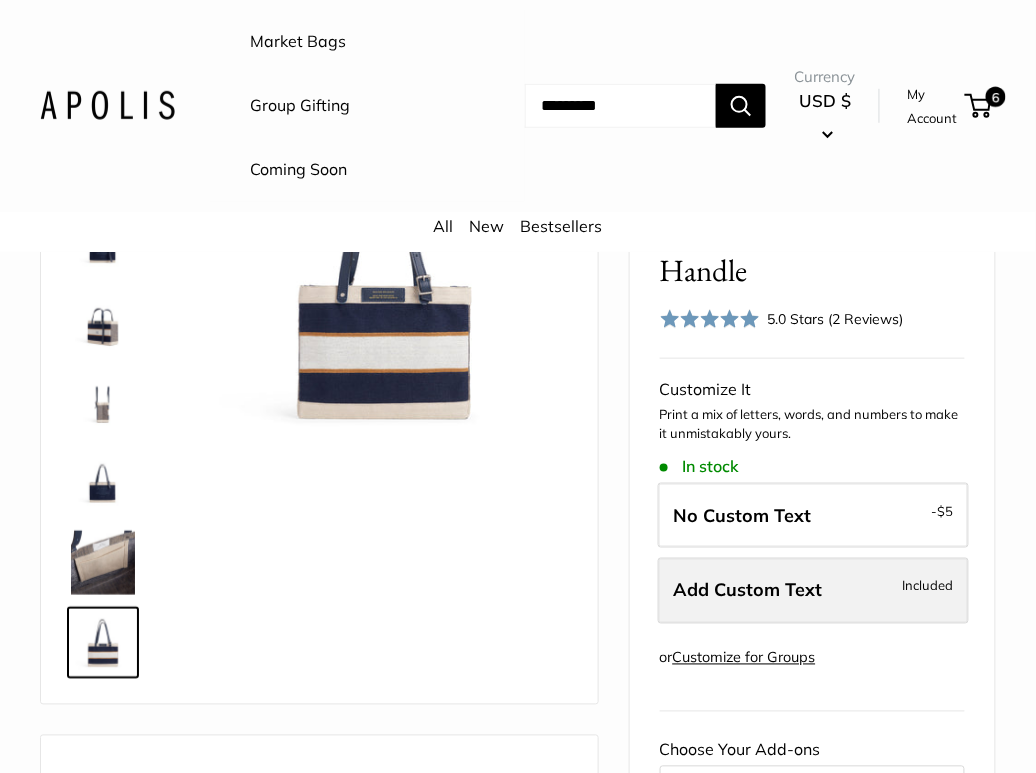 scroll, scrollTop: 233, scrollLeft: 0, axis: vertical 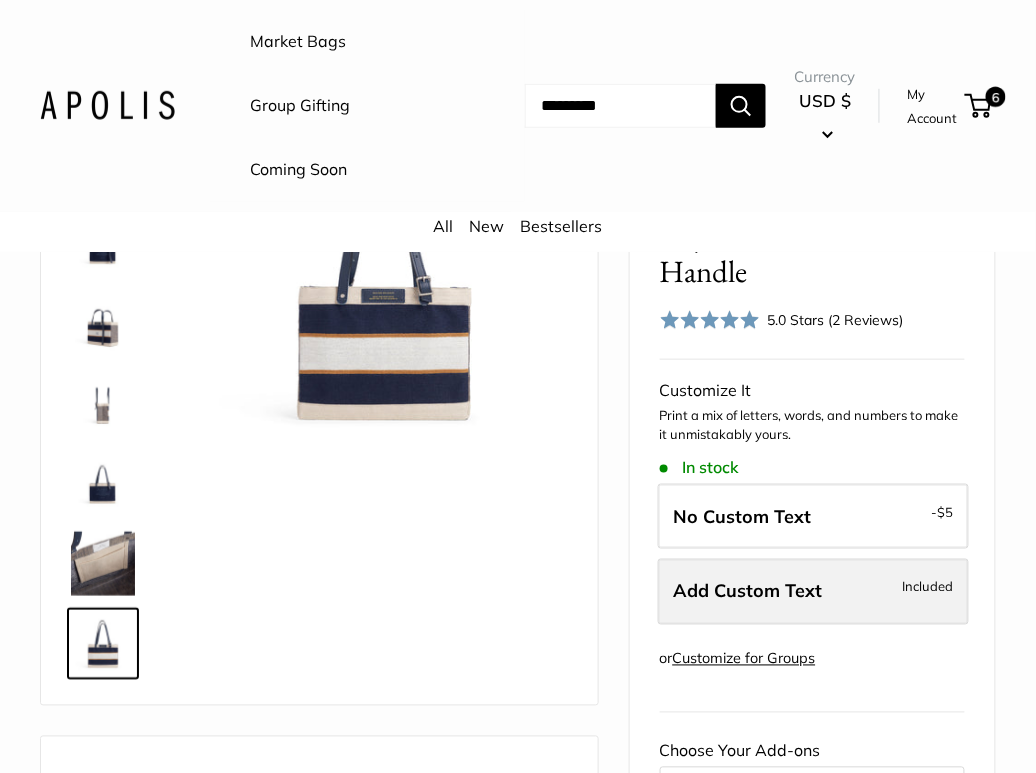 click on "Add Custom Text
Included" at bounding box center (813, 592) 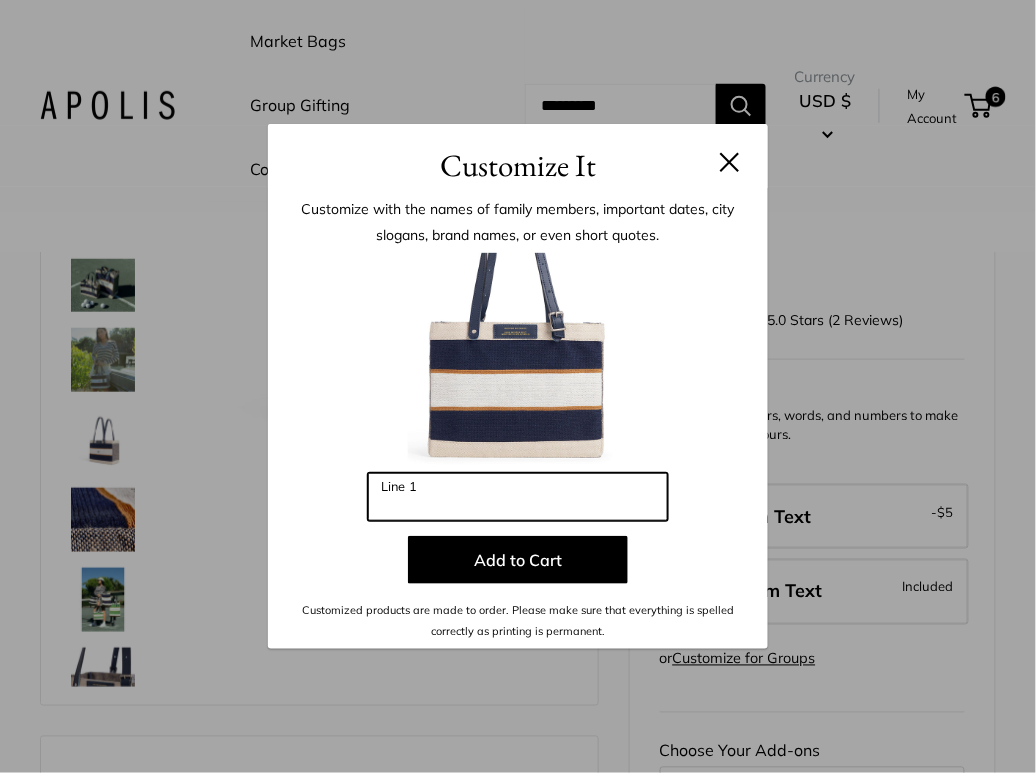 click on "Line 1" at bounding box center (518, 497) 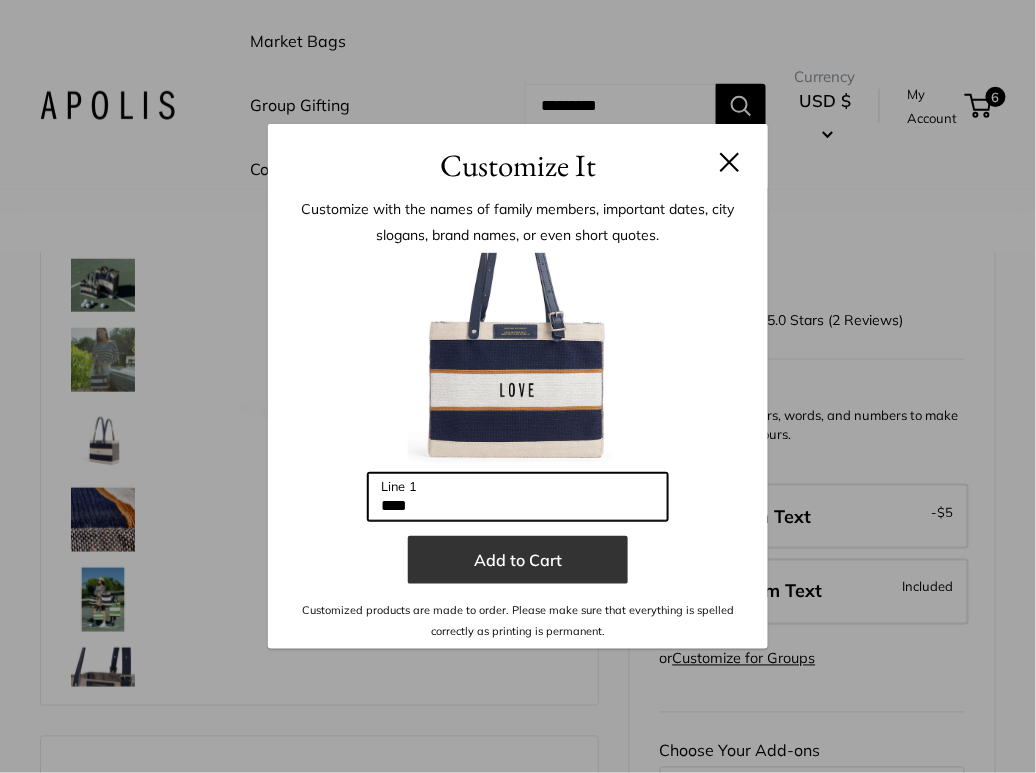 type on "****" 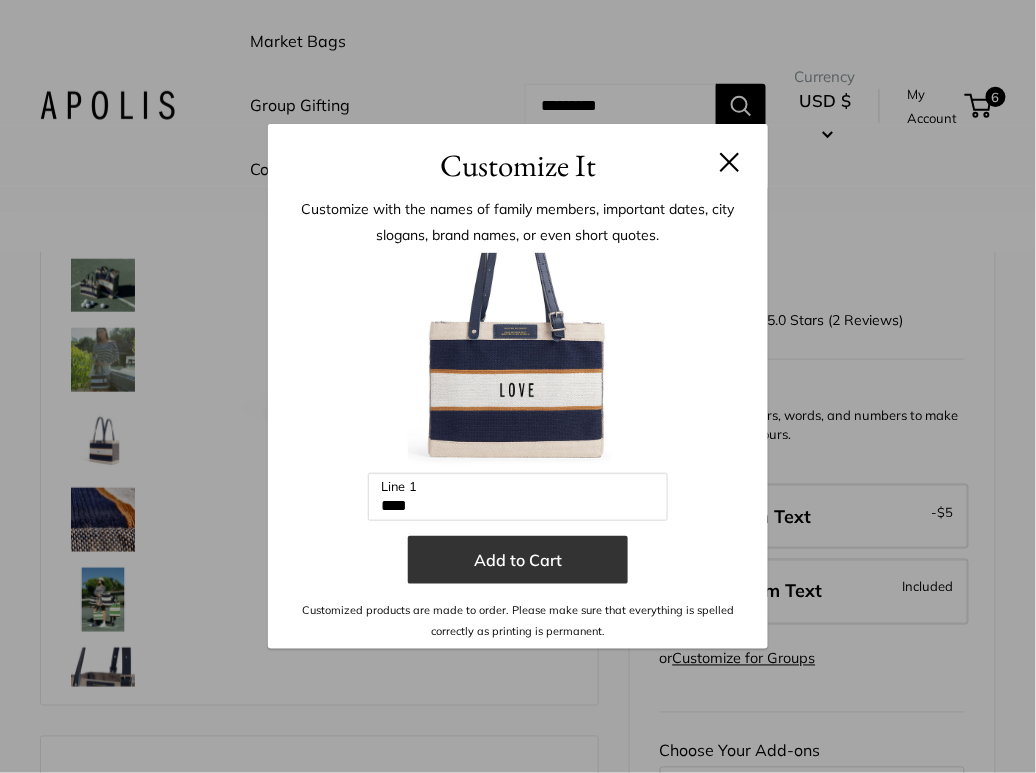 click on "Add to Cart" at bounding box center [518, 560] 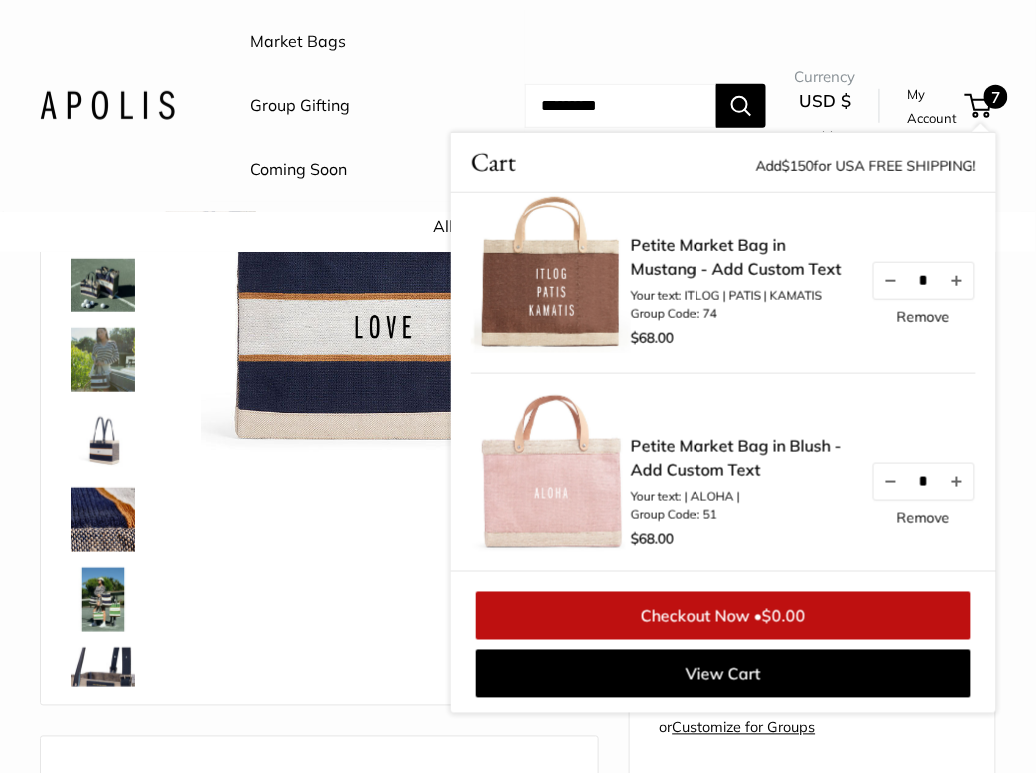 scroll, scrollTop: 0, scrollLeft: 0, axis: both 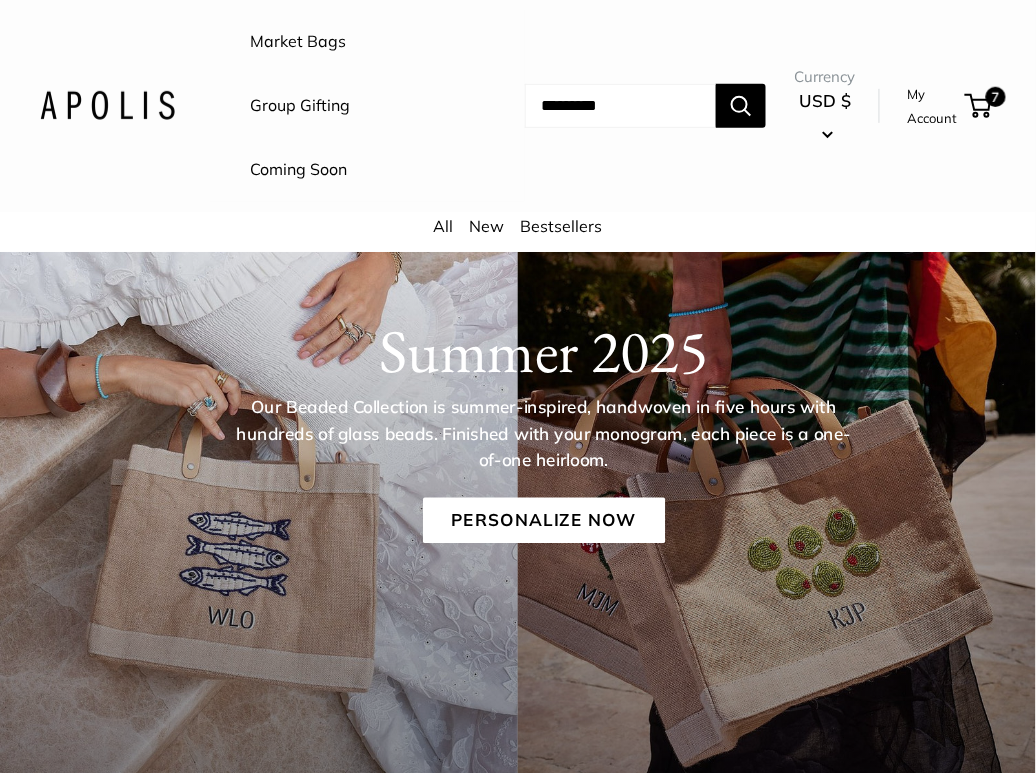click on "Summer 2025 Our Beaded Collection is summer-inspired, handwoven in five hours with hundreds of glass beads. Finished with your monogram, each piece is a one-of-one heirloom. Personalize Now" at bounding box center (544, 430) 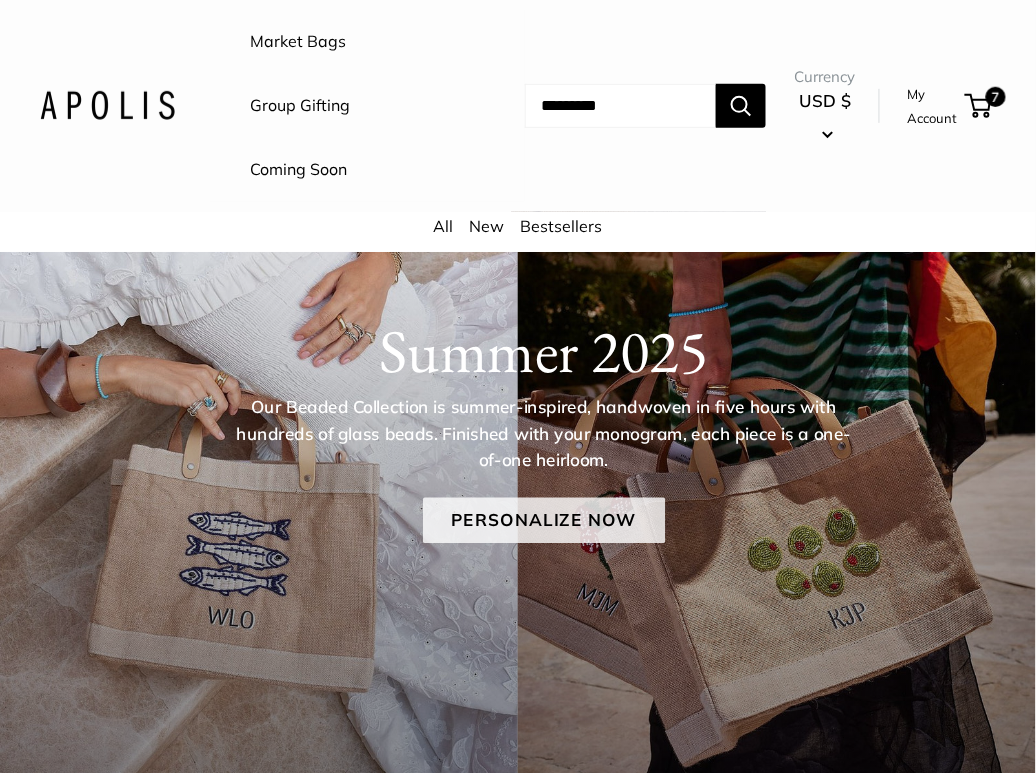 click on "Personalize Now" at bounding box center (544, 521) 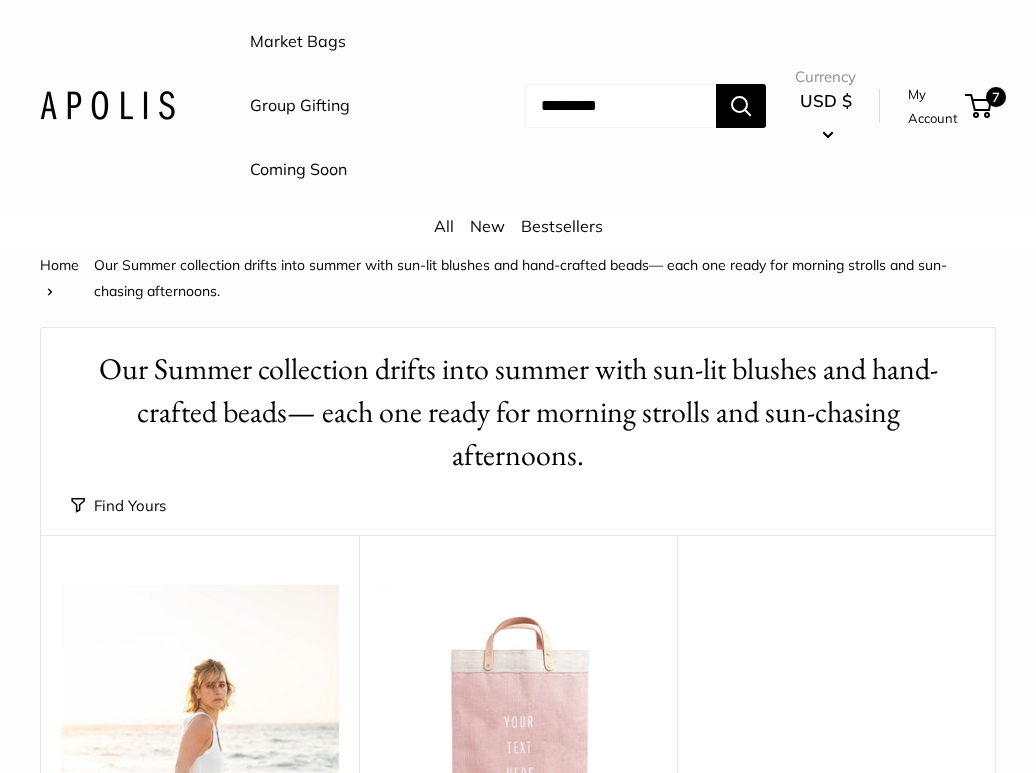 scroll, scrollTop: 0, scrollLeft: 0, axis: both 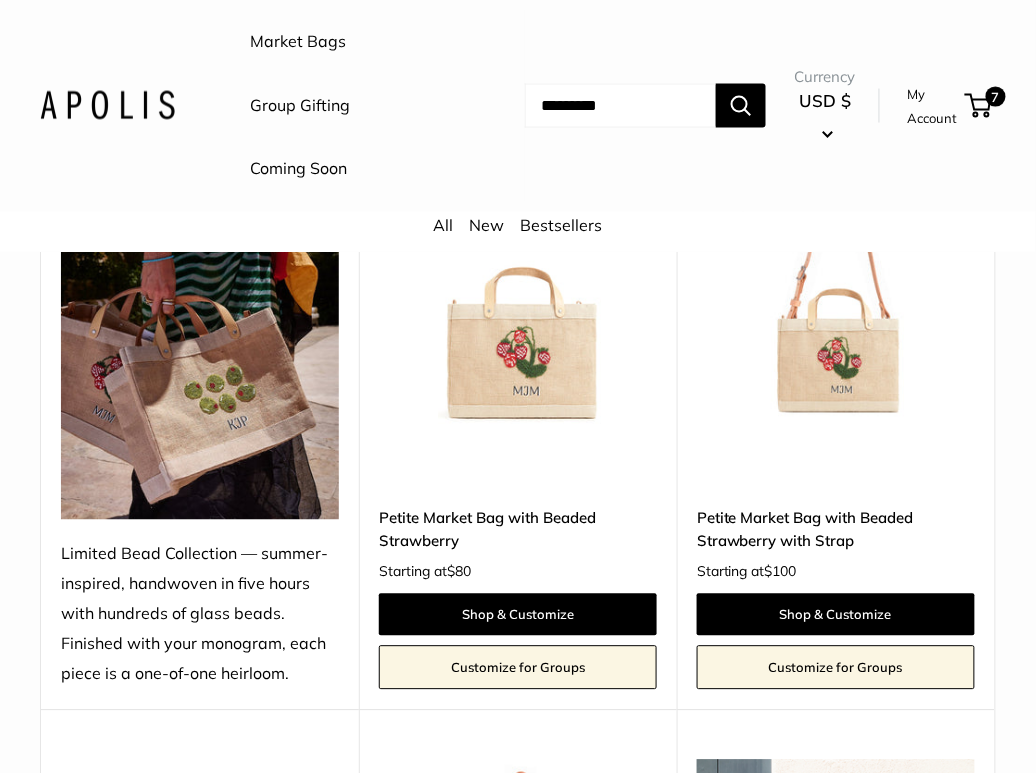 click at bounding box center (0, 0) 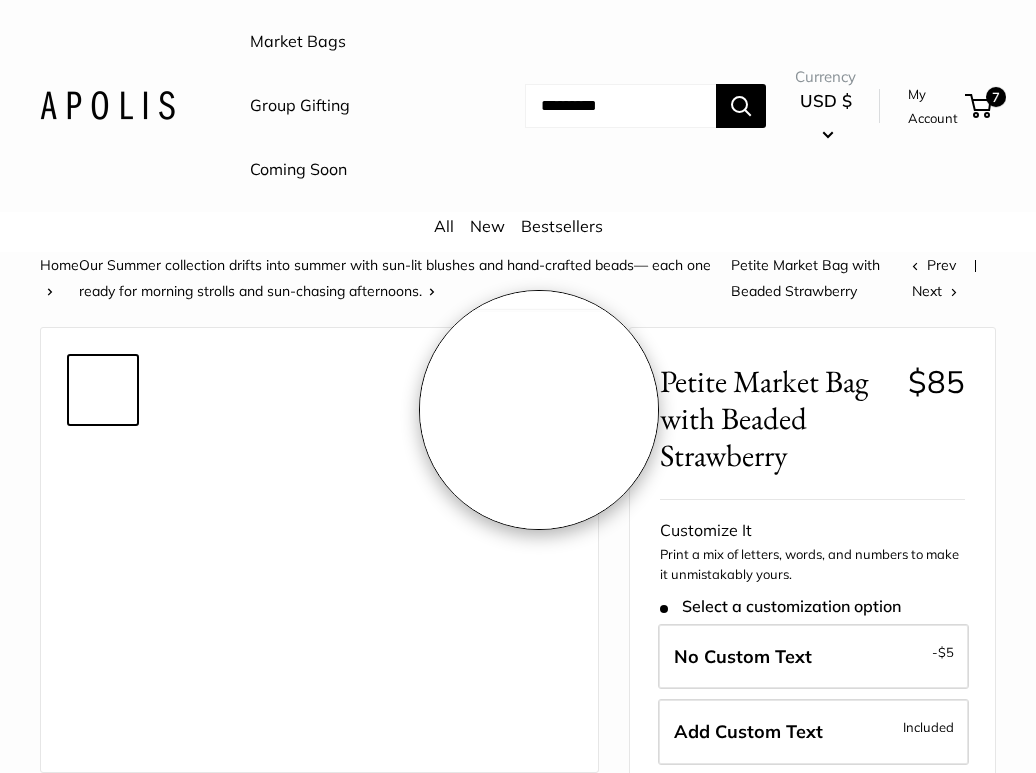 scroll, scrollTop: 0, scrollLeft: 0, axis: both 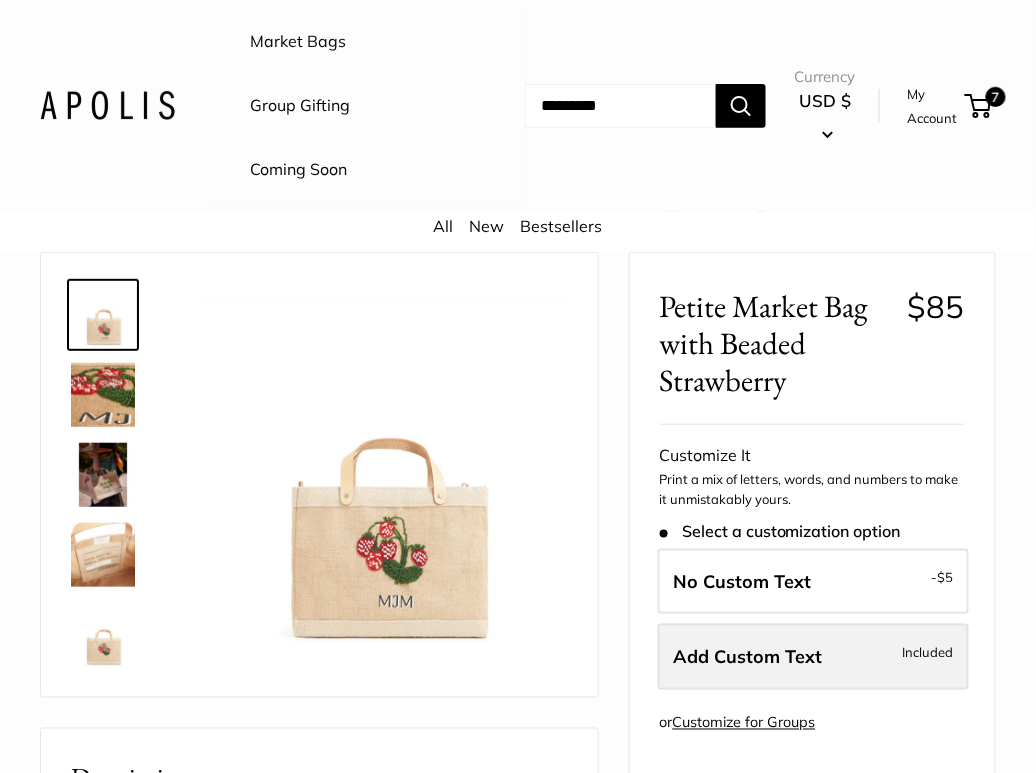 click on "Add Custom Text" at bounding box center [748, 656] 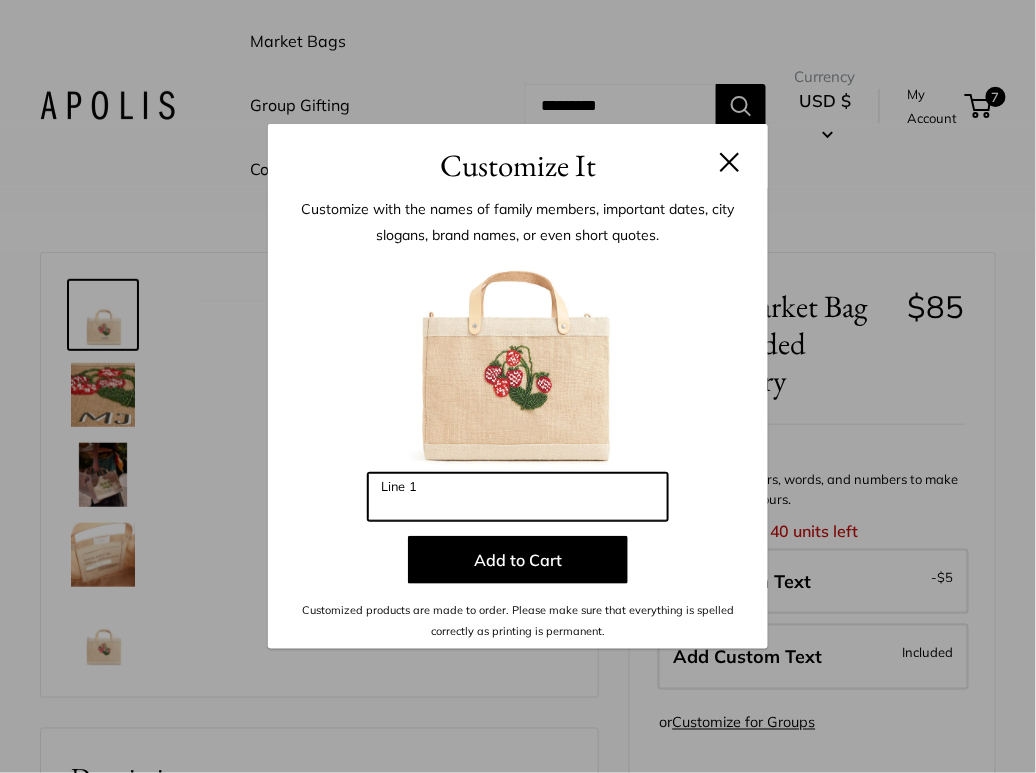 click on "Line 1" at bounding box center (518, 497) 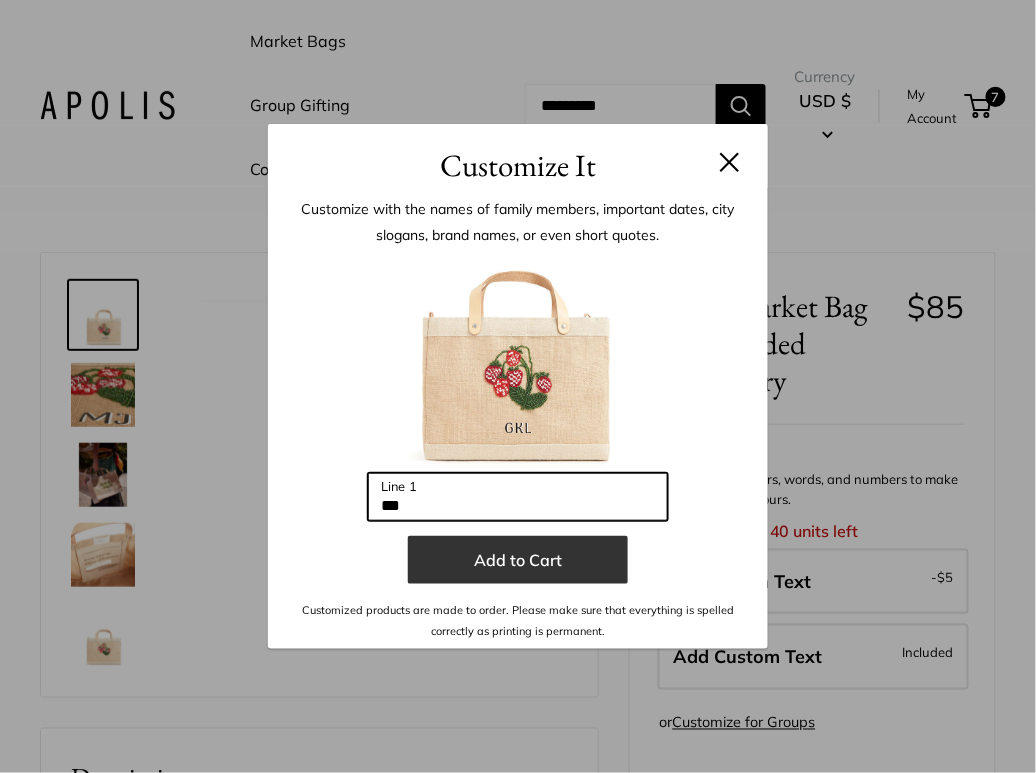 type on "***" 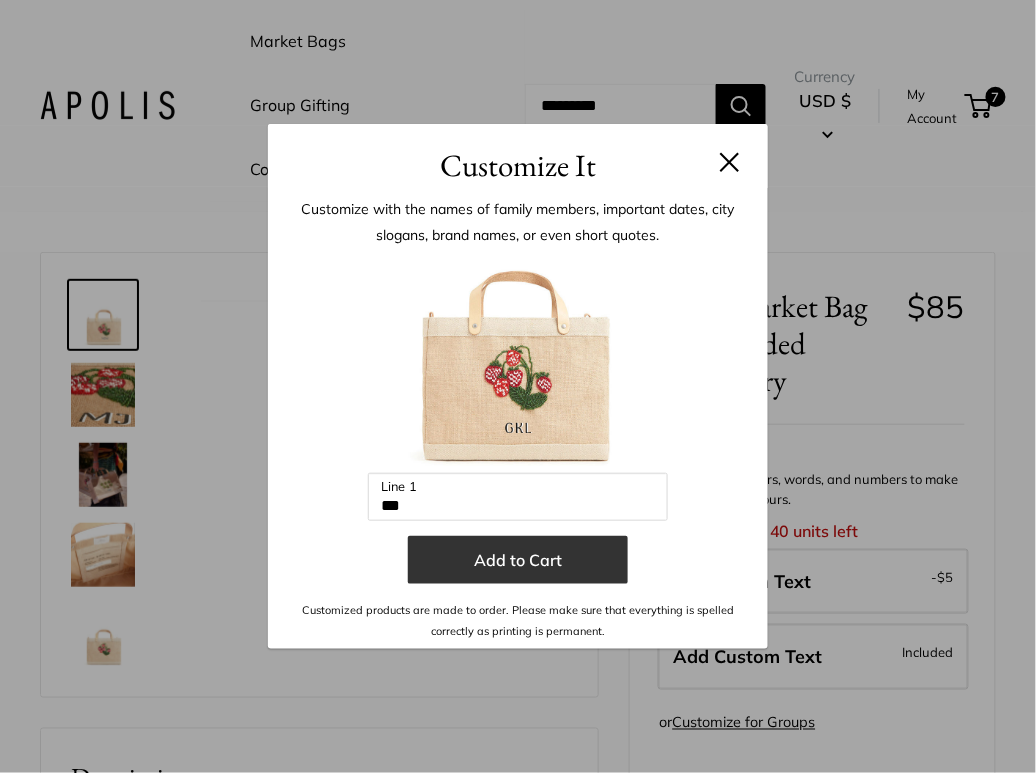 click on "Add to Cart" at bounding box center [518, 560] 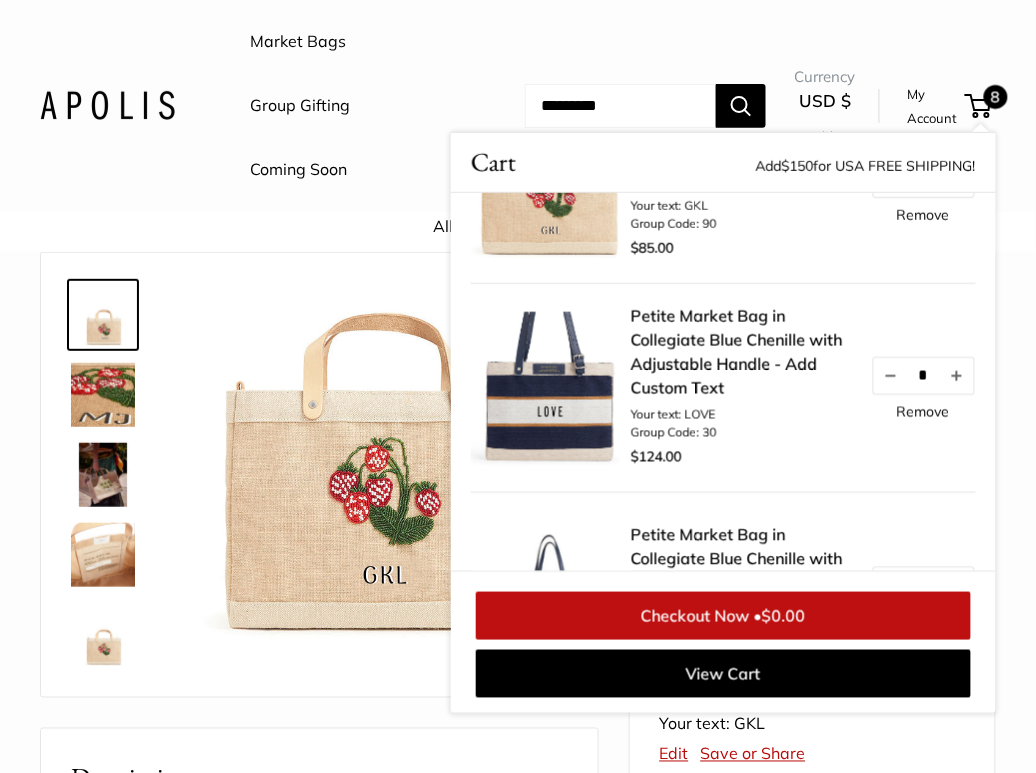 scroll, scrollTop: 72, scrollLeft: 0, axis: vertical 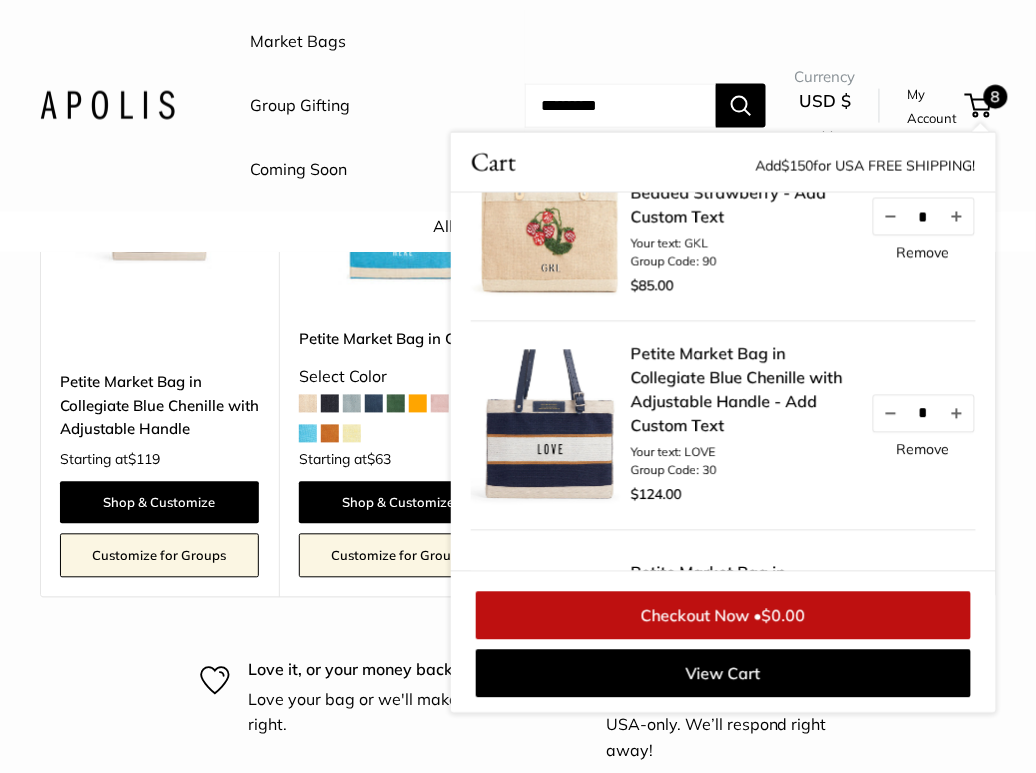 click on "8" at bounding box center (996, 97) 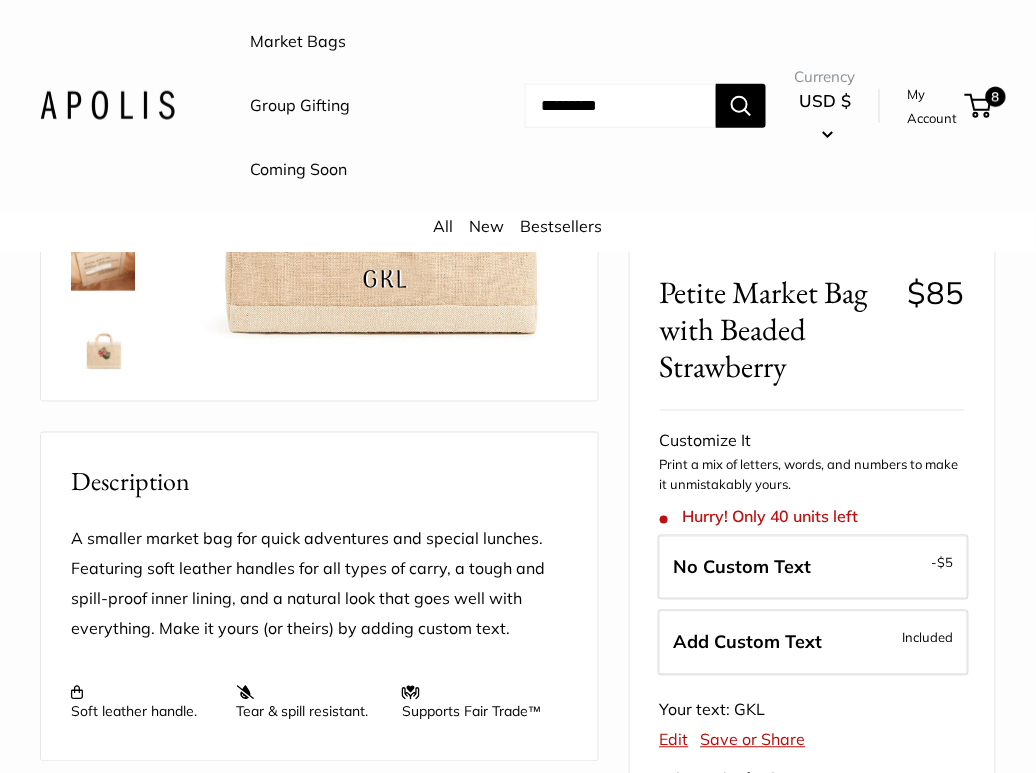 scroll, scrollTop: 0, scrollLeft: 0, axis: both 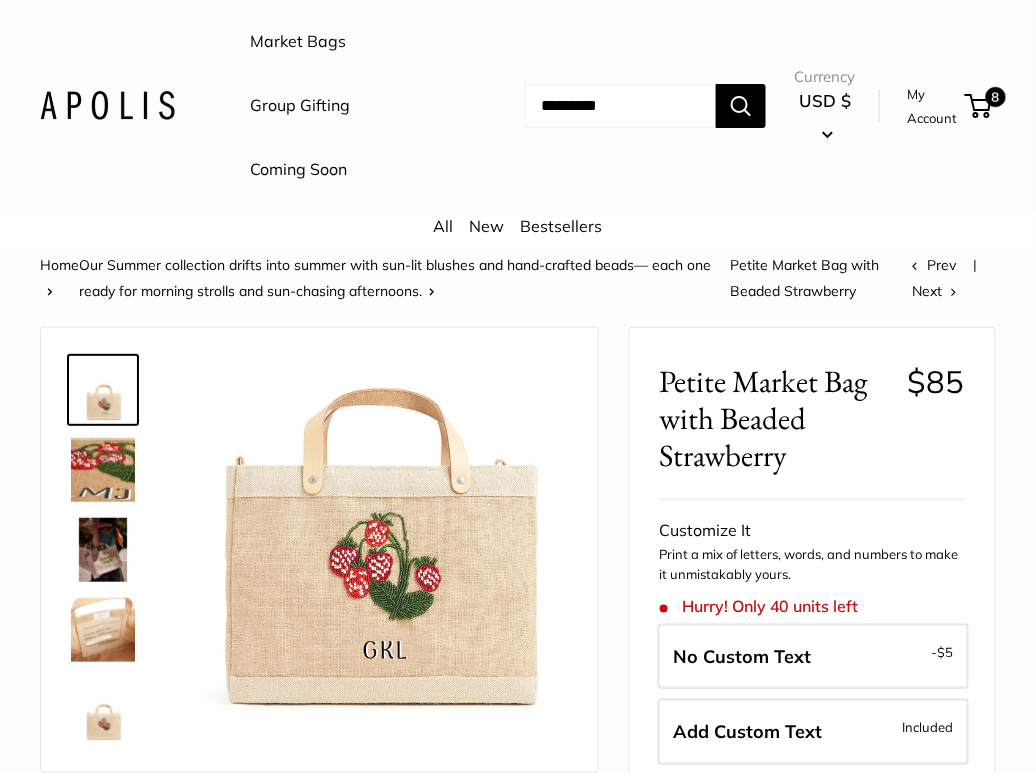 click at bounding box center [107, 105] 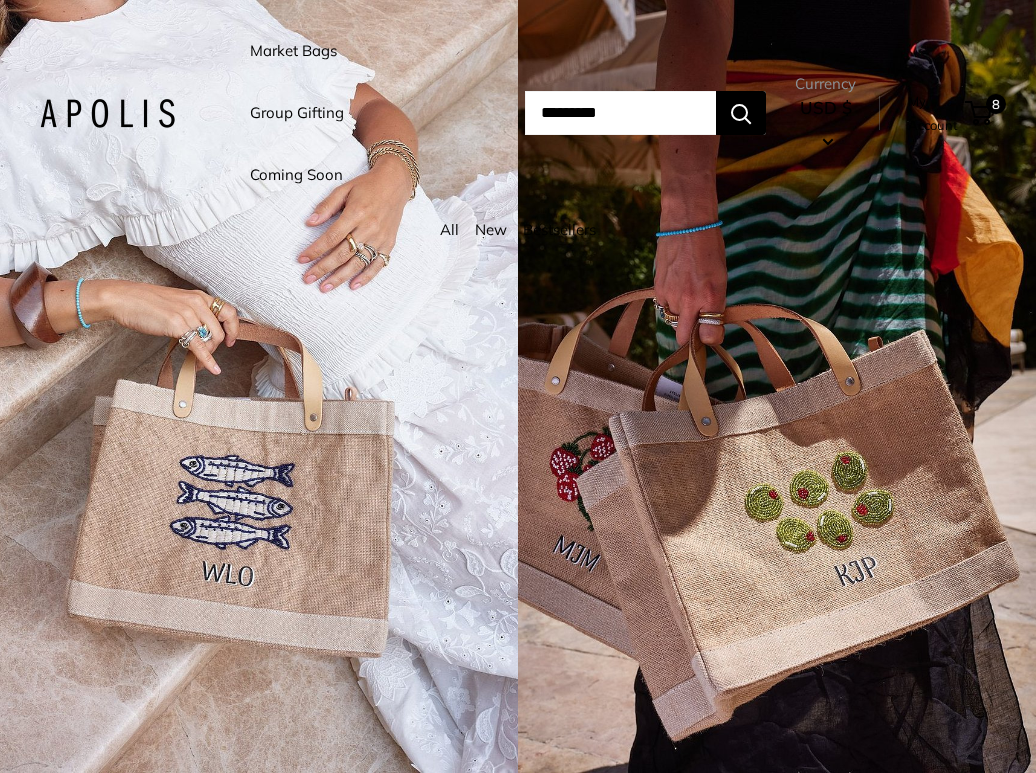 scroll, scrollTop: 0, scrollLeft: 0, axis: both 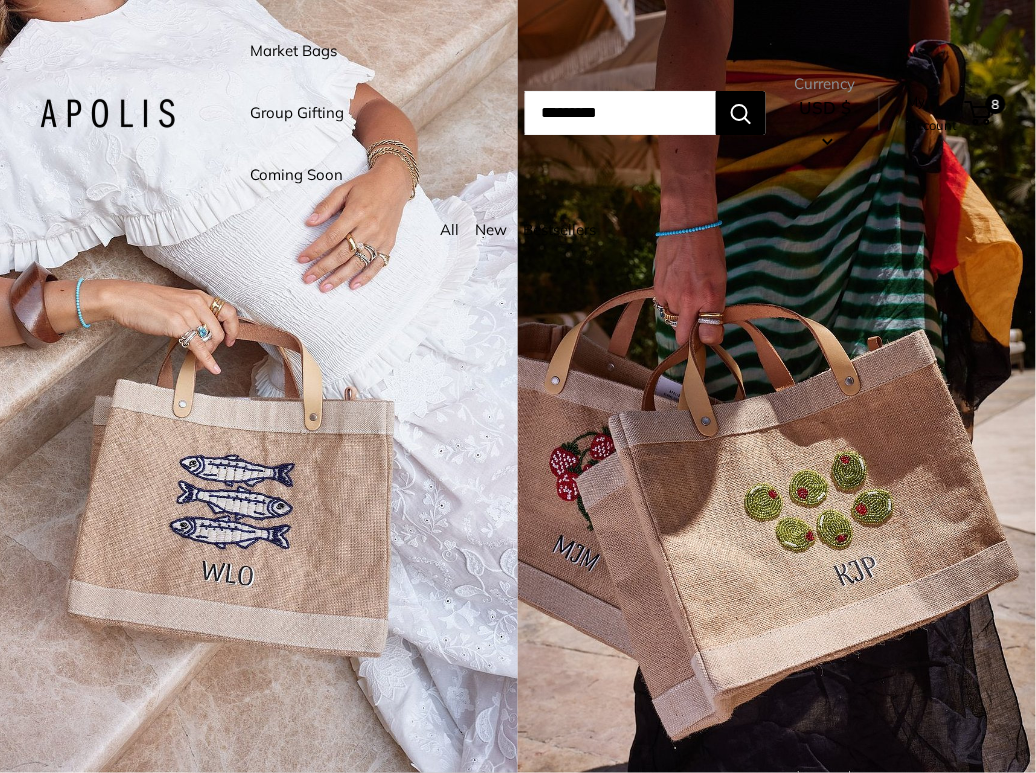 click at bounding box center [259, 386] 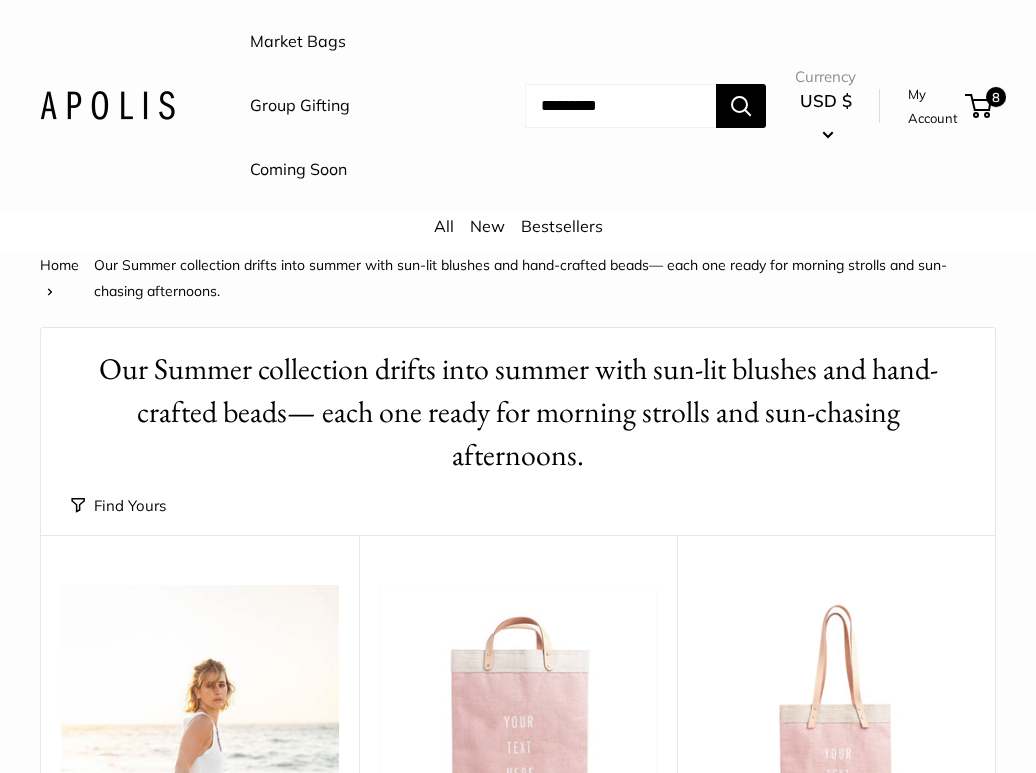 scroll, scrollTop: 0, scrollLeft: 0, axis: both 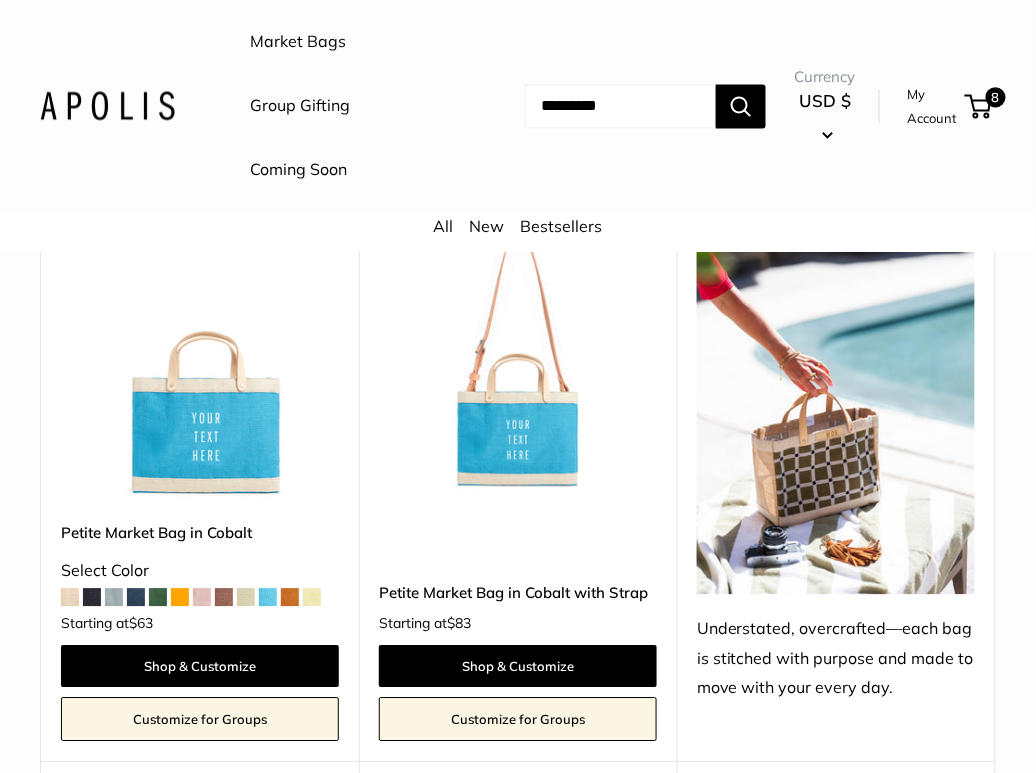 click at bounding box center (620, 106) 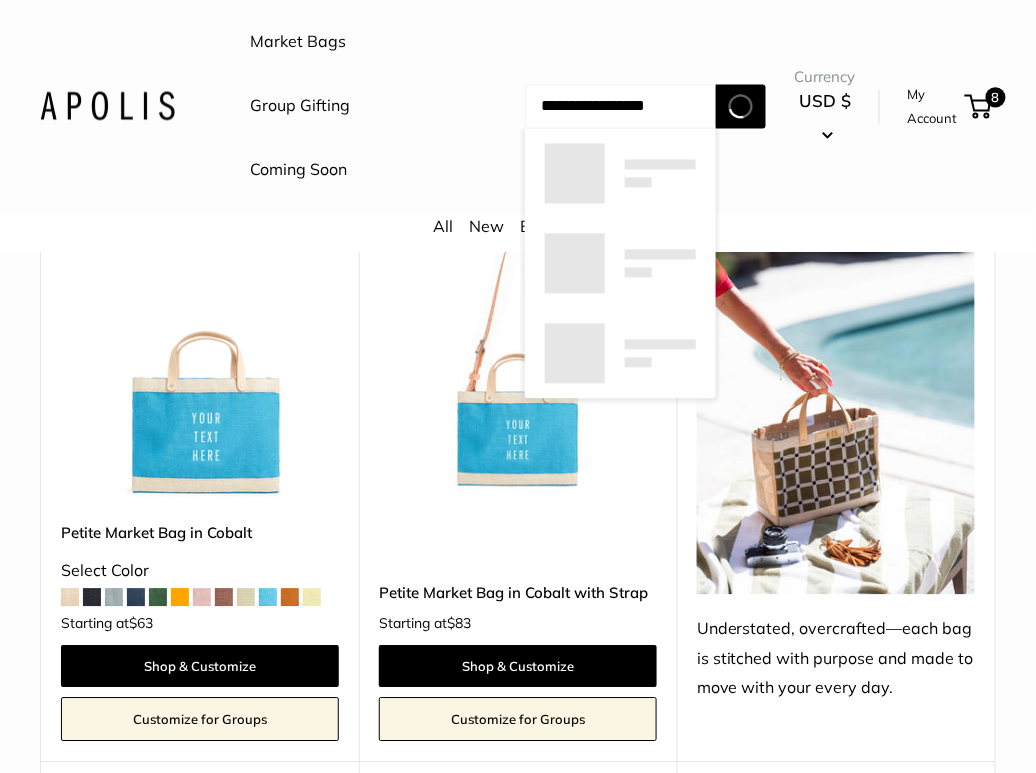 type on "**********" 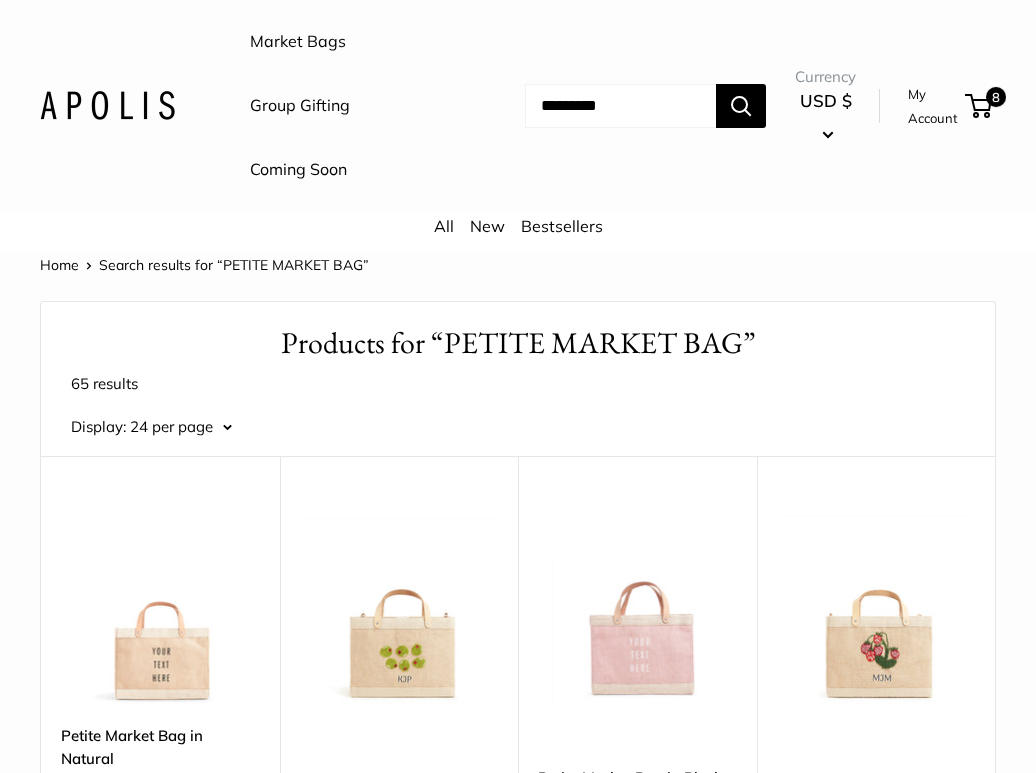 scroll, scrollTop: 0, scrollLeft: 0, axis: both 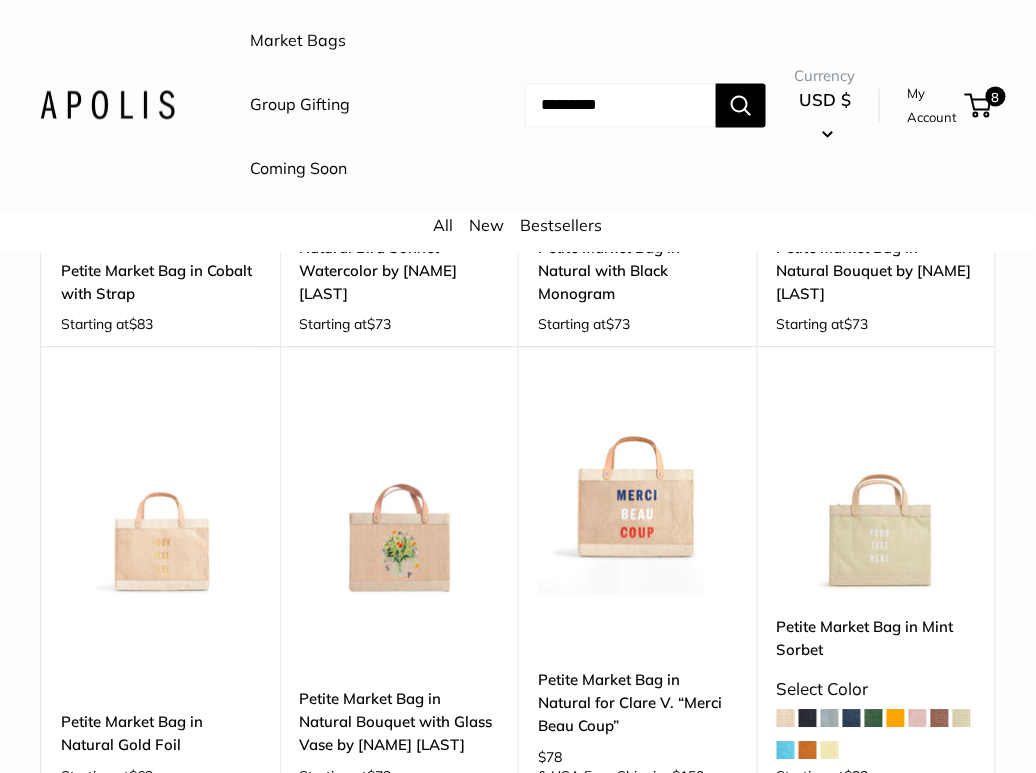 click at bounding box center (0, 0) 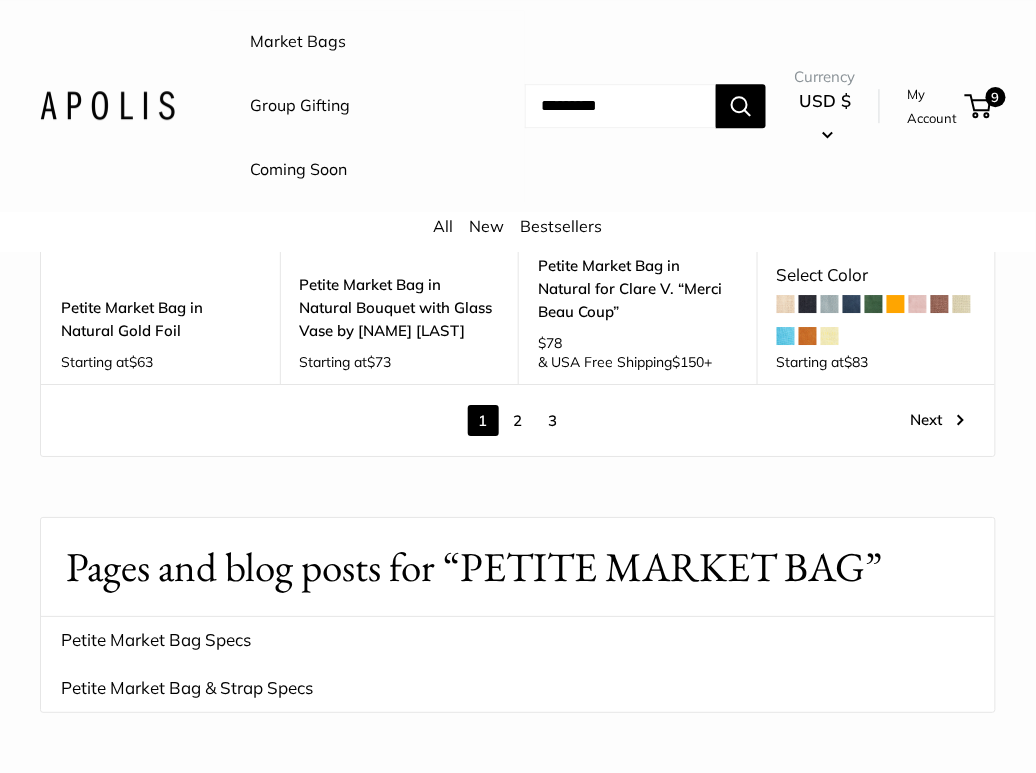 scroll, scrollTop: 2721, scrollLeft: 0, axis: vertical 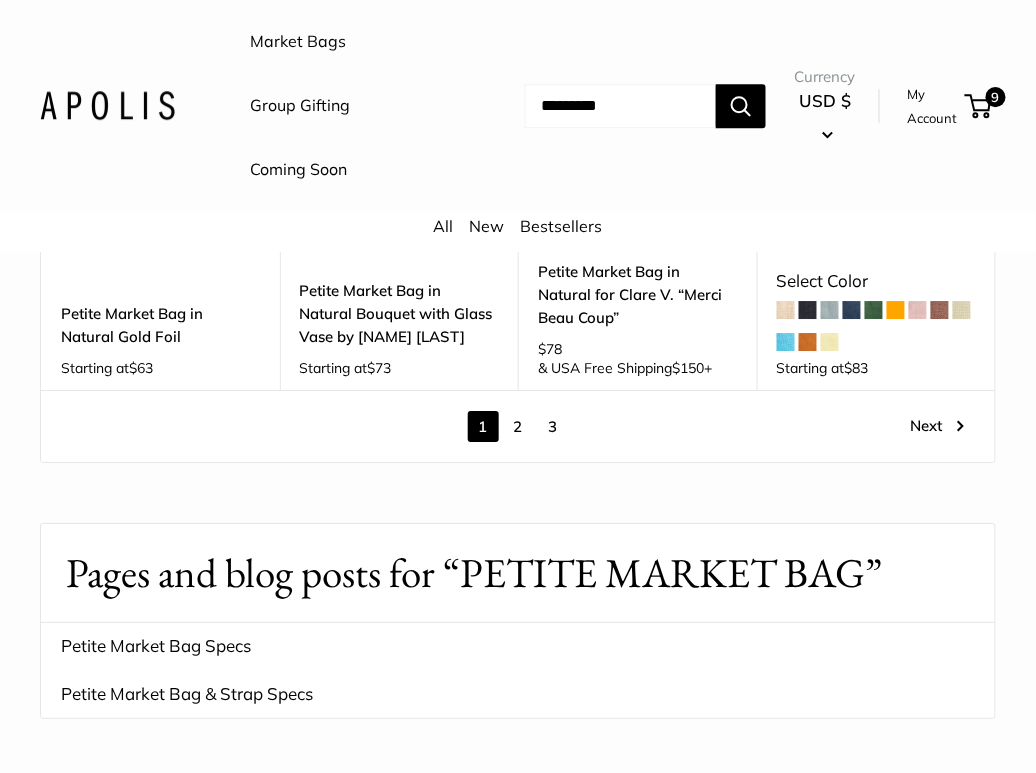 click on "2" at bounding box center [518, 426] 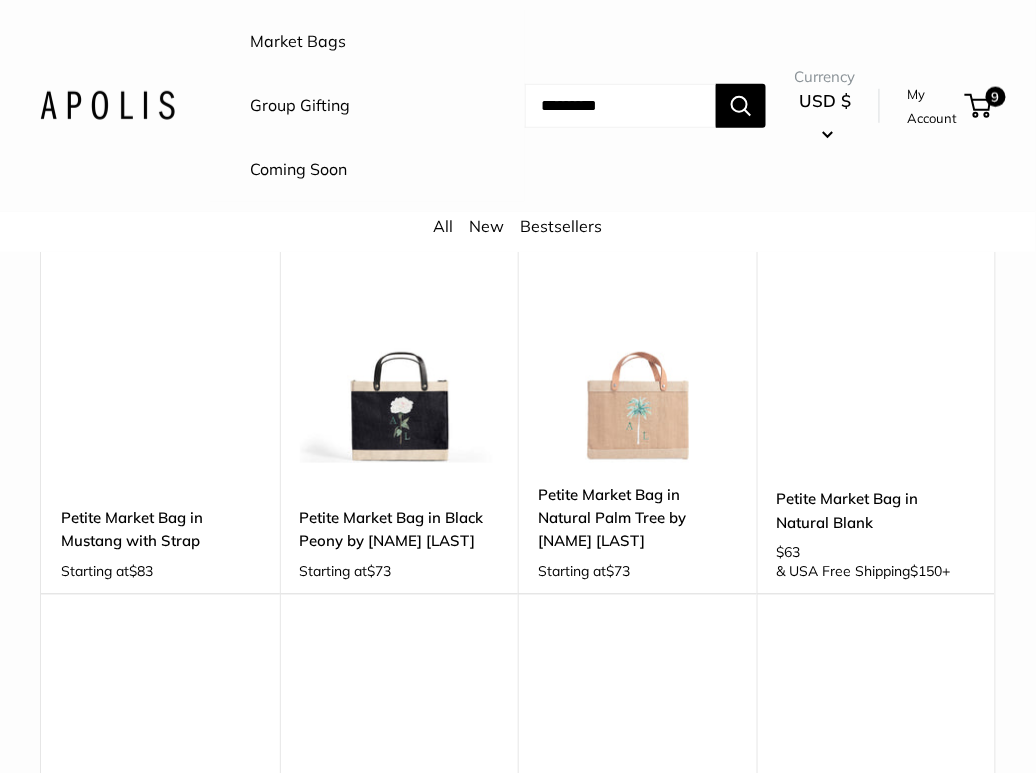 scroll, scrollTop: 181, scrollLeft: 0, axis: vertical 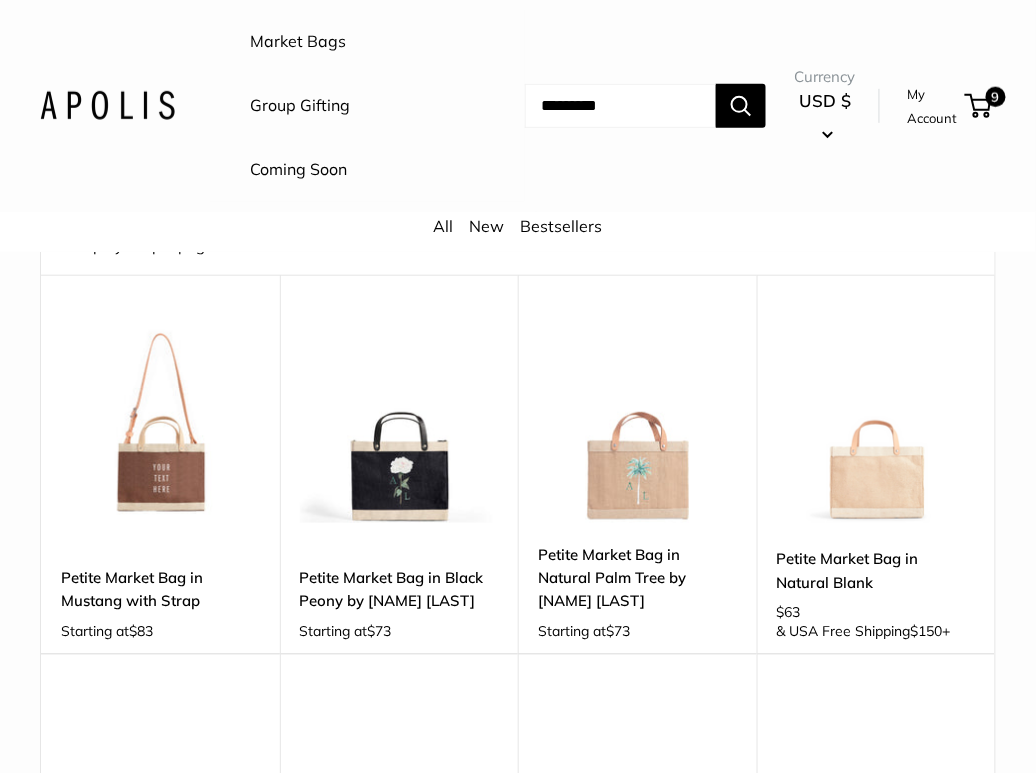 click at bounding box center [0, 0] 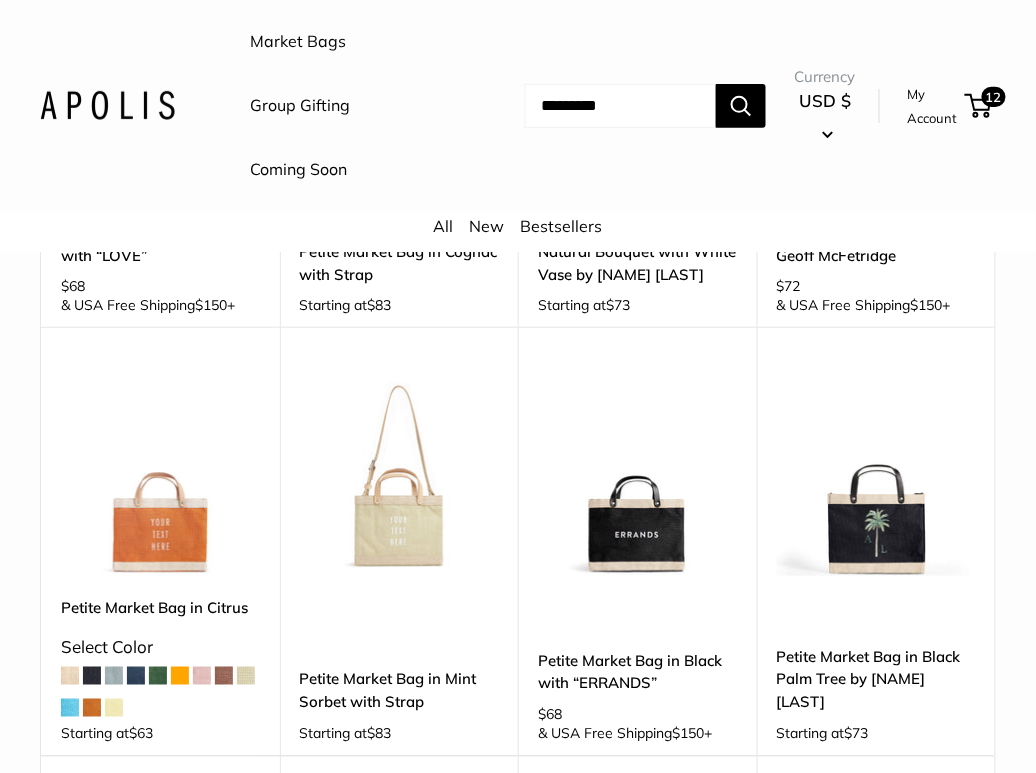 scroll, scrollTop: 1672, scrollLeft: 0, axis: vertical 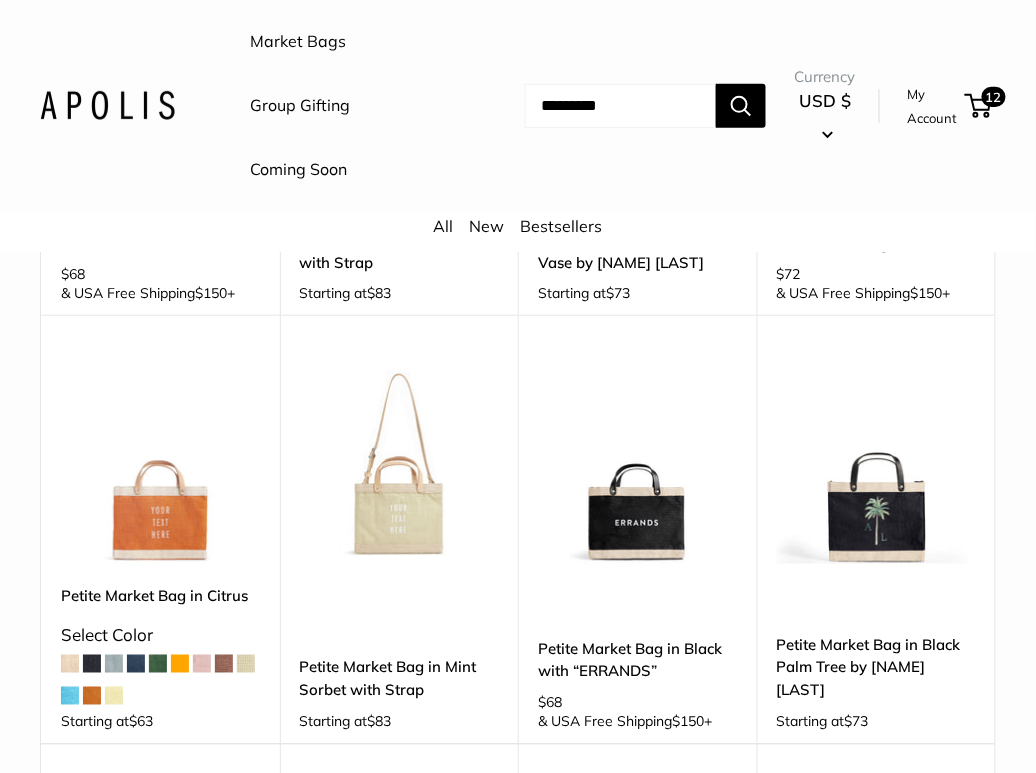 click at bounding box center [0, 0] 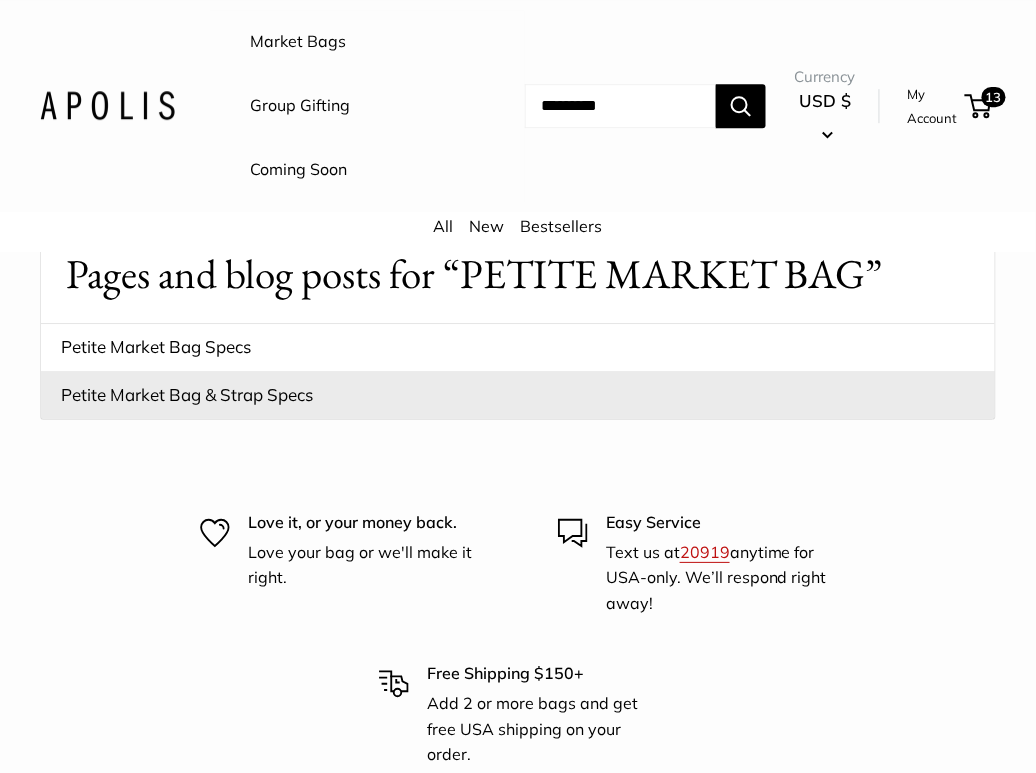scroll, scrollTop: 2406, scrollLeft: 0, axis: vertical 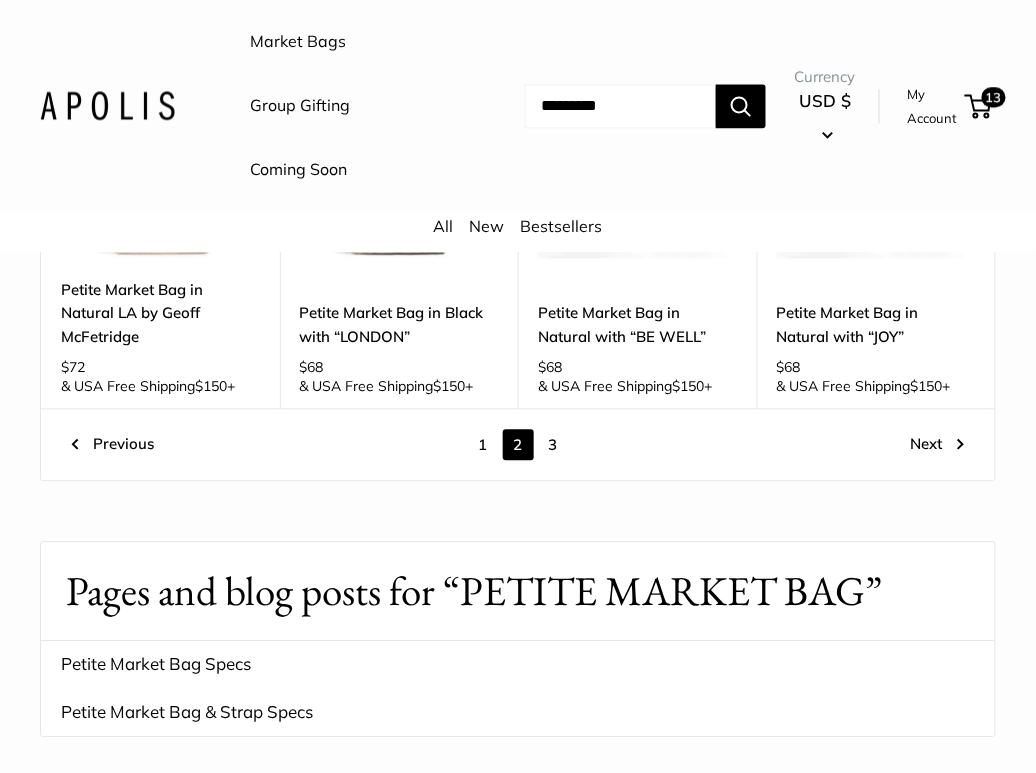 click on "1" at bounding box center (483, 444) 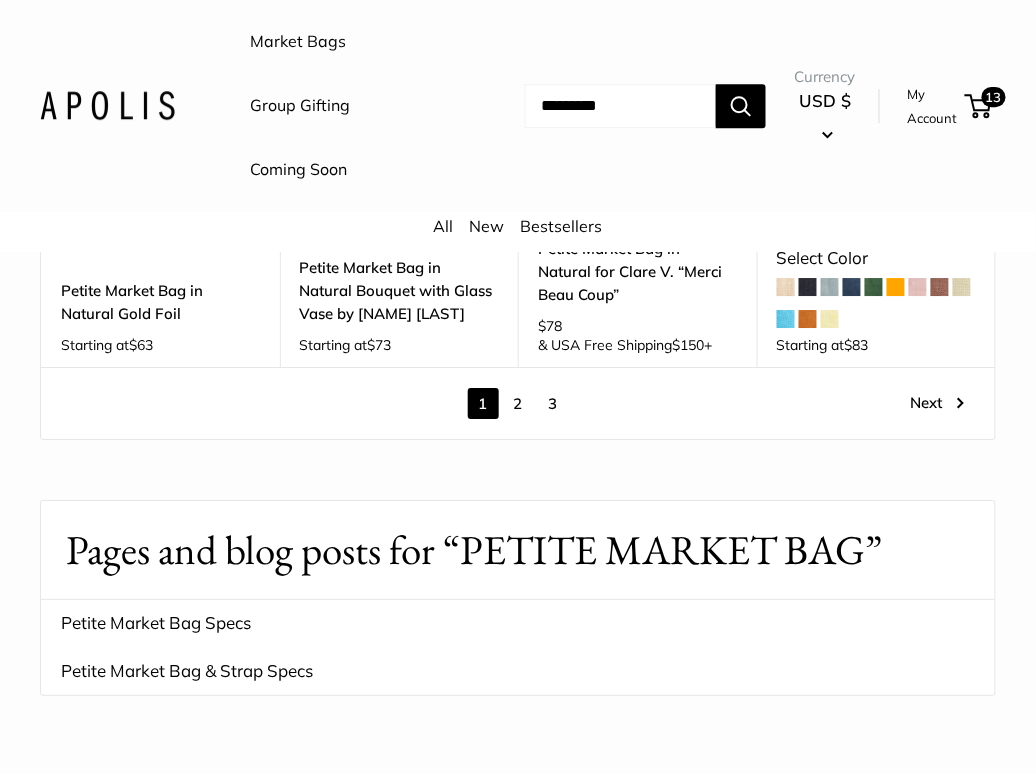 scroll, scrollTop: 2742, scrollLeft: 0, axis: vertical 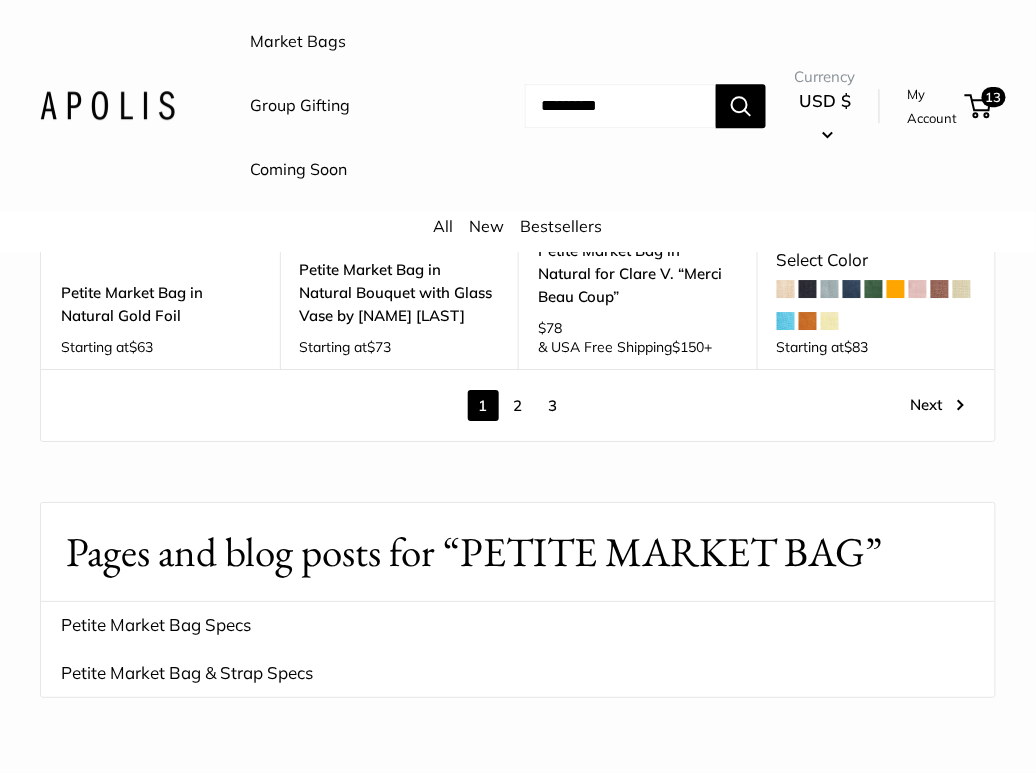 click on "2" at bounding box center [518, 405] 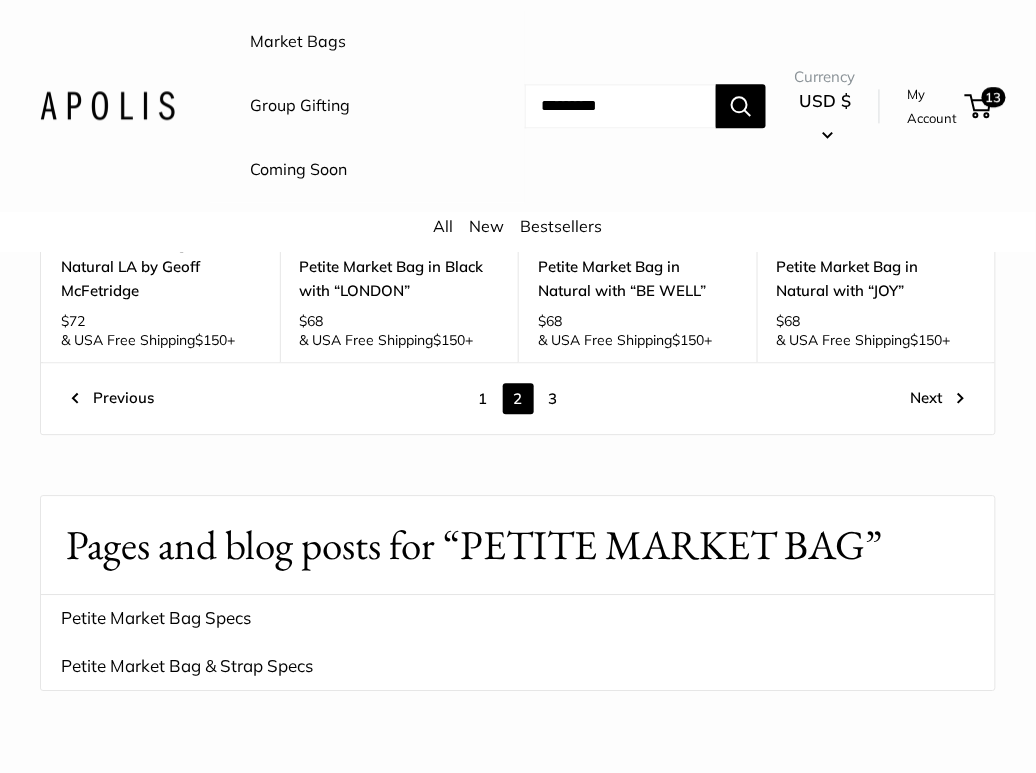 scroll, scrollTop: 2535, scrollLeft: 0, axis: vertical 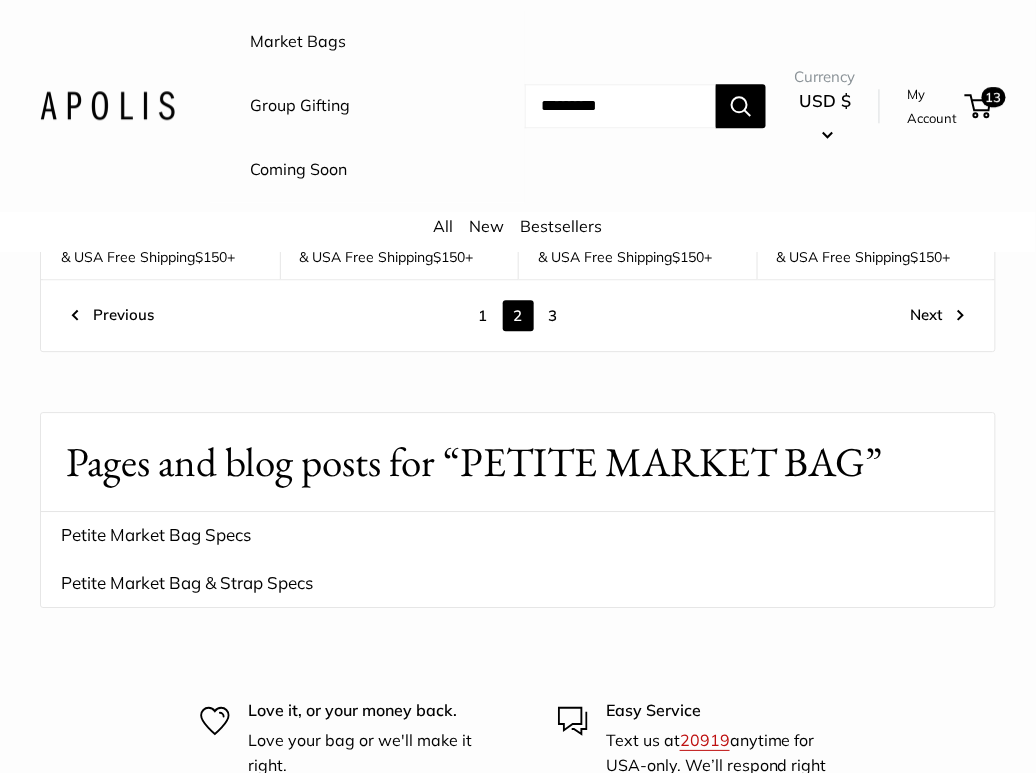 click on "3" at bounding box center [553, 315] 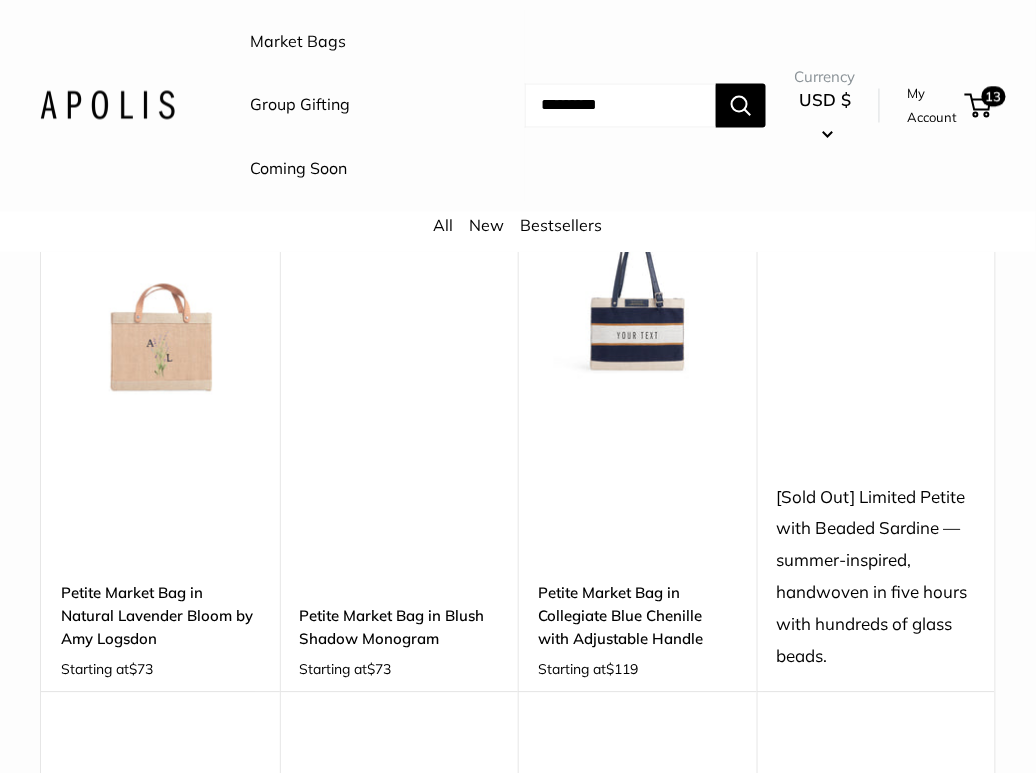 scroll, scrollTop: 667, scrollLeft: 0, axis: vertical 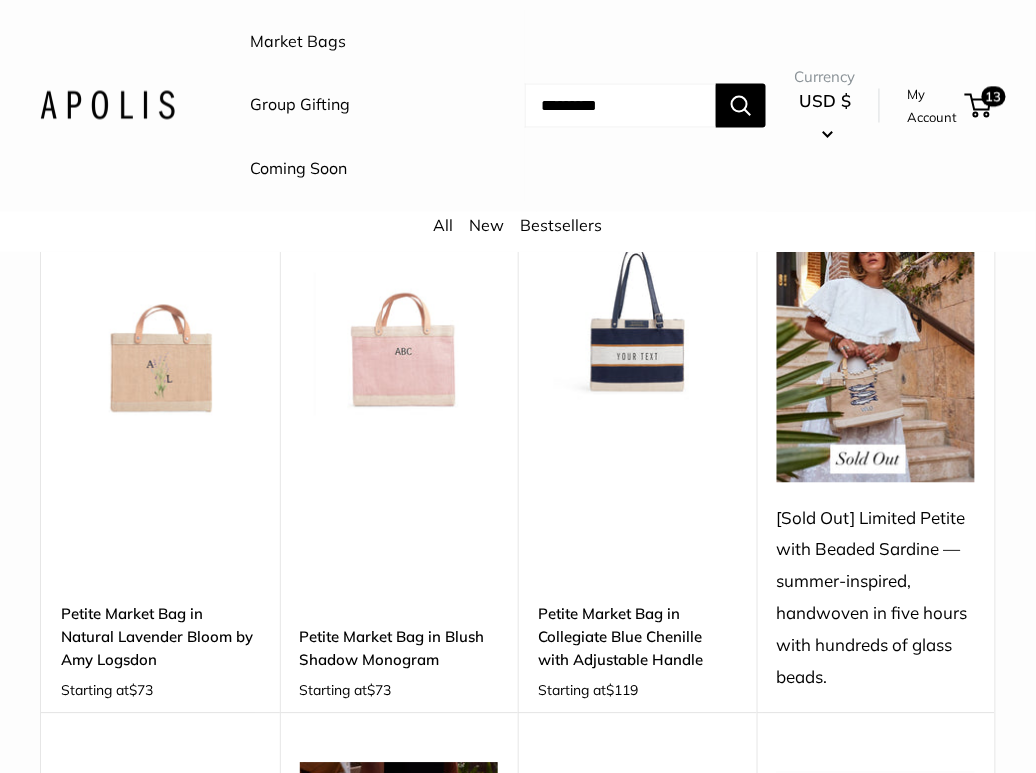 click at bounding box center (0, 0) 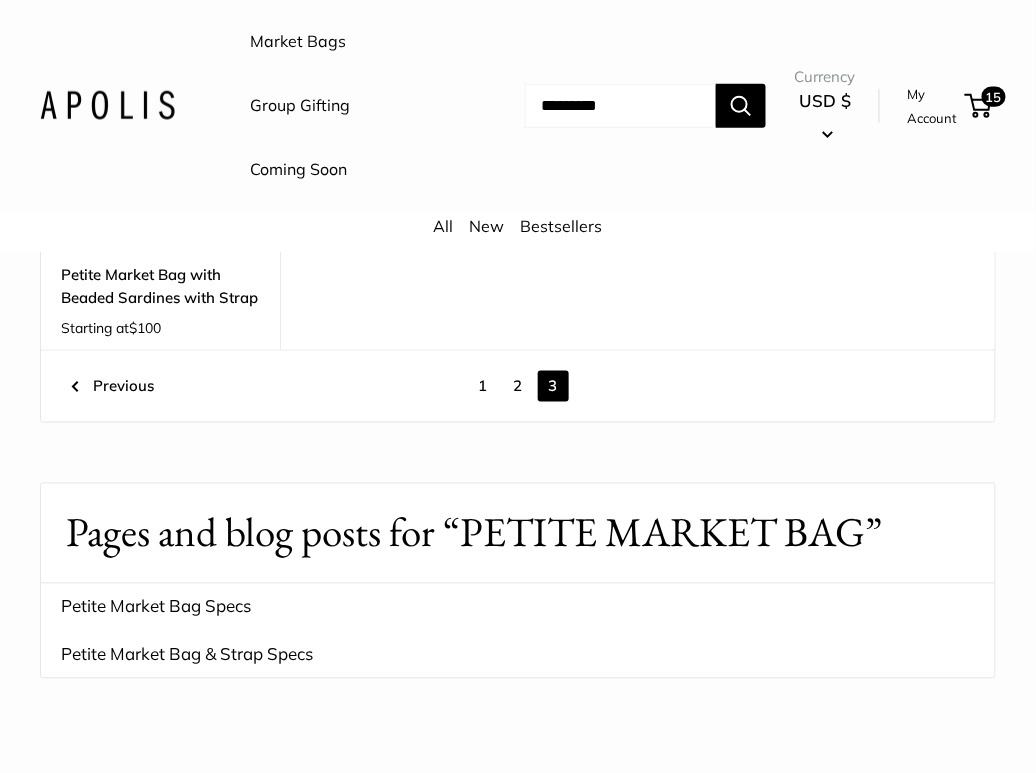scroll, scrollTop: 1969, scrollLeft: 0, axis: vertical 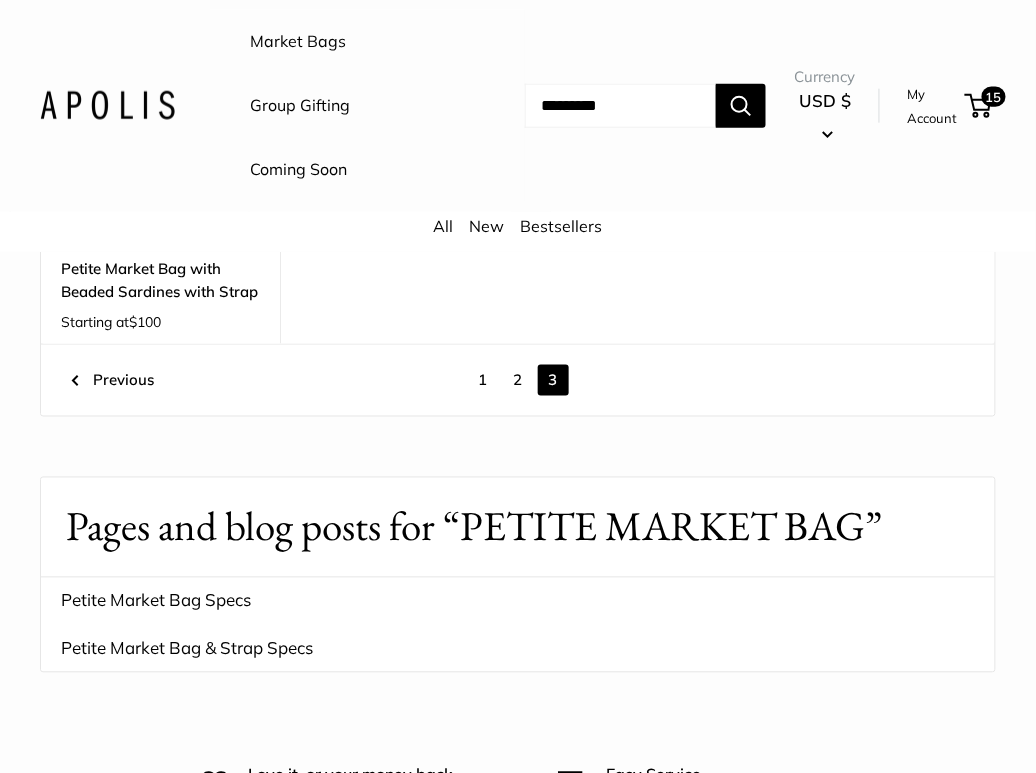 click on "2" at bounding box center (518, 380) 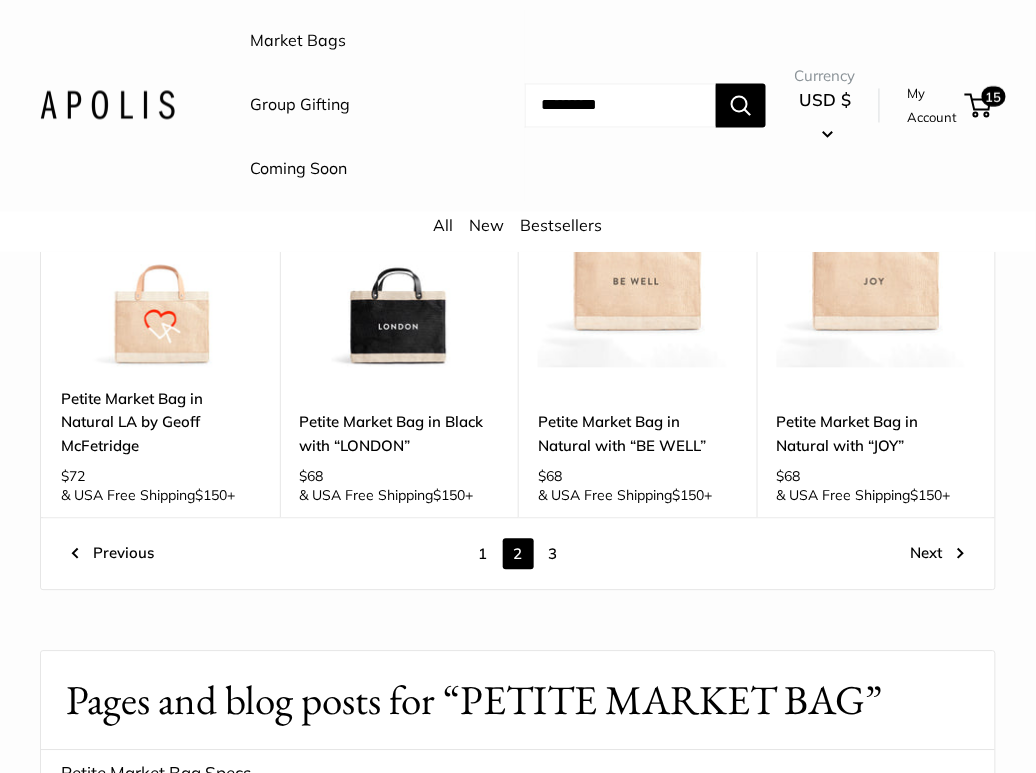 scroll, scrollTop: 2300, scrollLeft: 0, axis: vertical 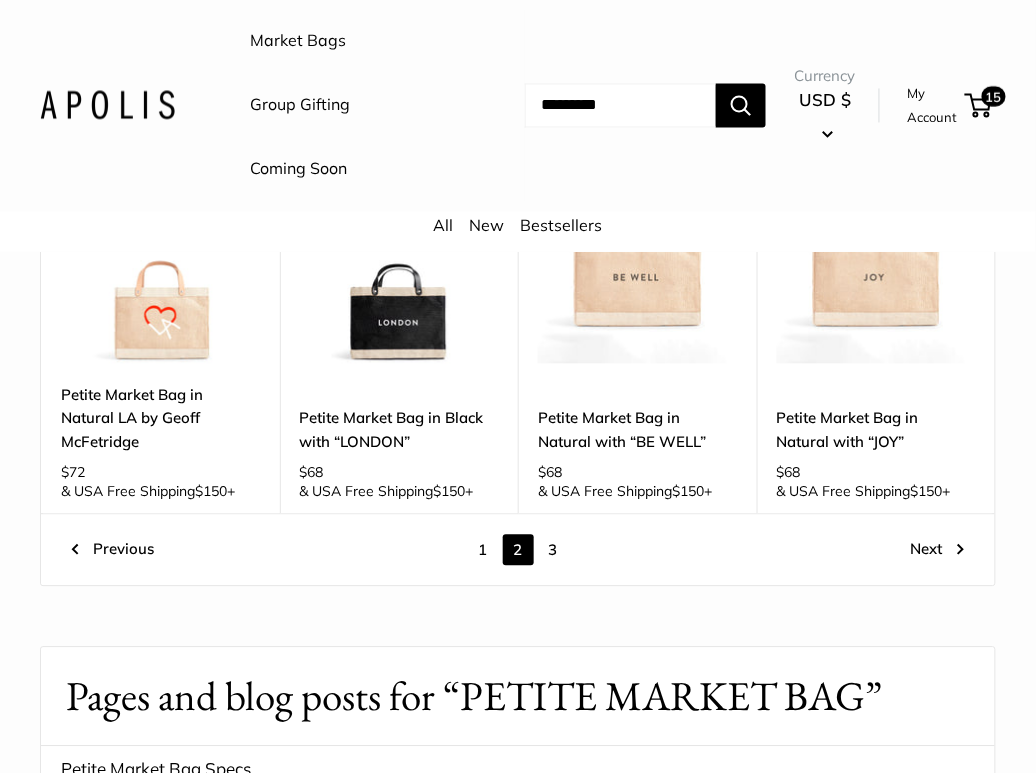 click on "1" at bounding box center [483, 550] 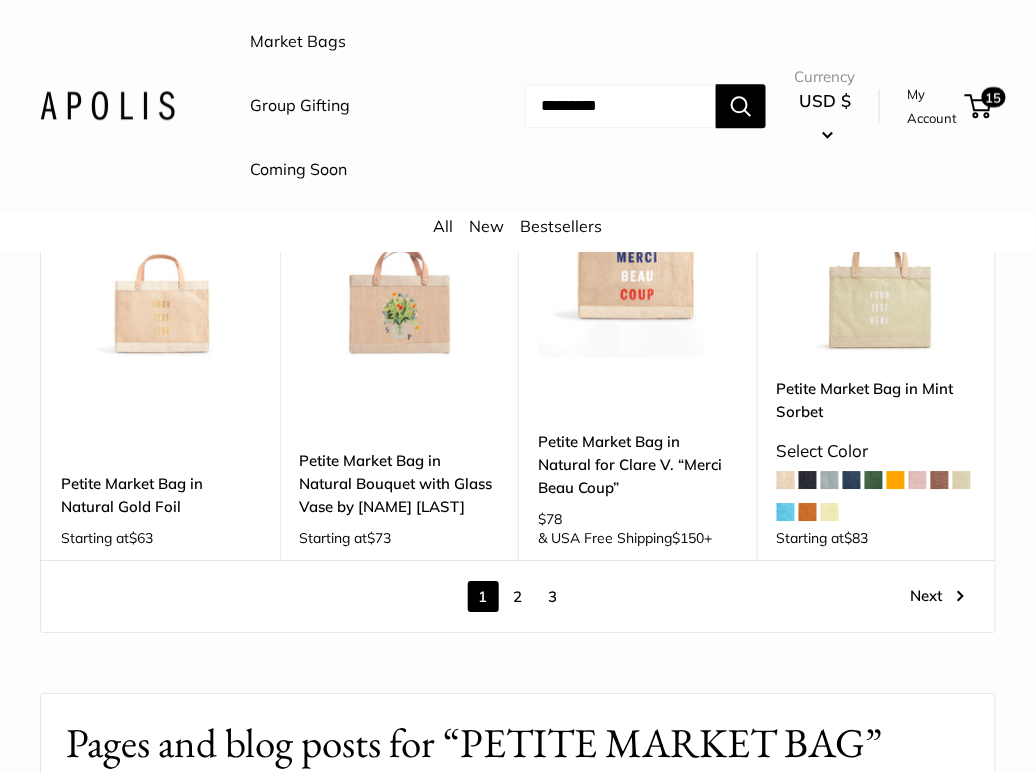scroll, scrollTop: 2553, scrollLeft: 0, axis: vertical 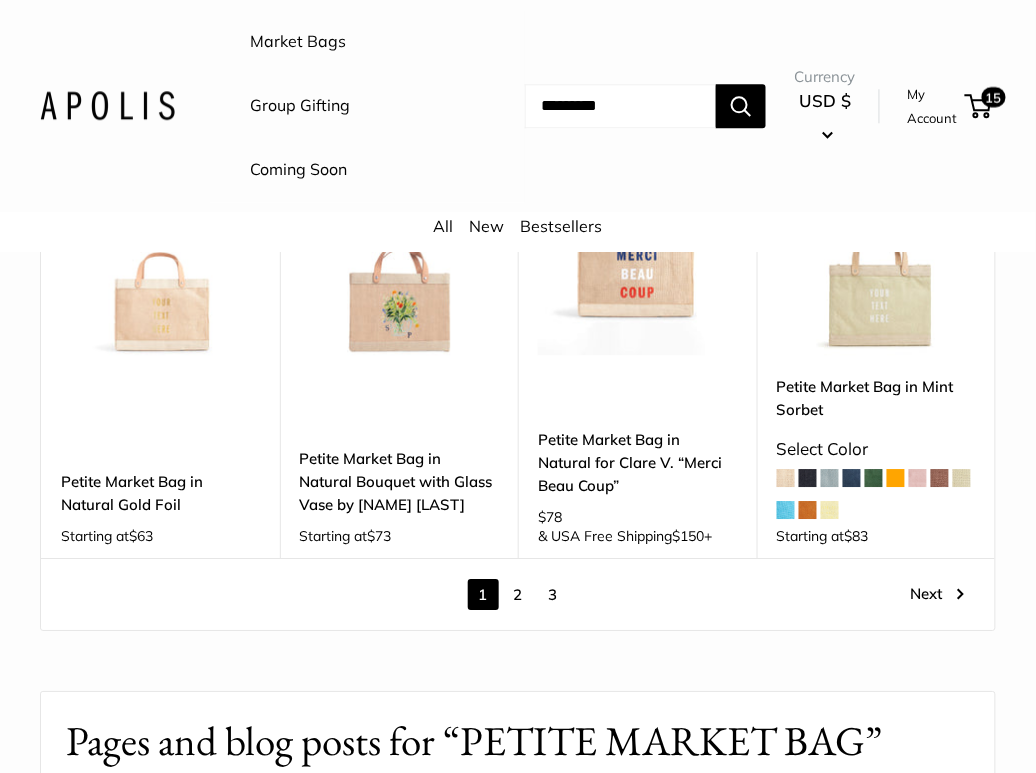 click at bounding box center [0, 0] 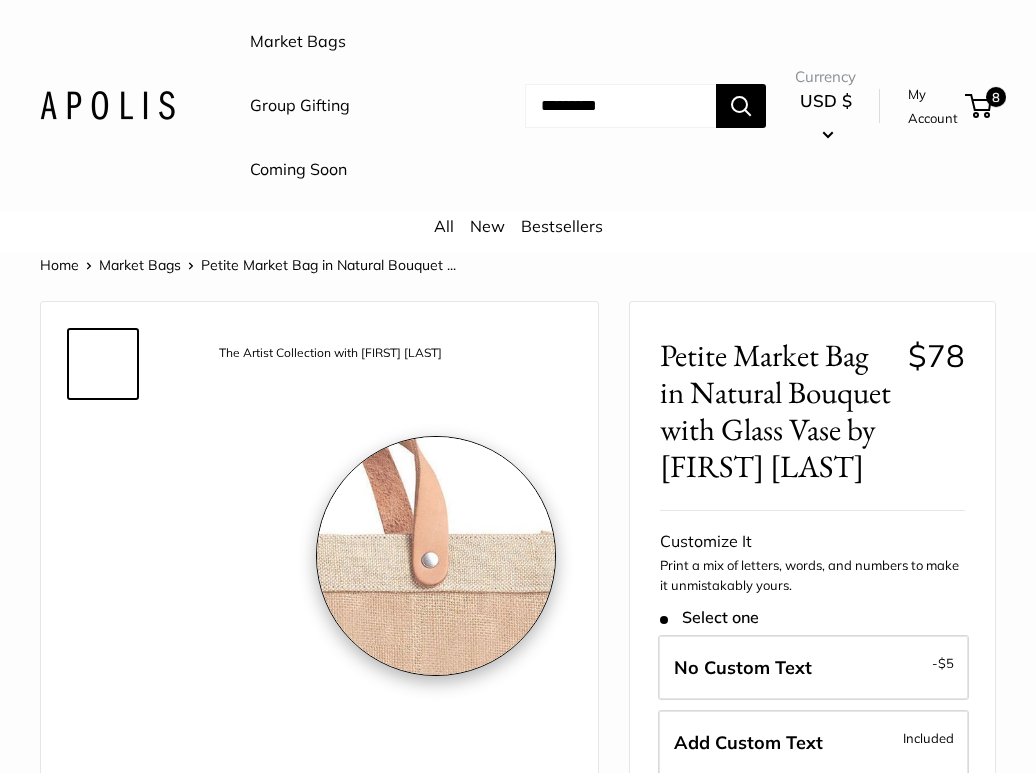 scroll, scrollTop: 0, scrollLeft: 0, axis: both 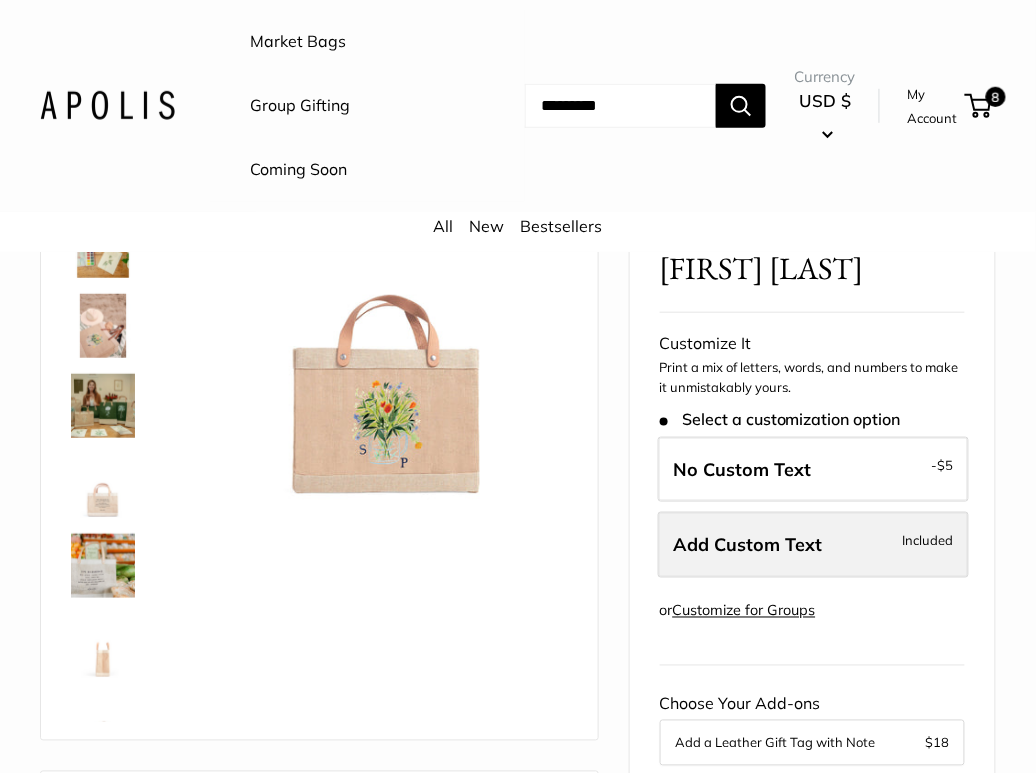 click on "Add Custom Text
Included" at bounding box center (813, 545) 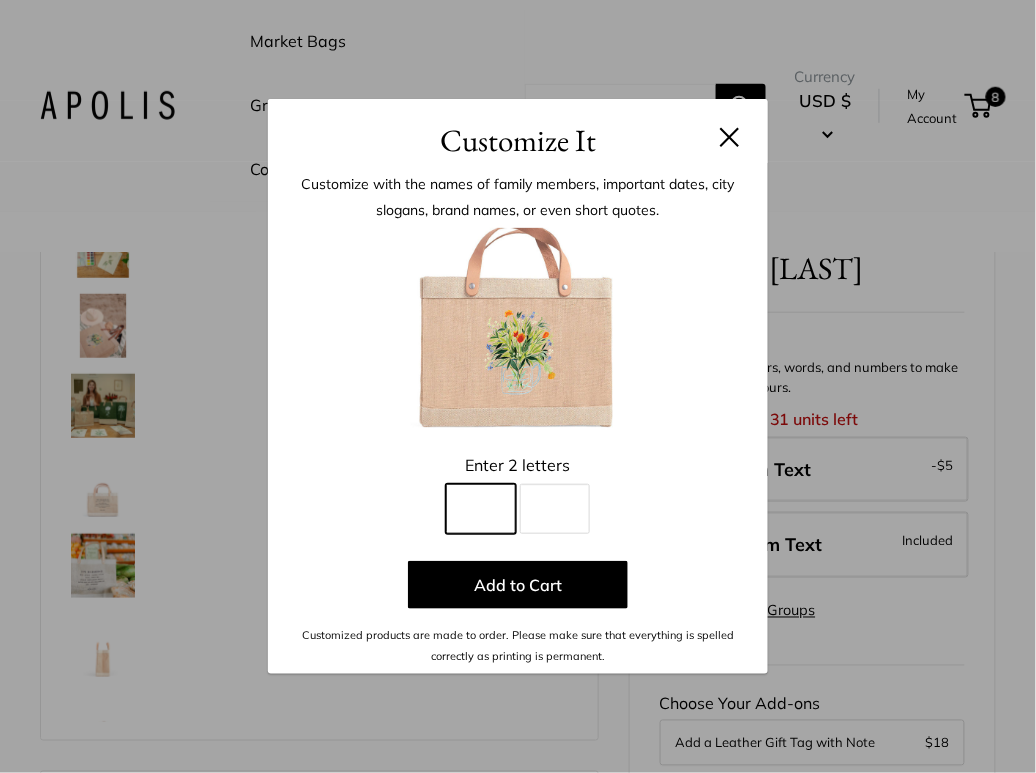click on "Line 1" at bounding box center [481, 509] 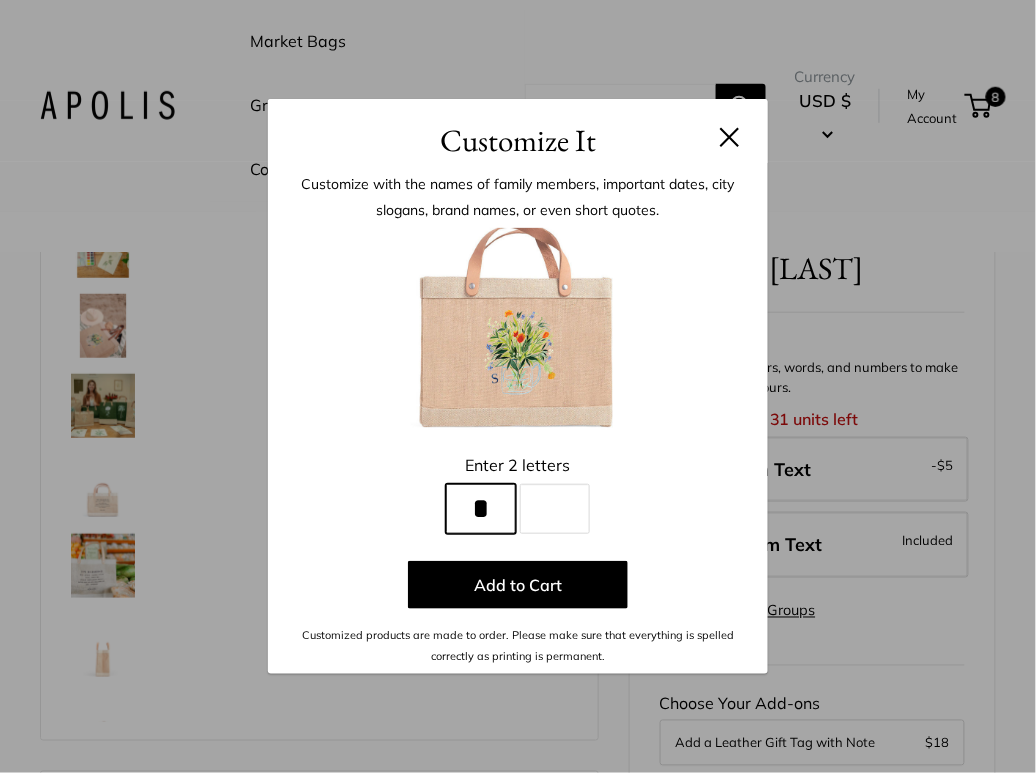 type on "*" 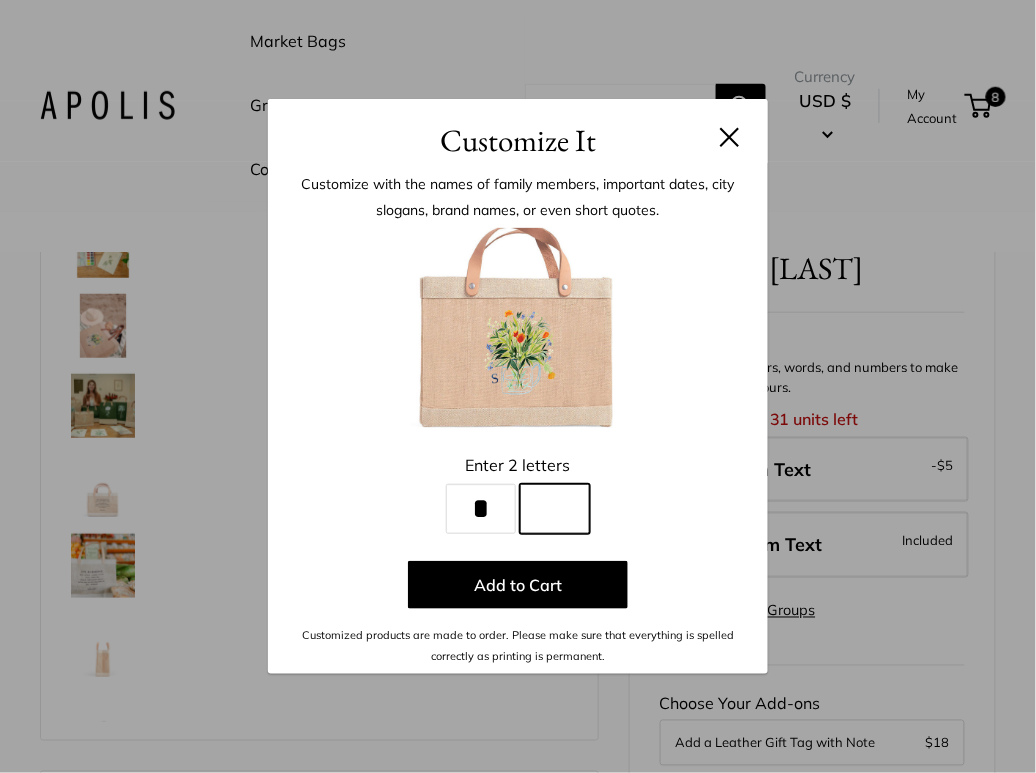 click on "Line 2" at bounding box center [555, 509] 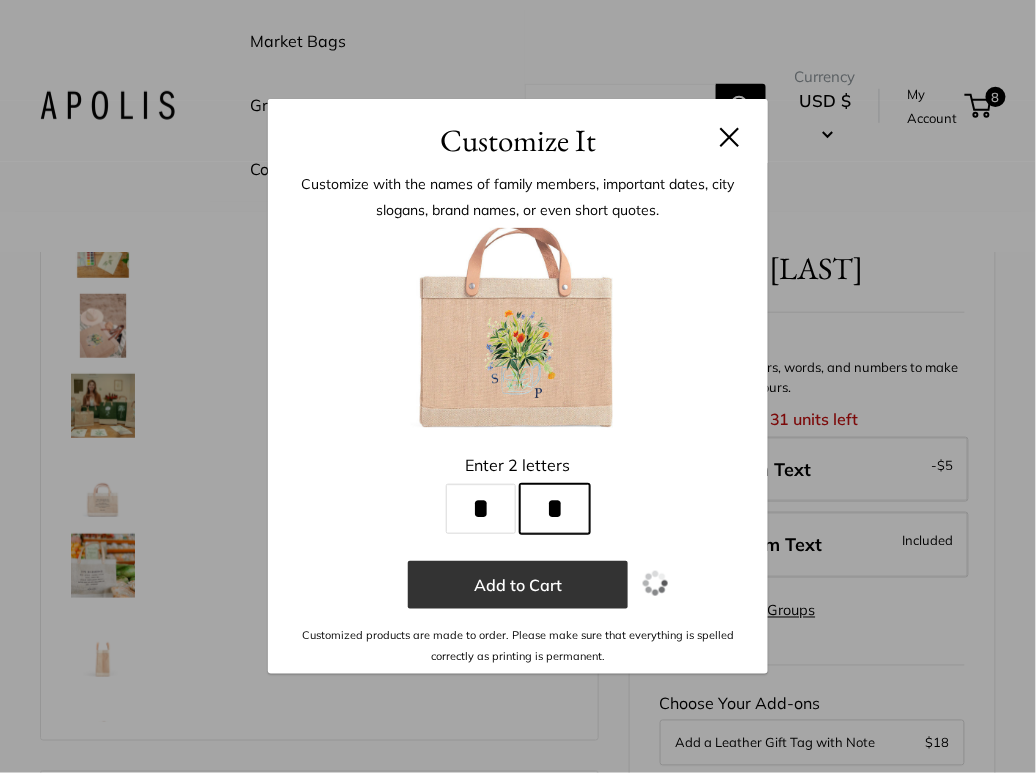 type on "*" 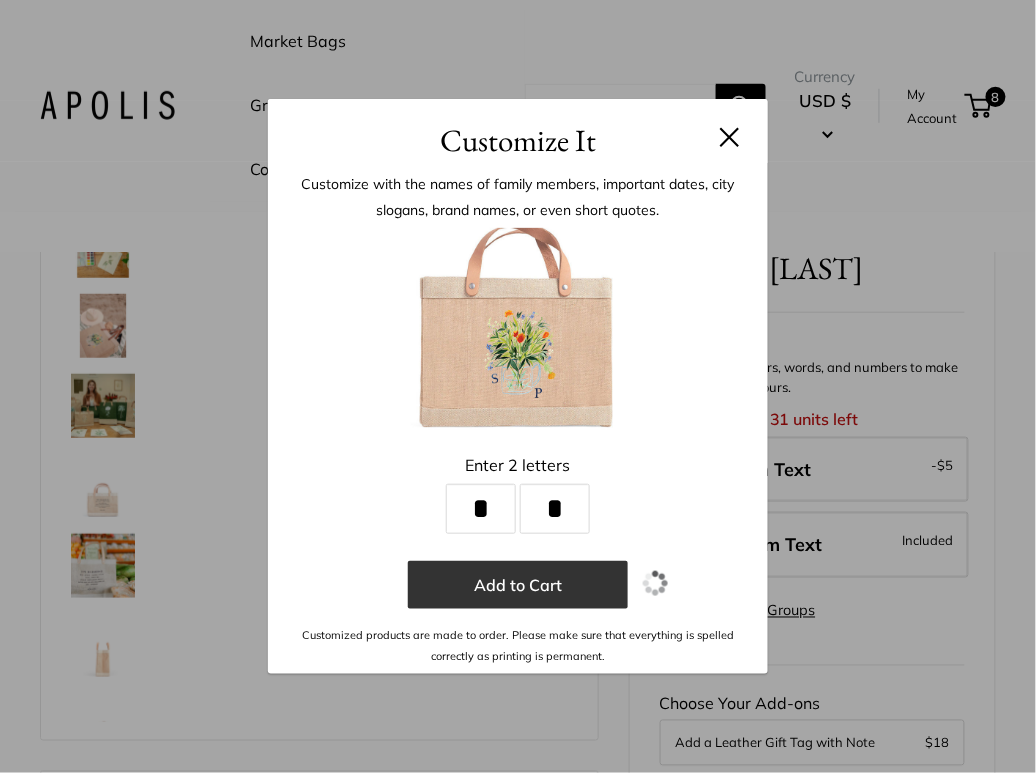 click on "Add to Cart" at bounding box center (518, 585) 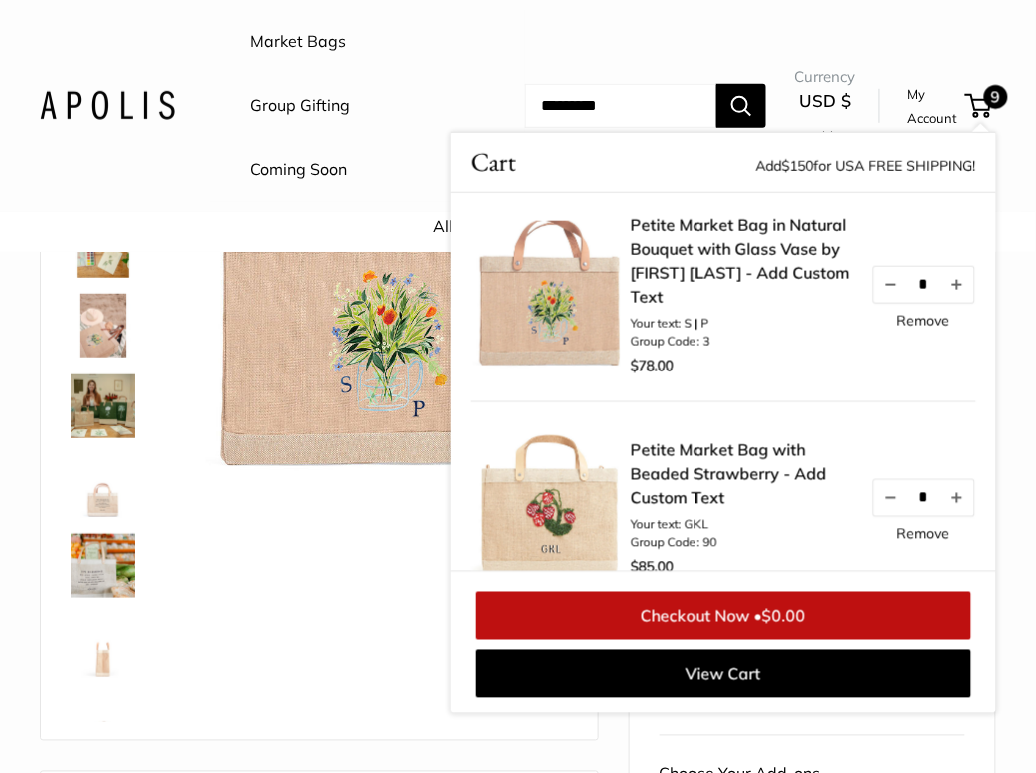 click on "Home
Market Bags
Petite Market Bag in Natural Bouquet ...
Amy Logson is a Ventura based painter
/" at bounding box center (518, 920) 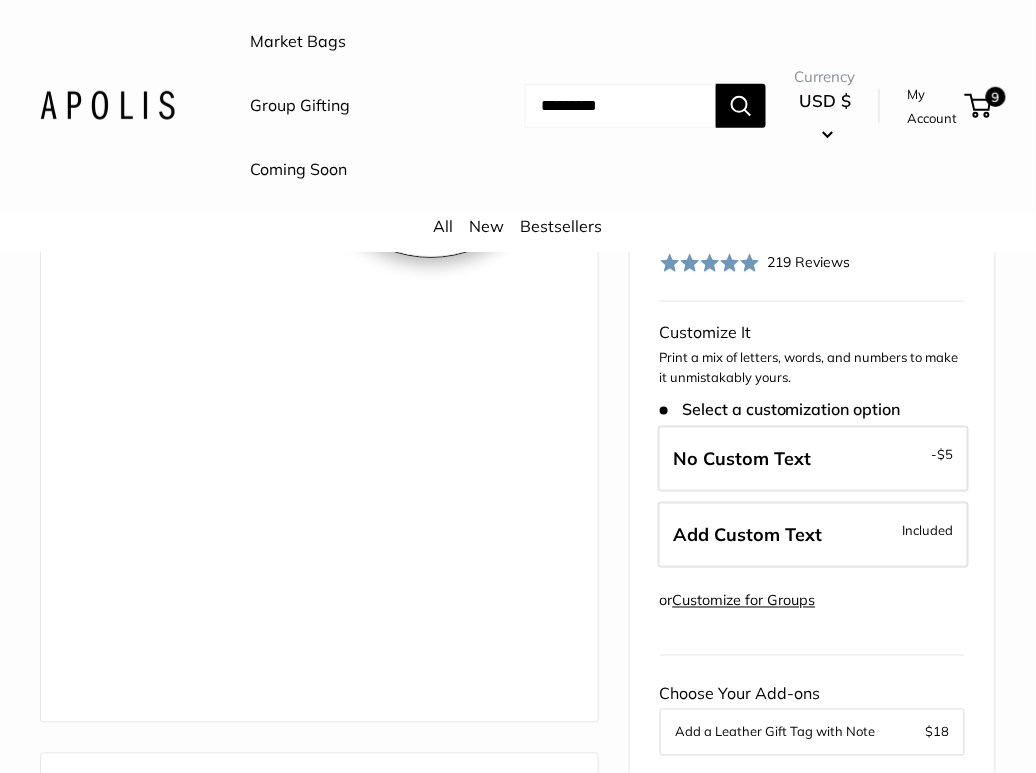 scroll, scrollTop: 0, scrollLeft: 0, axis: both 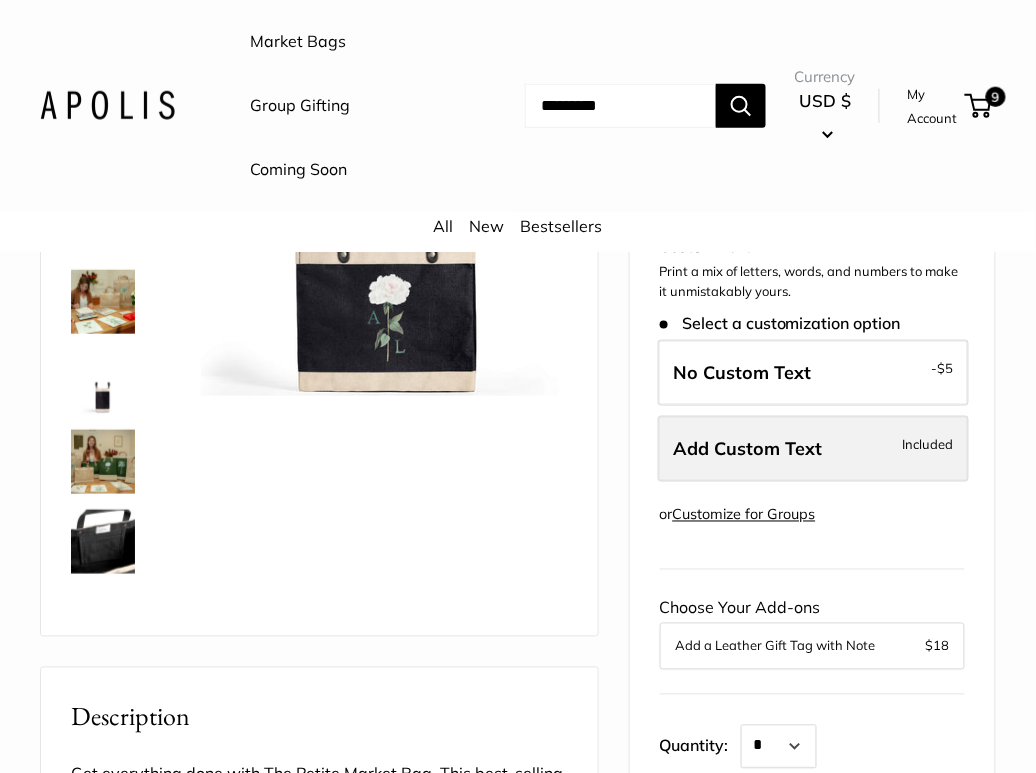 click on "Add Custom Text" at bounding box center [748, 448] 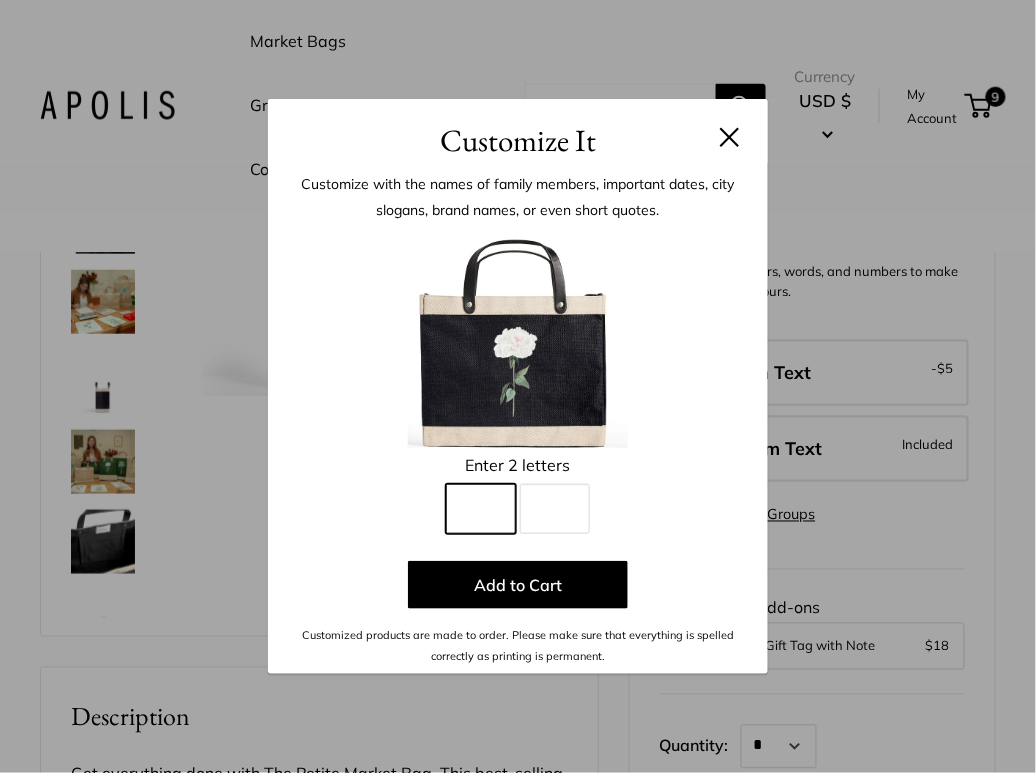 click on "Line 1" at bounding box center (481, 509) 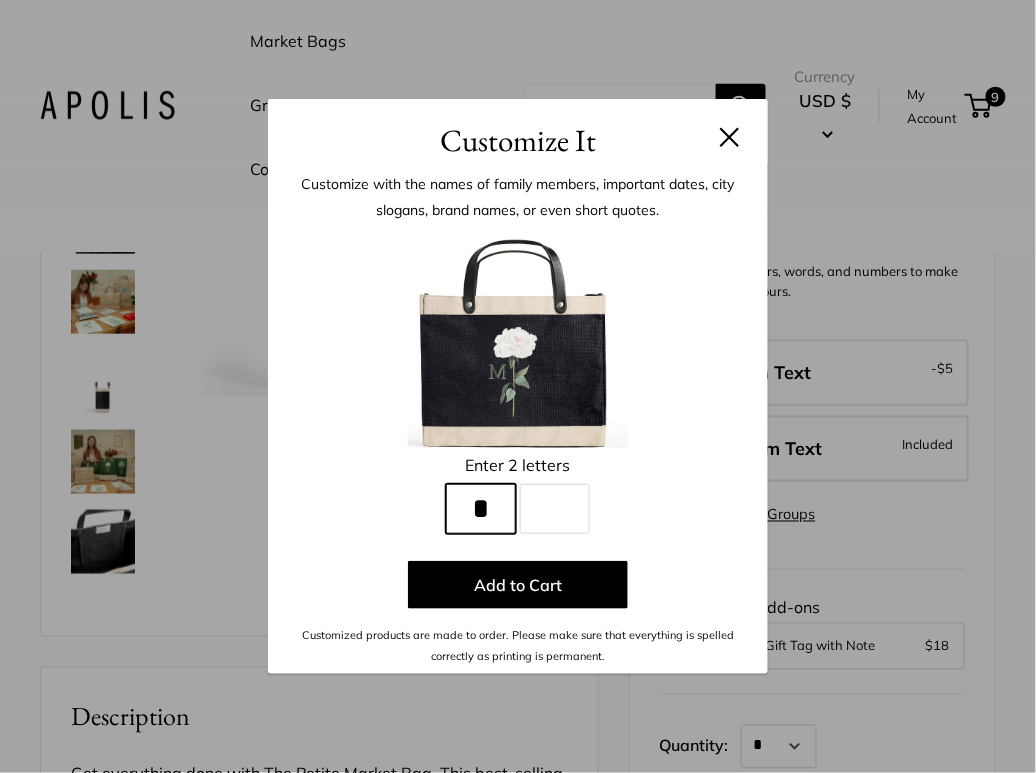 type on "*" 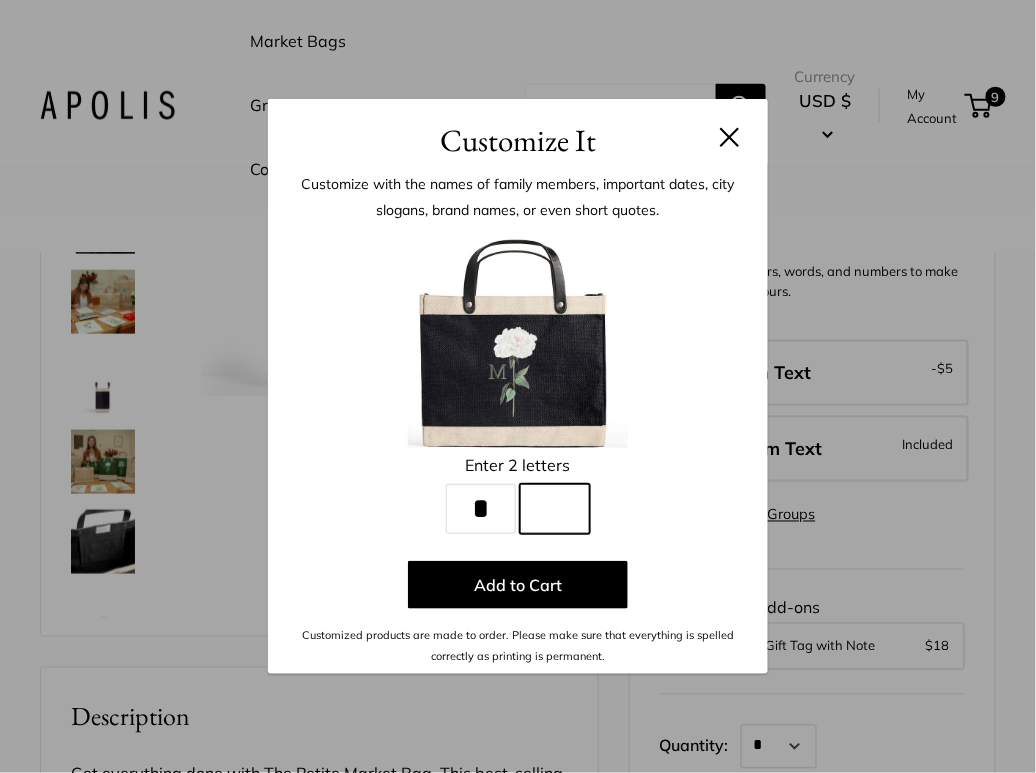 click on "Line 2" at bounding box center [555, 509] 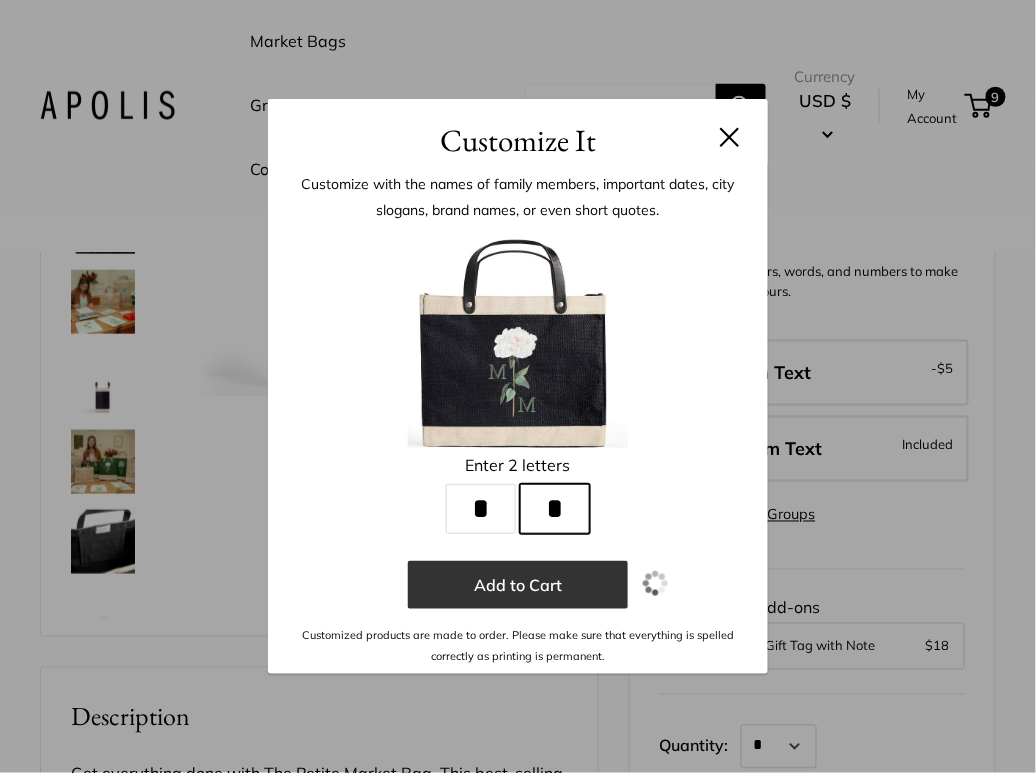 type on "*" 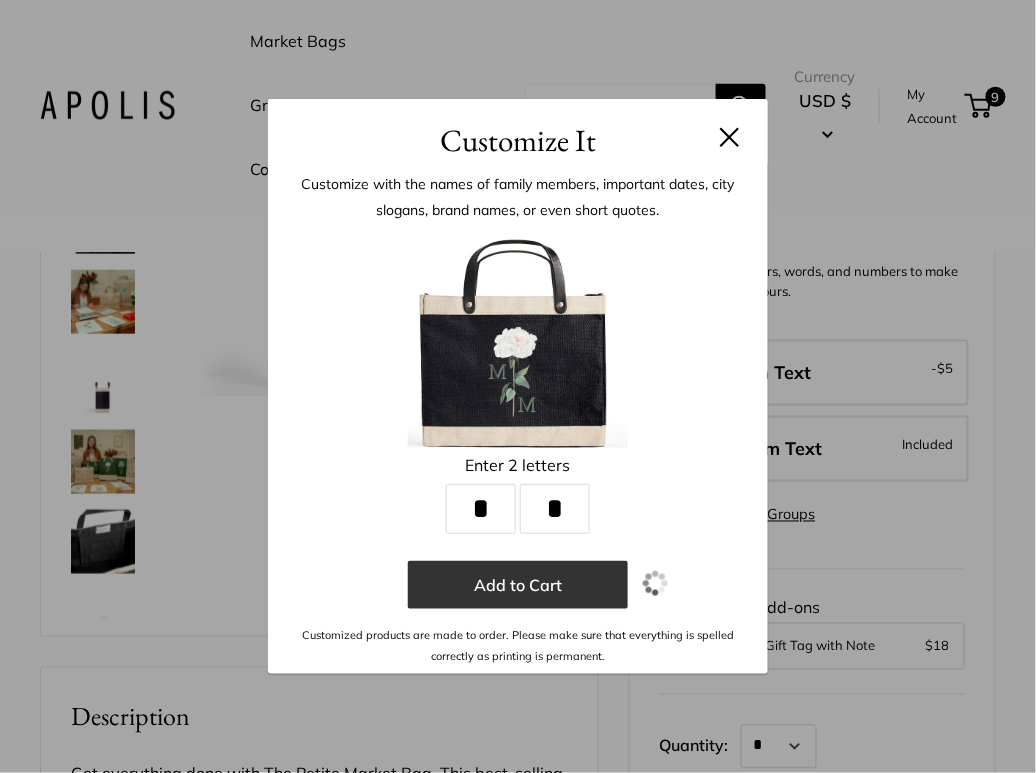 click on "Add to Cart" at bounding box center (518, 585) 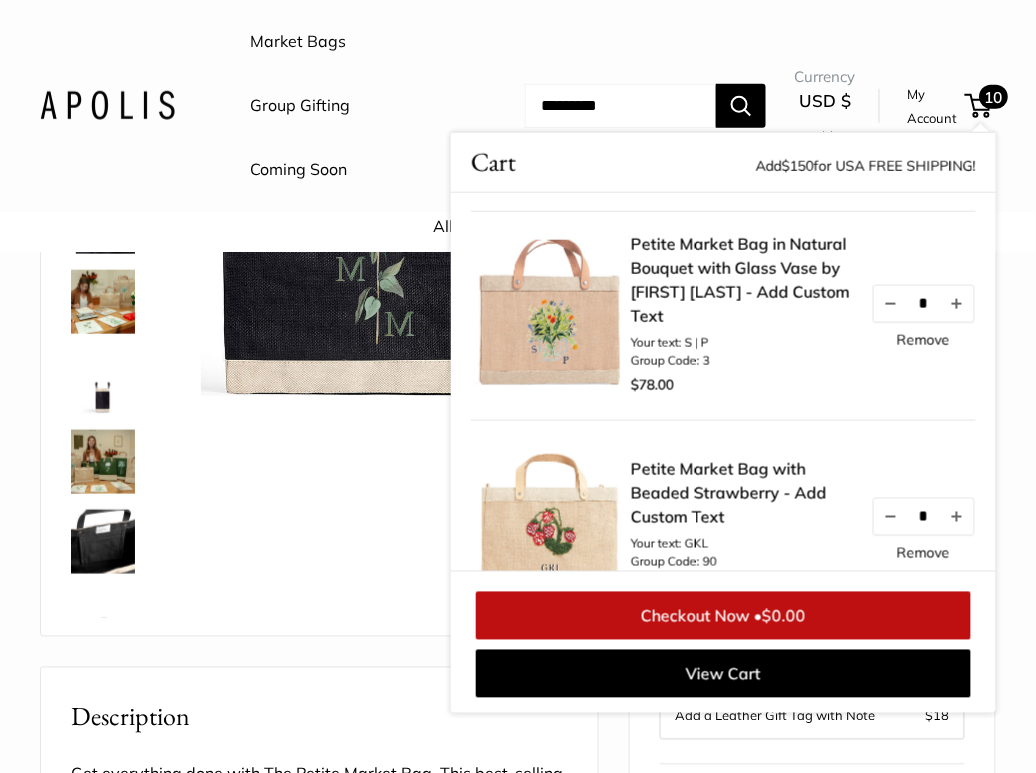 scroll, scrollTop: 0, scrollLeft: 0, axis: both 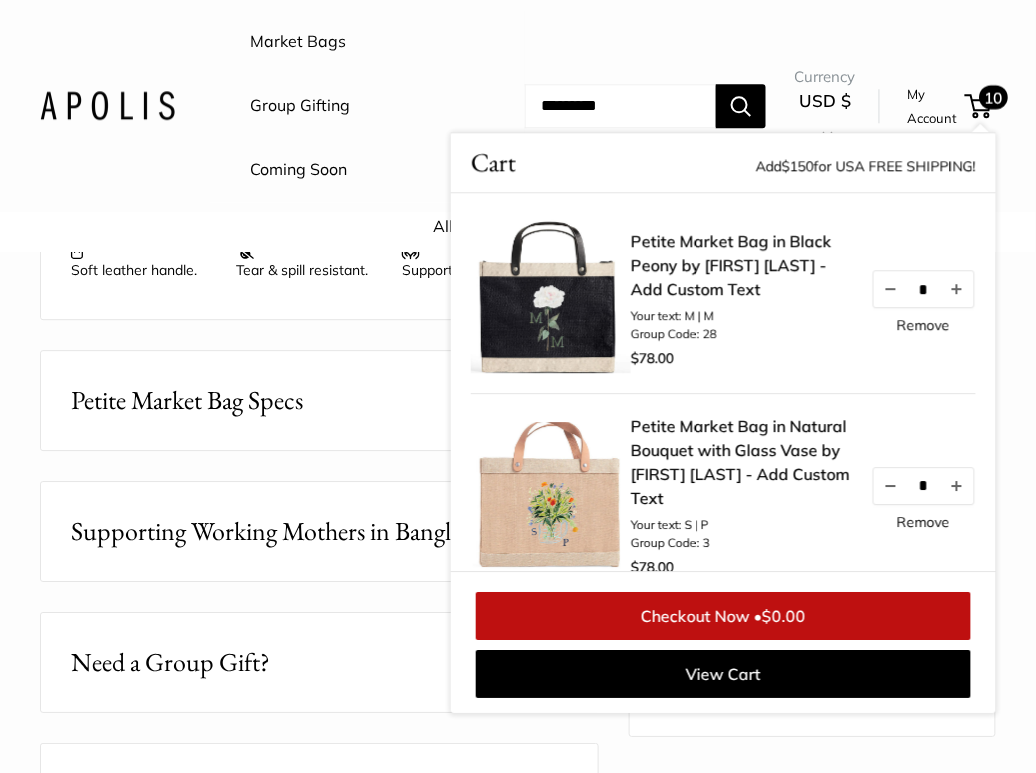 click on "Market Bags Group Gifting Coming Soon
Need help?
Text Us:  20919
hello@apolisglobal.com
Follow Us
Facebook
Twitter
Instagram
Pinterest
YouTube
Vimeo
Tumblr
Market Bags Group Gifting Coming Soon" at bounding box center (518, 106) 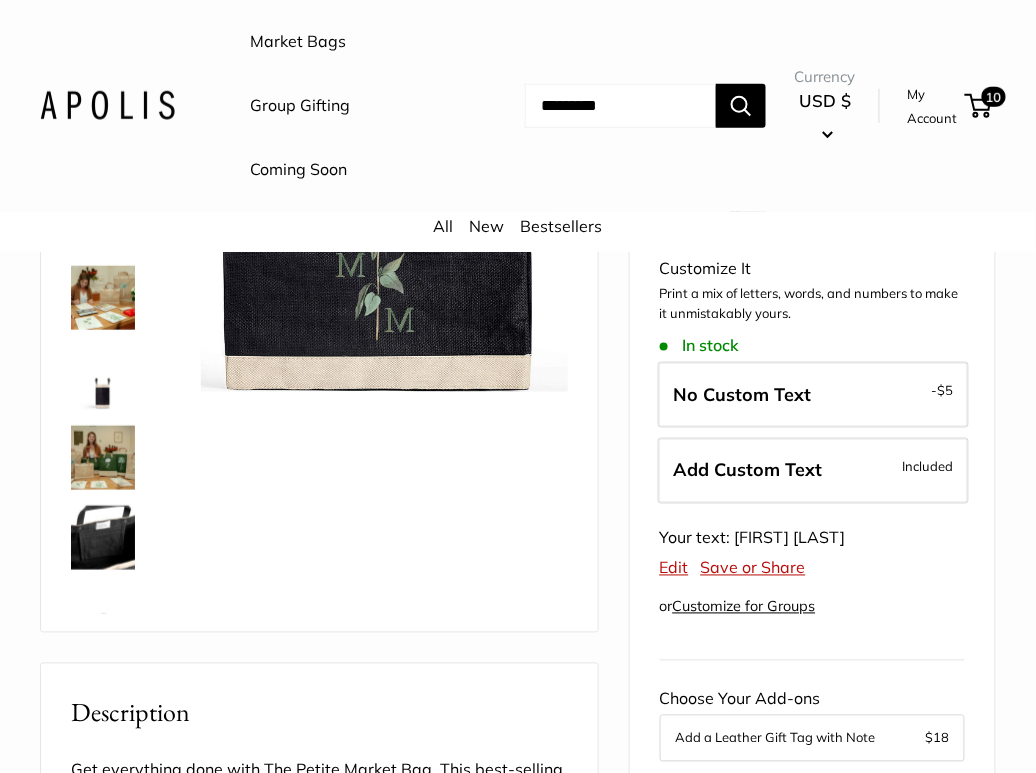 scroll, scrollTop: 267, scrollLeft: 0, axis: vertical 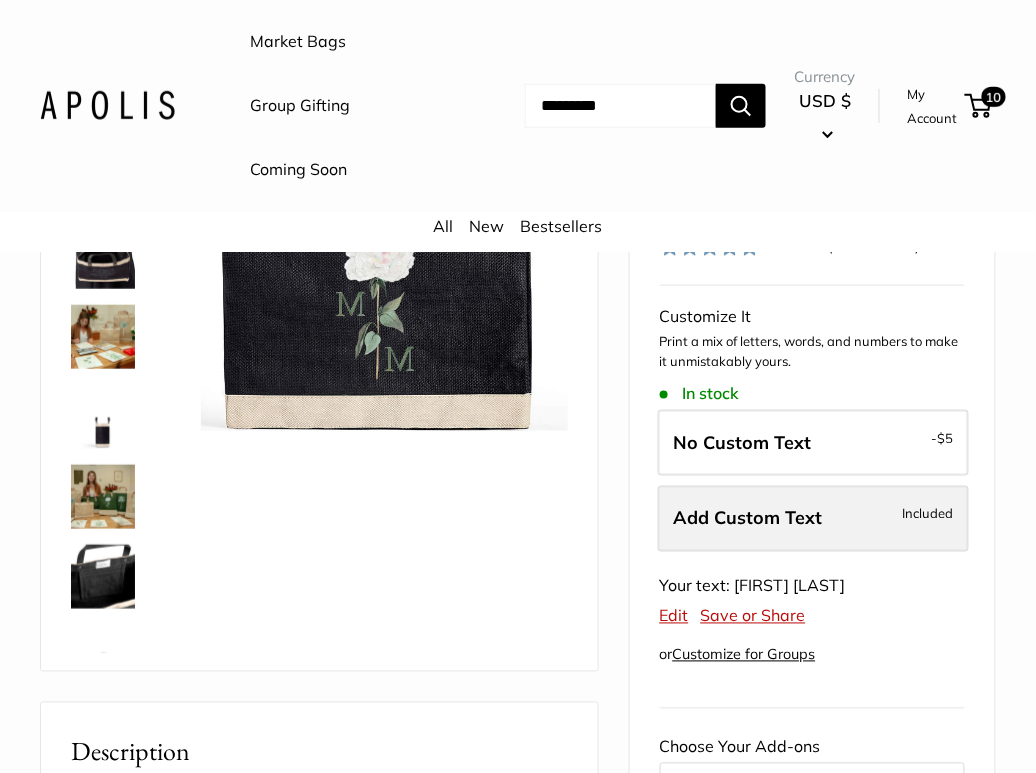click on "Add Custom Text
Included" at bounding box center (813, 519) 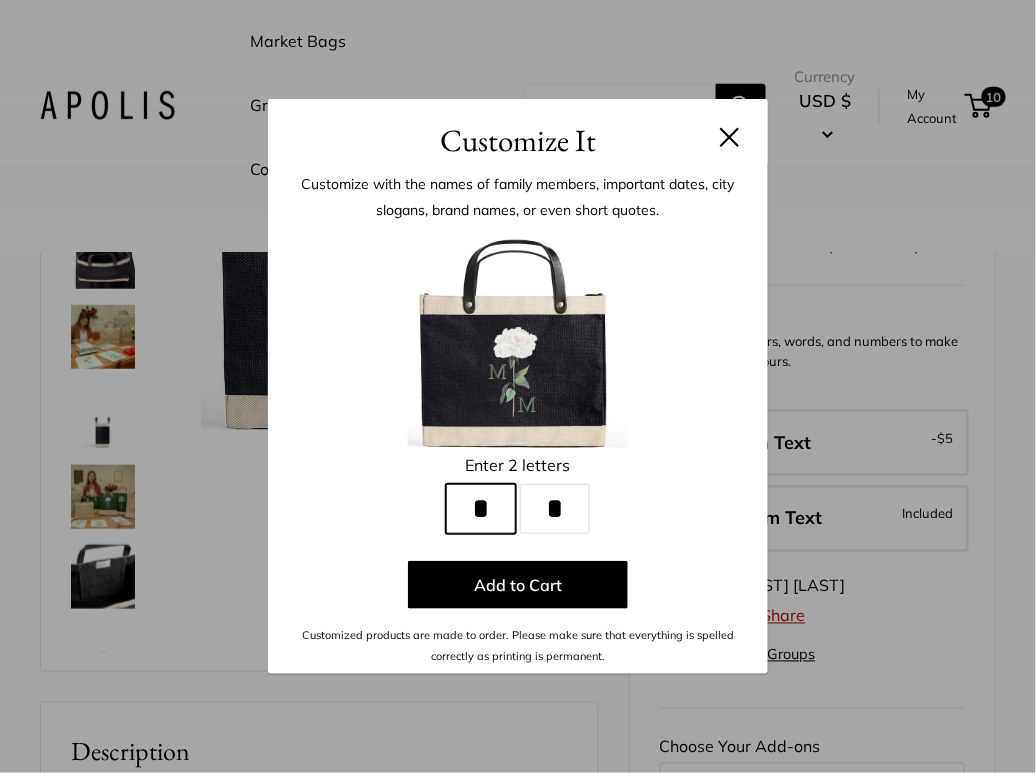 click on "*" at bounding box center (481, 509) 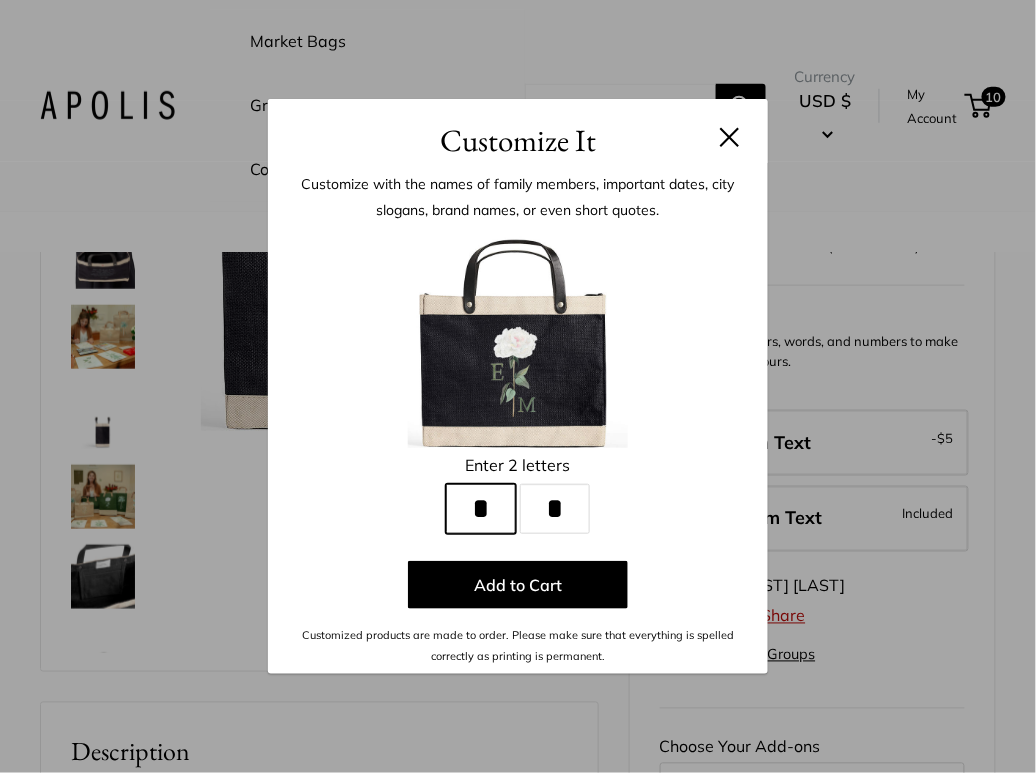 type on "*" 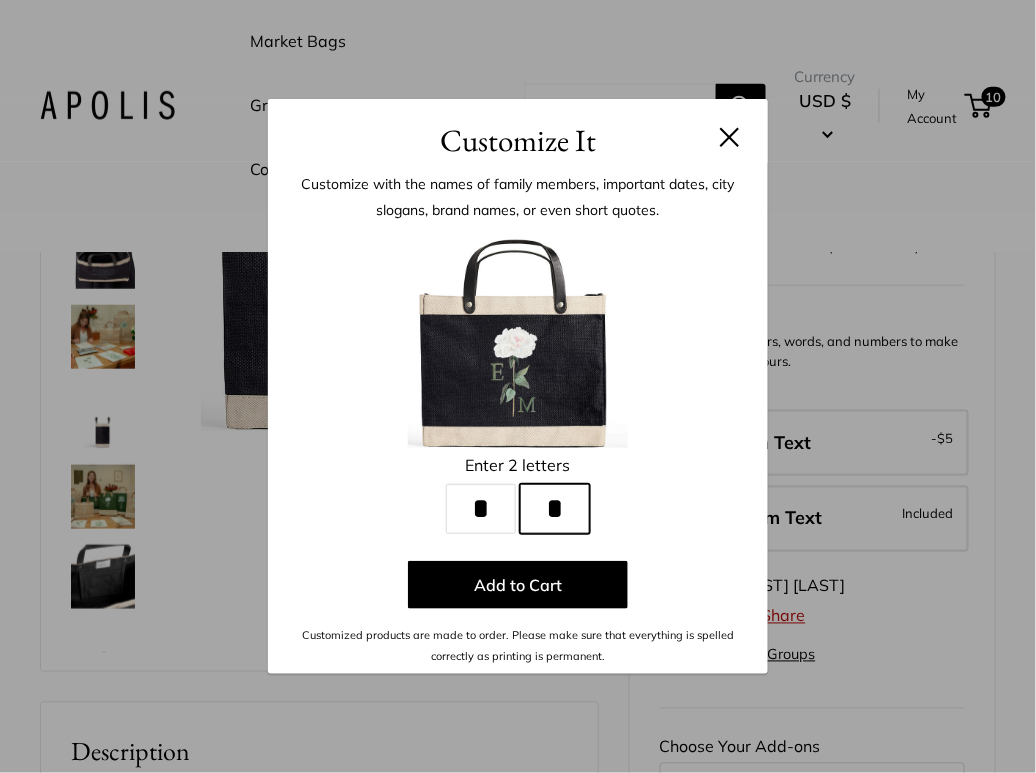 click on "*" at bounding box center [555, 509] 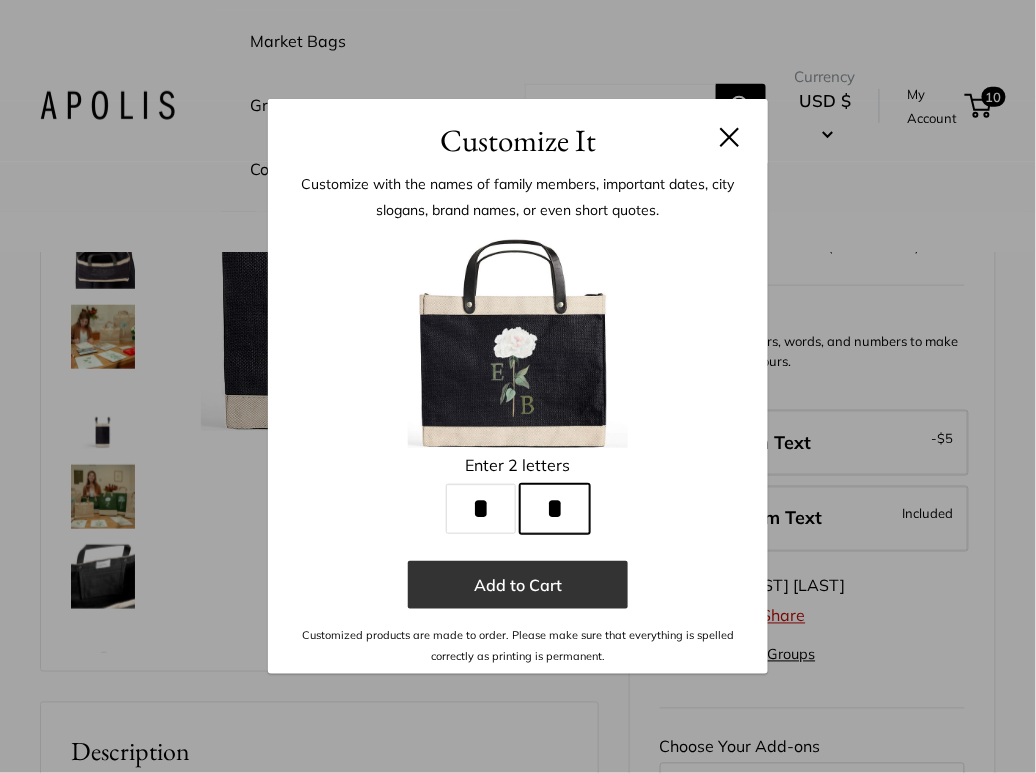 type on "*" 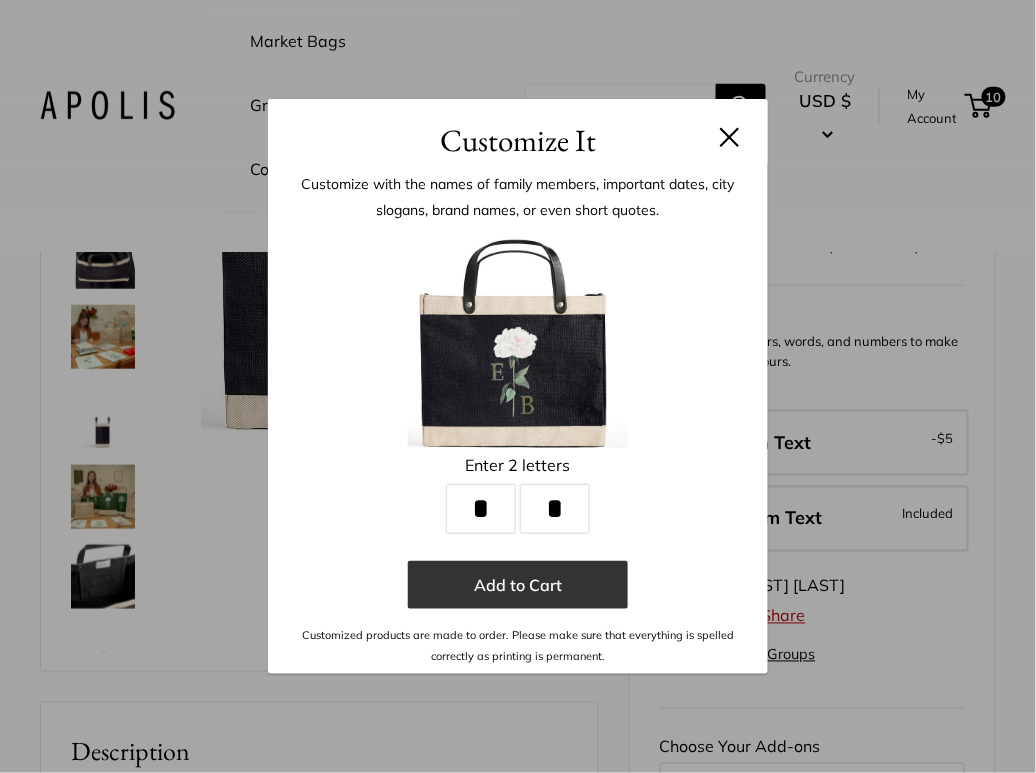 click on "Add to Cart" at bounding box center [518, 585] 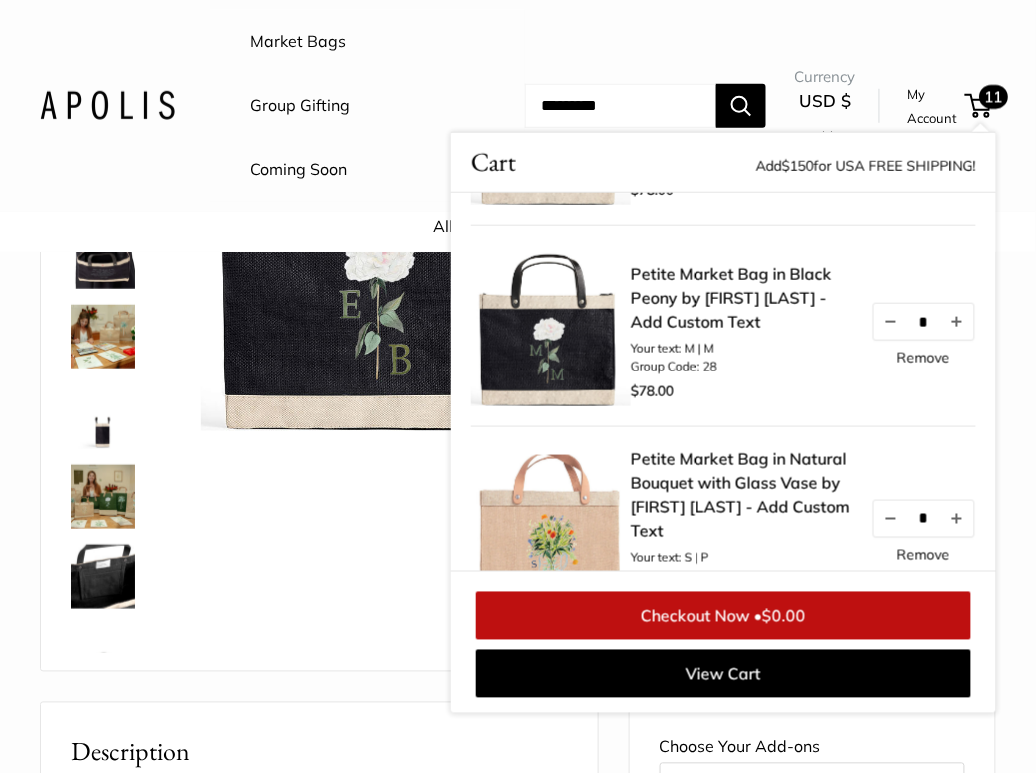 scroll, scrollTop: 147, scrollLeft: 0, axis: vertical 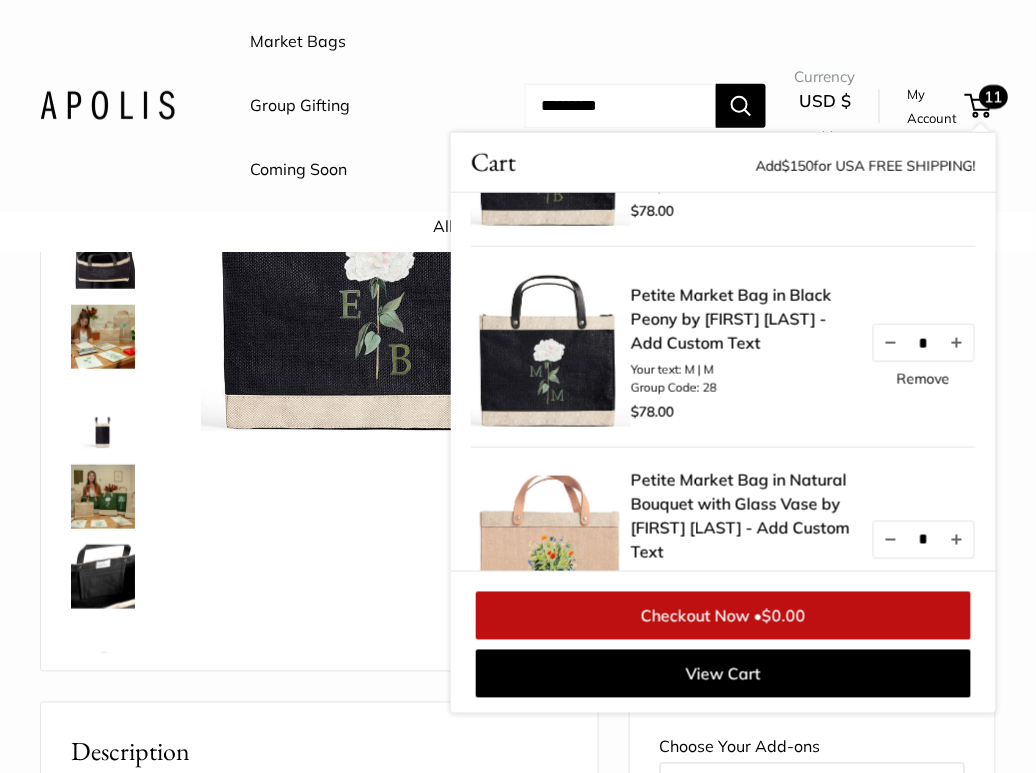 click on "Home
Market Bags
Petite Market Bag in Black Peony by A..." at bounding box center (518, 851) 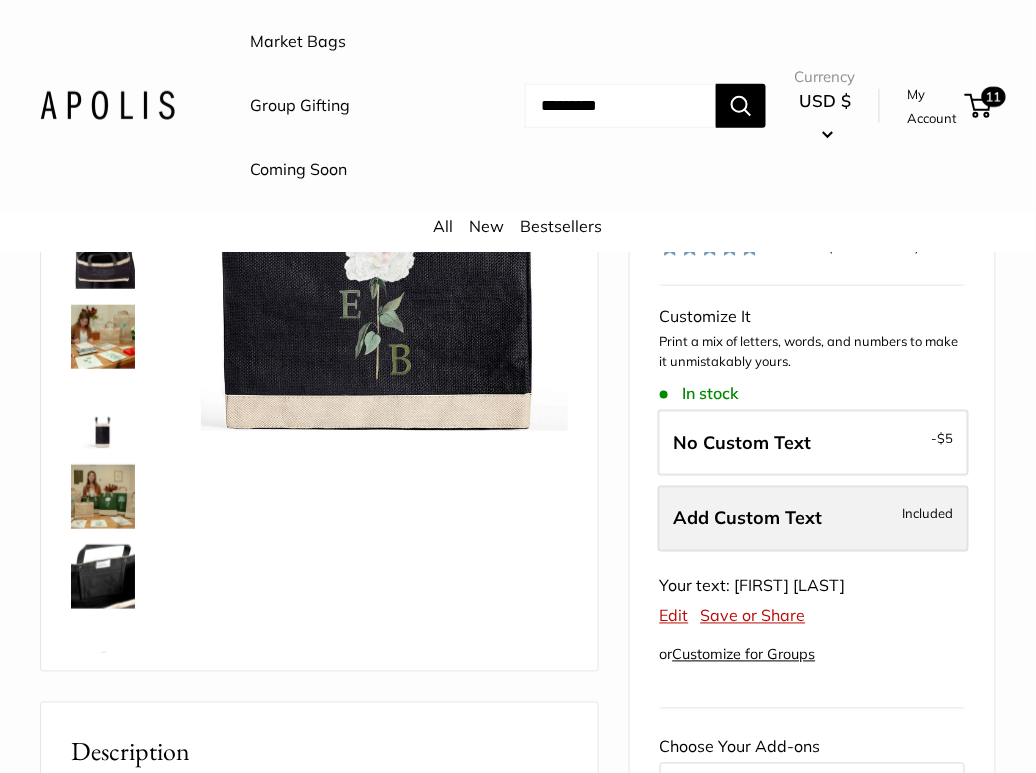 click on "Add Custom Text" at bounding box center (748, 518) 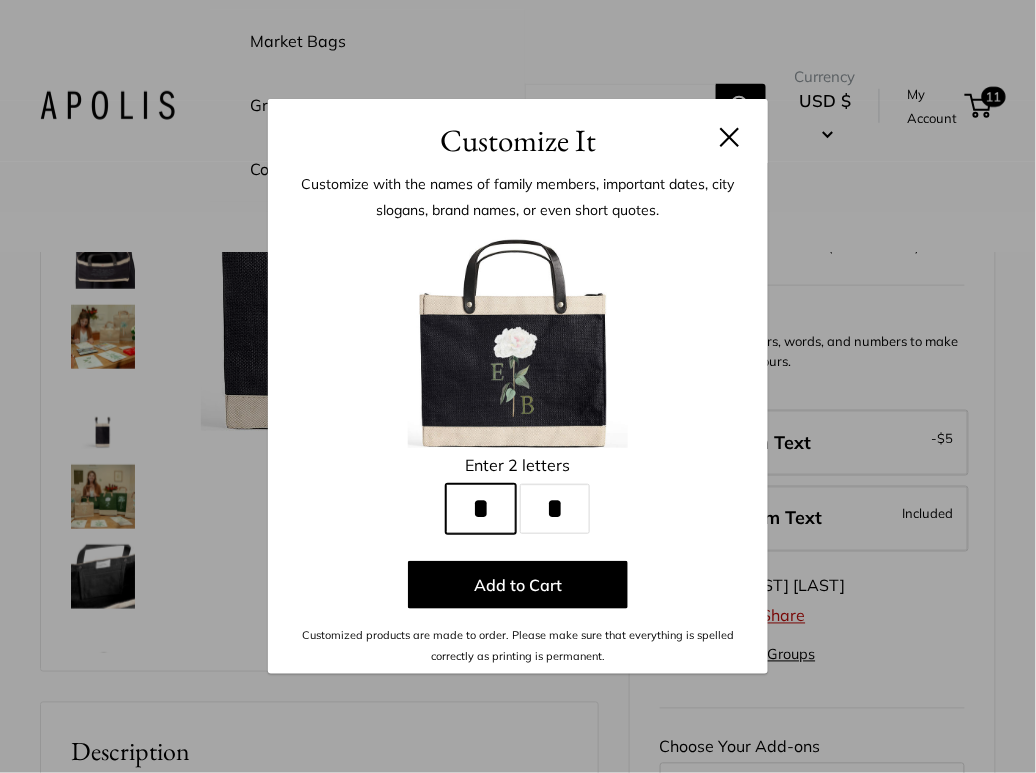 click on "*" at bounding box center [481, 509] 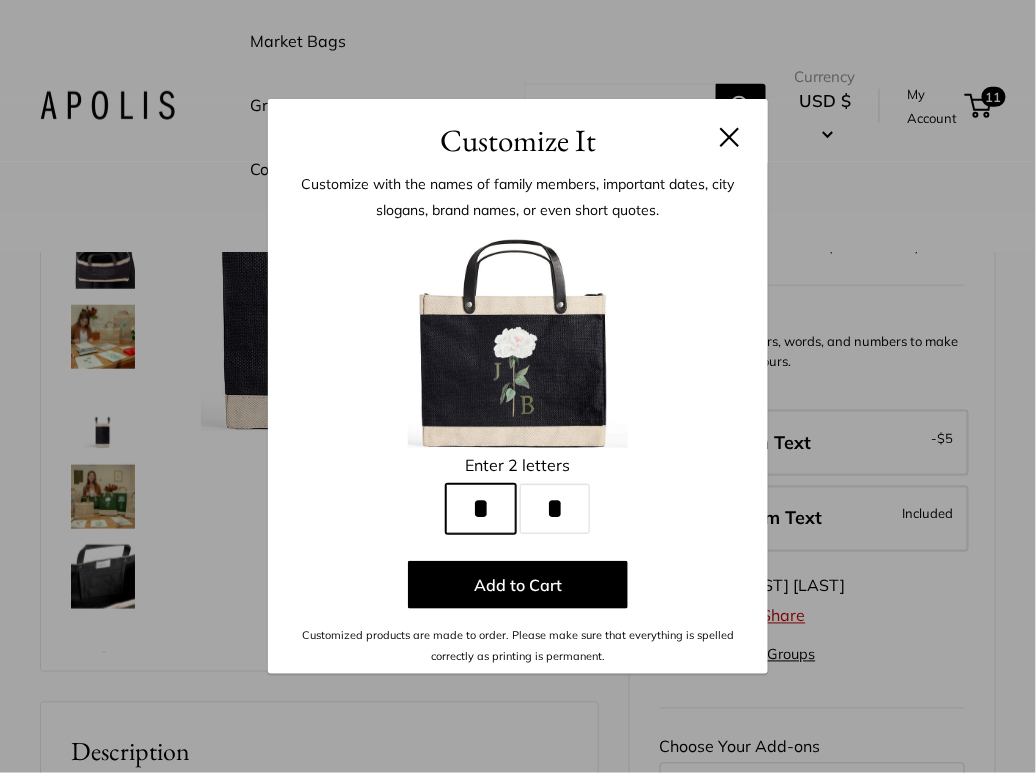 type on "*" 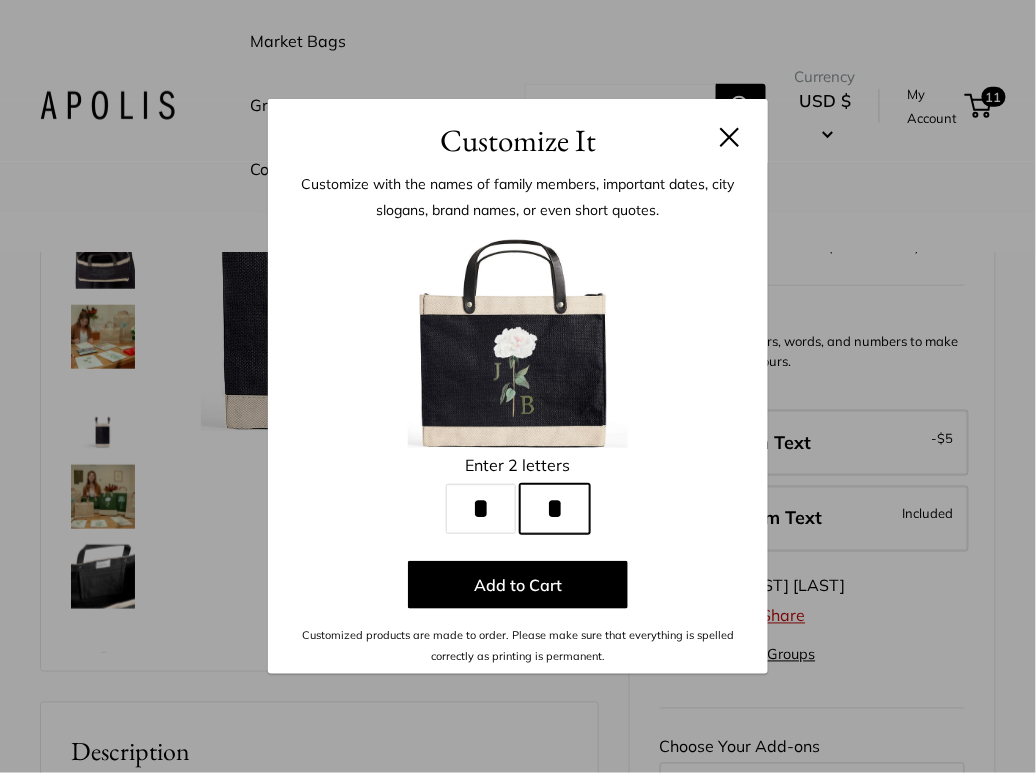 click on "*" at bounding box center [555, 509] 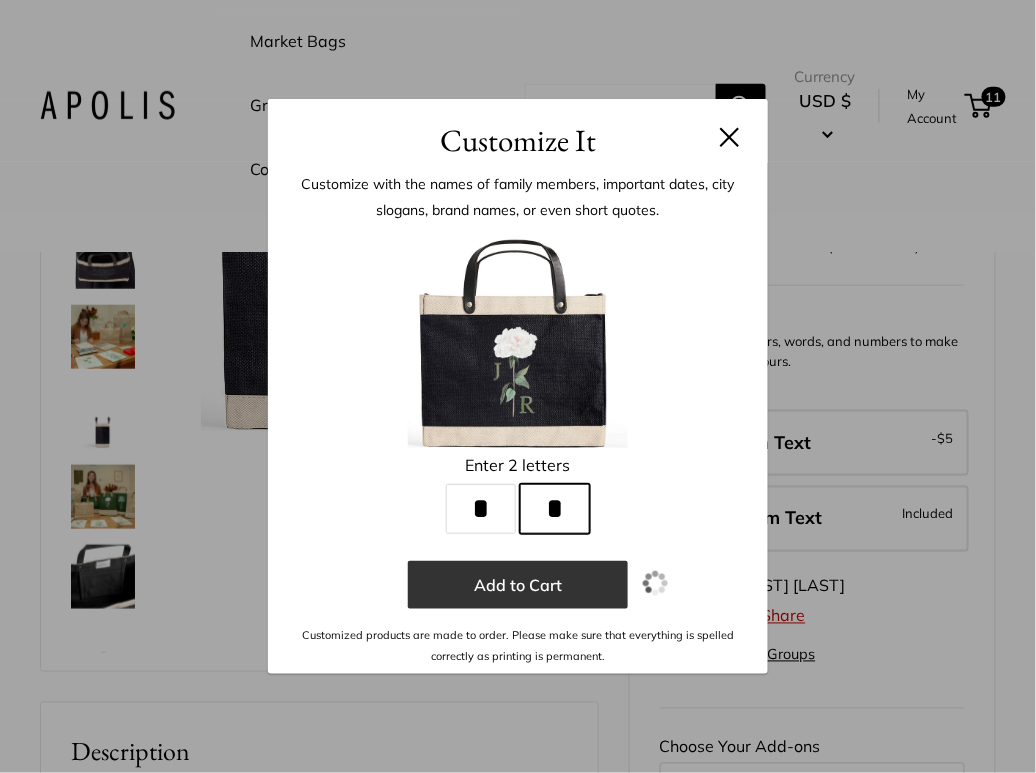 type on "*" 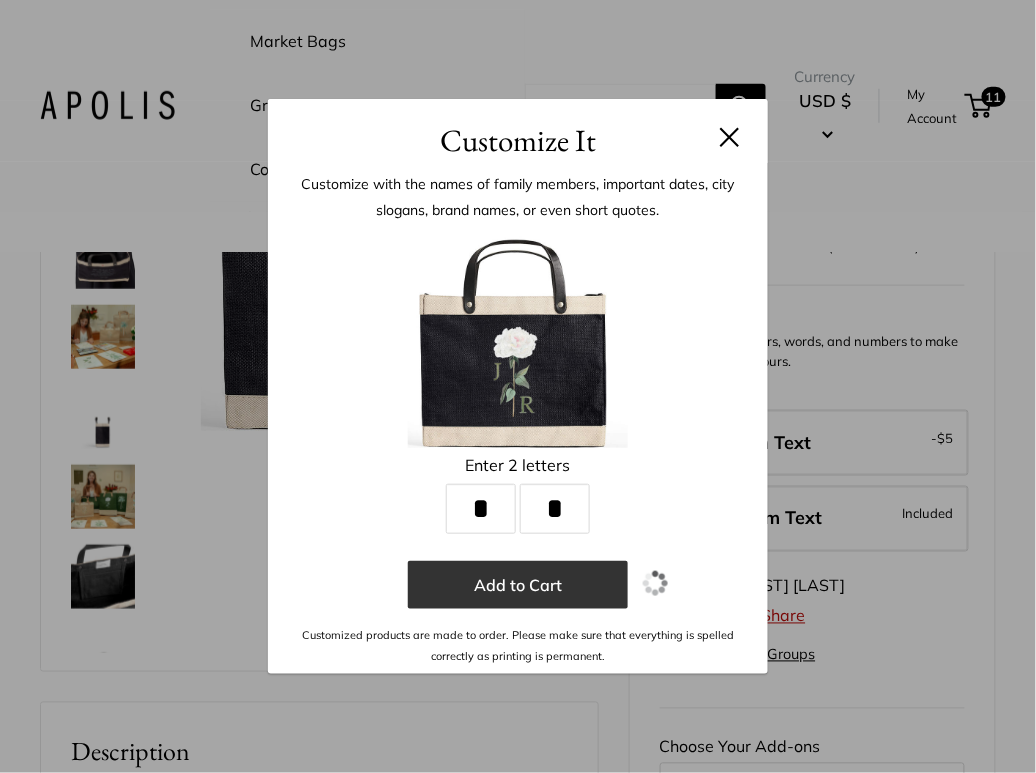 click on "Add to Cart" at bounding box center [518, 585] 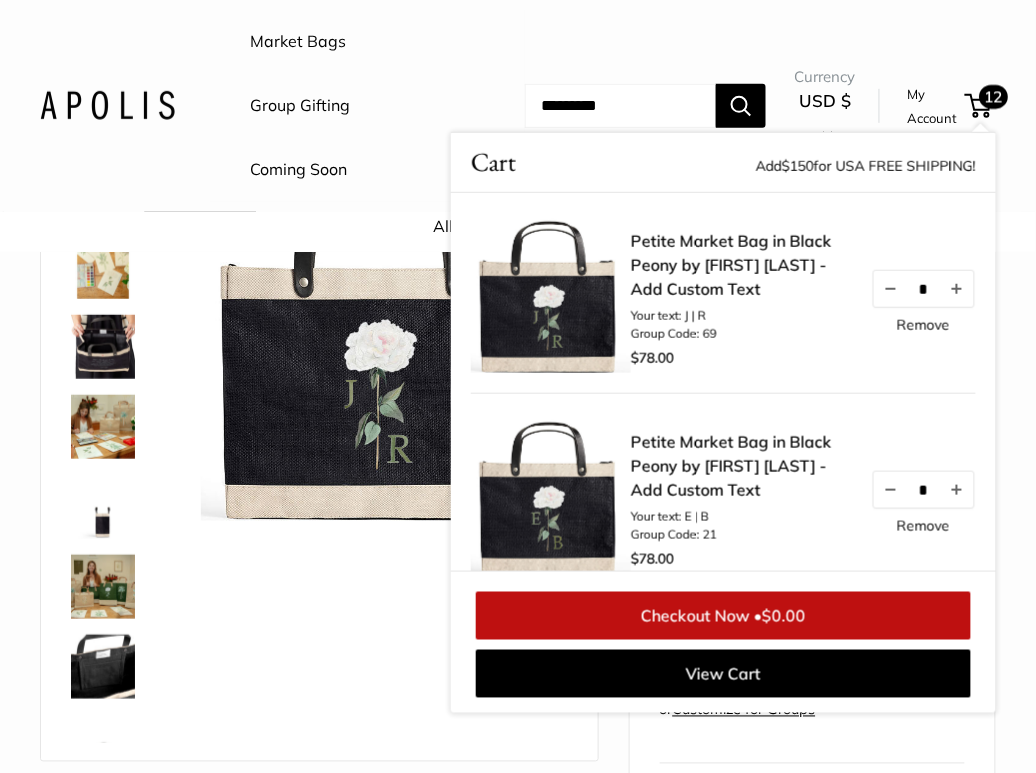 scroll, scrollTop: 258, scrollLeft: 0, axis: vertical 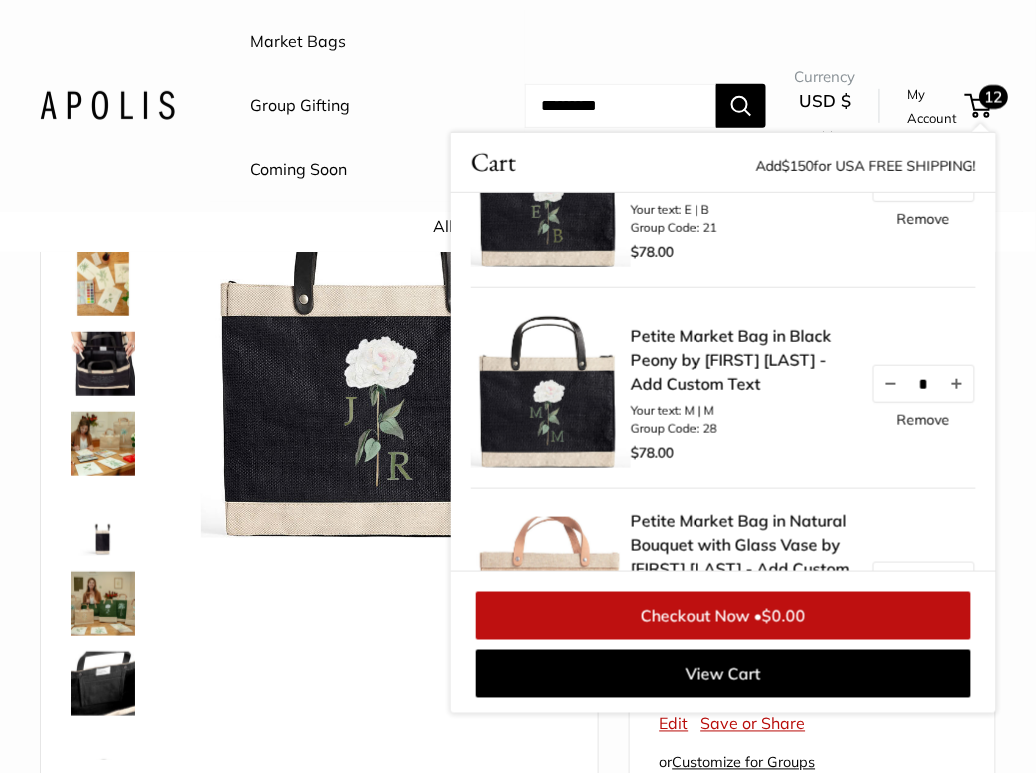 click on "Market Bags Group Gifting Coming Soon
Need help?
Text Us:  20919
hello@apolisglobal.com
Follow Us
Facebook
Twitter
Instagram
Pinterest
YouTube
Vimeo
Tumblr
Market Bags Group Gifting Coming Soon" at bounding box center [518, 106] 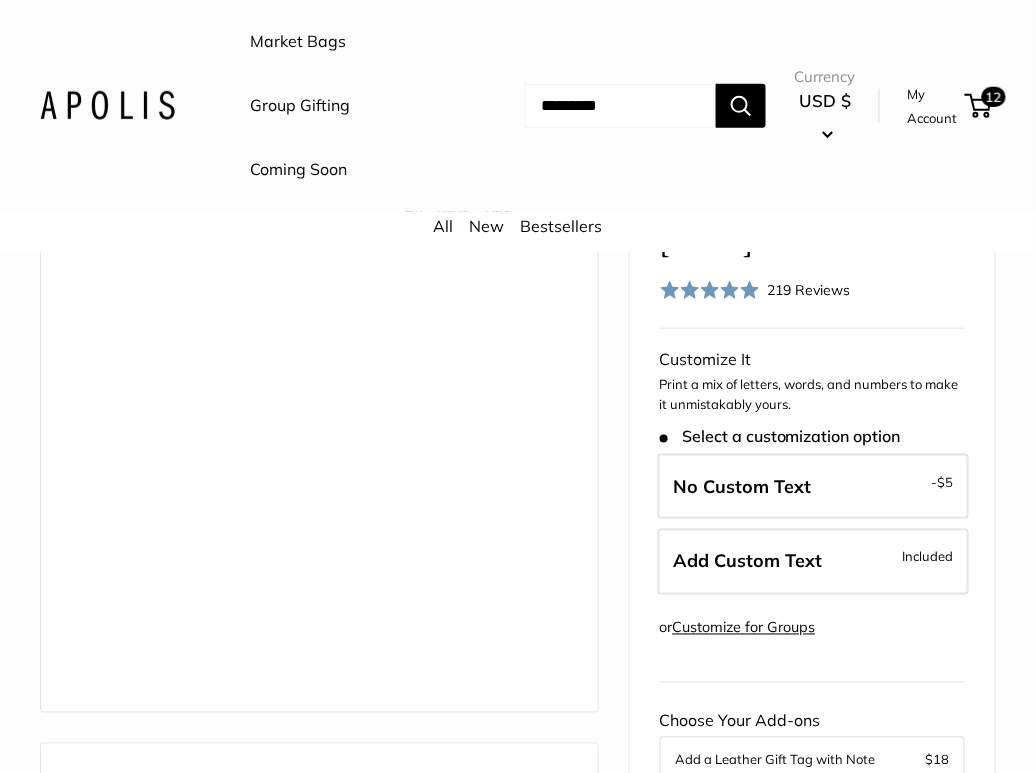 scroll, scrollTop: 0, scrollLeft: 0, axis: both 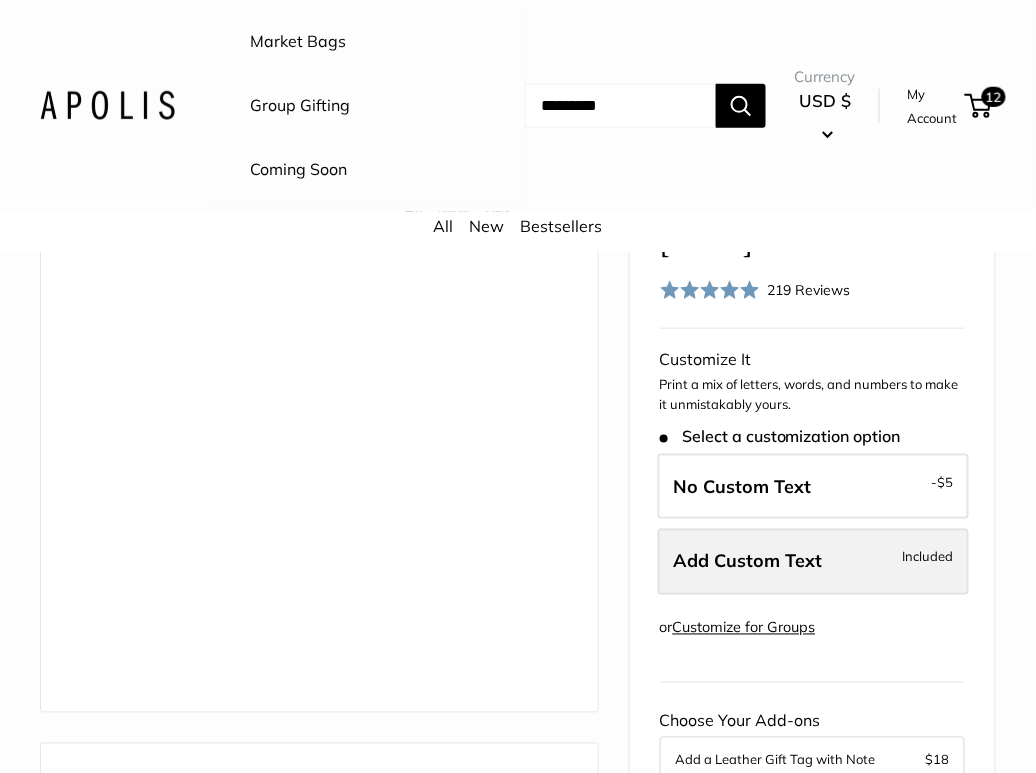 click on "Add Custom Text" at bounding box center (748, 561) 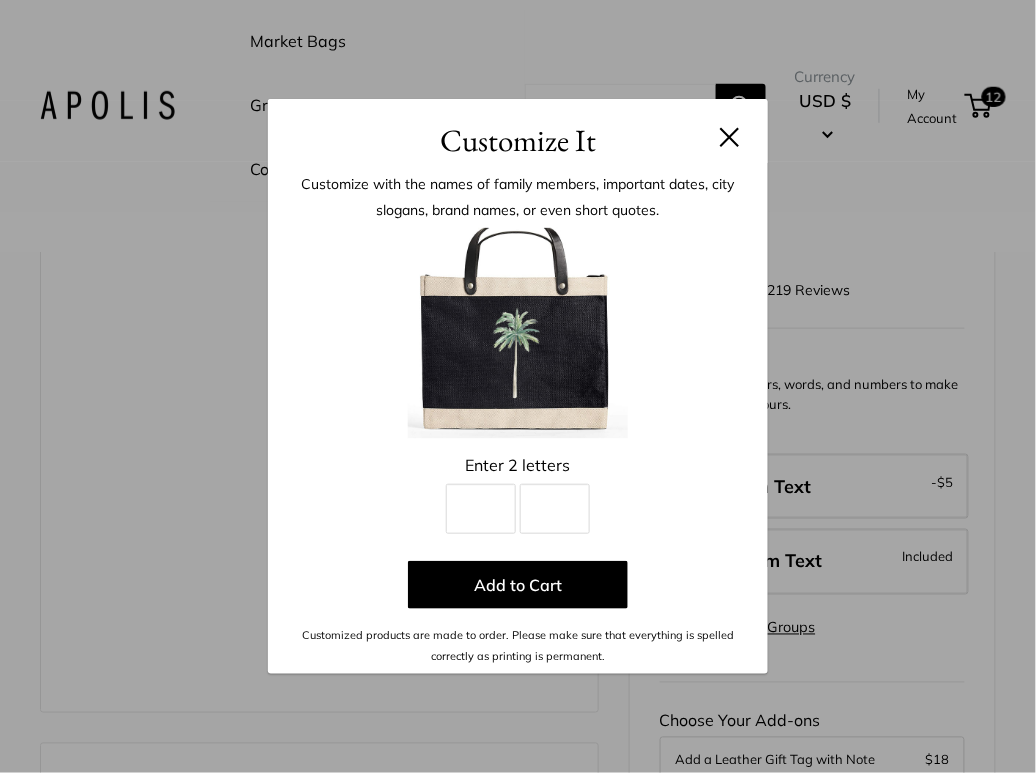 scroll, scrollTop: 0, scrollLeft: 0, axis: both 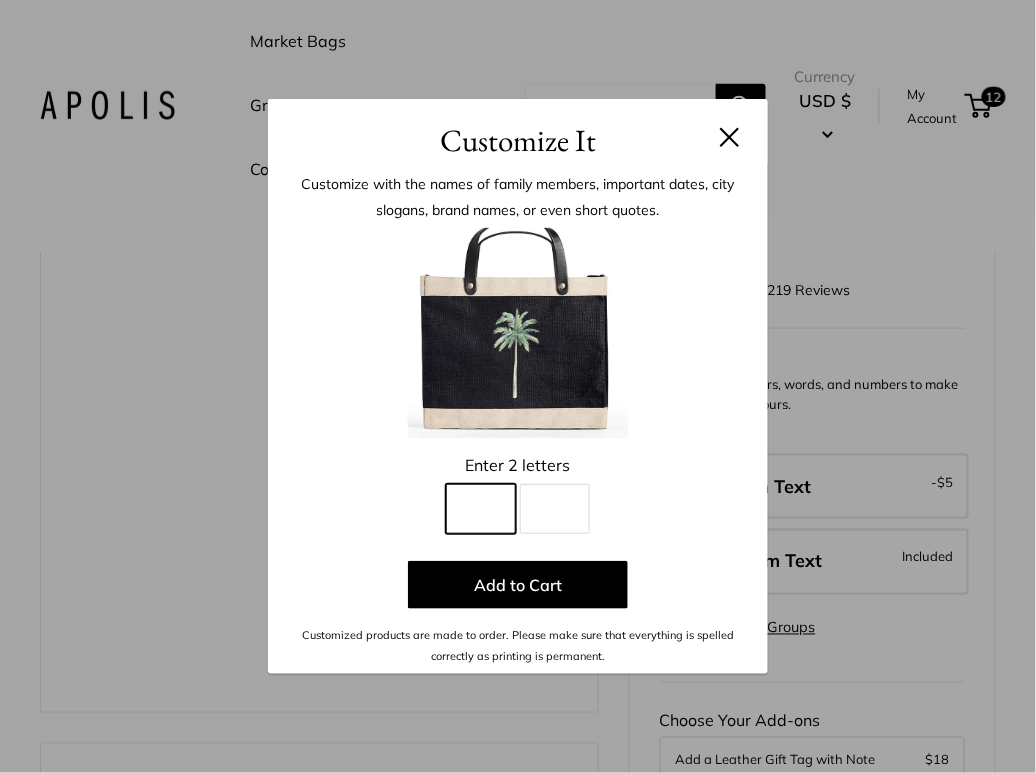 click on "Line 1" at bounding box center [481, 509] 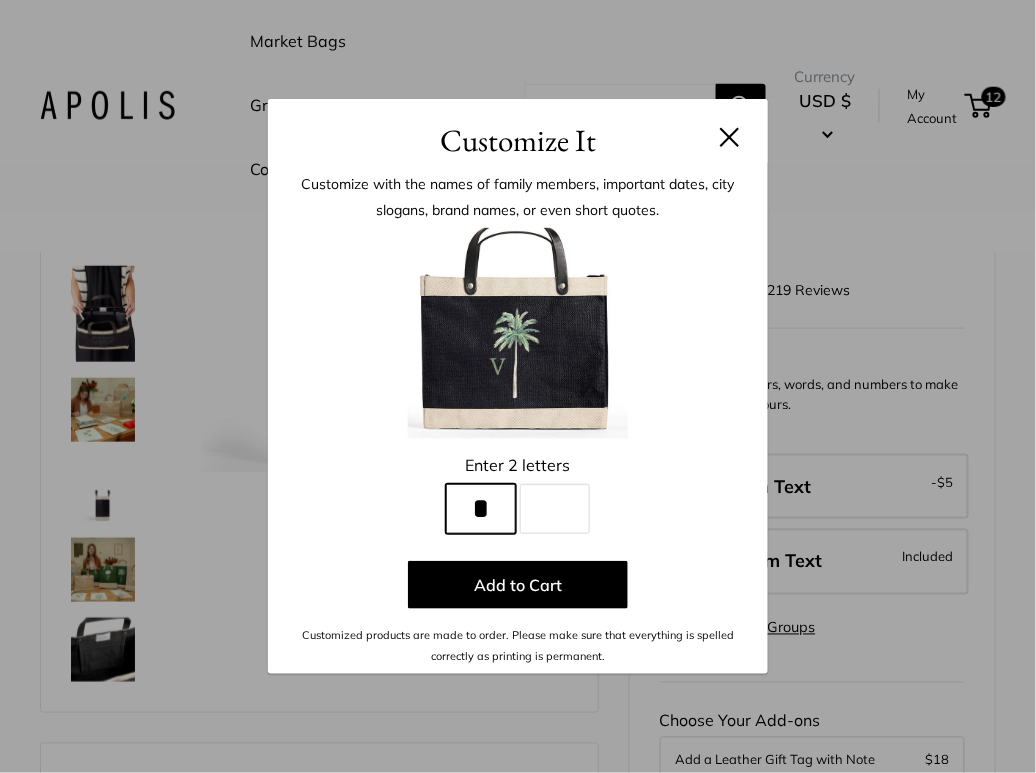 type on "*" 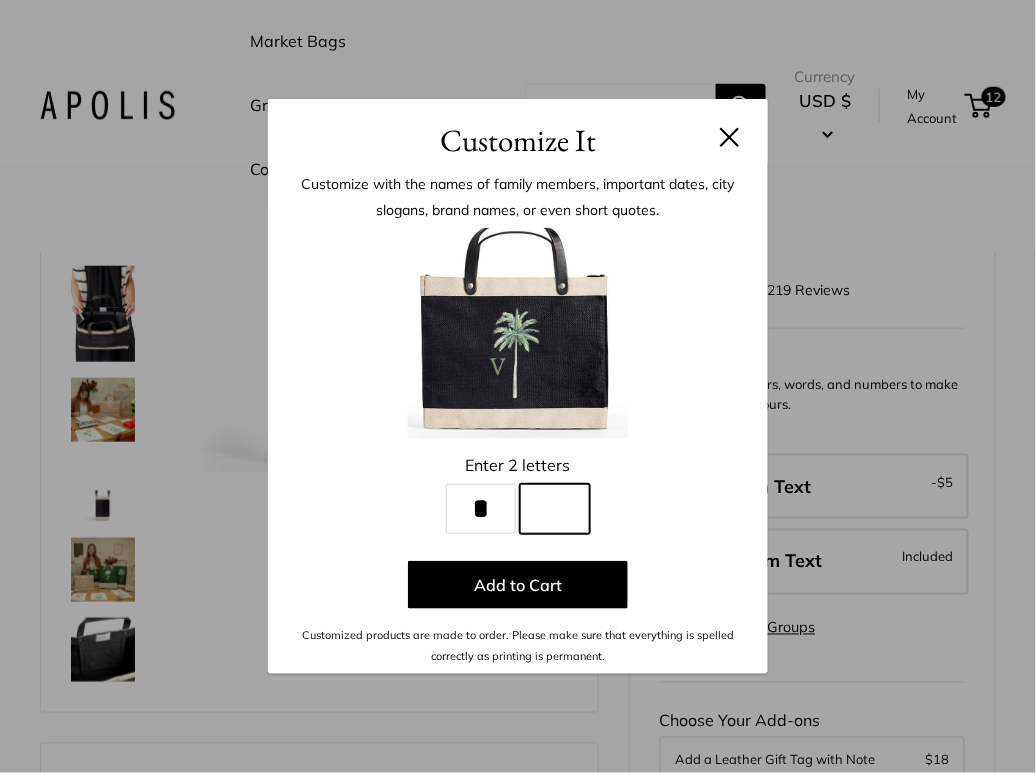 click on "Line 2" at bounding box center (555, 509) 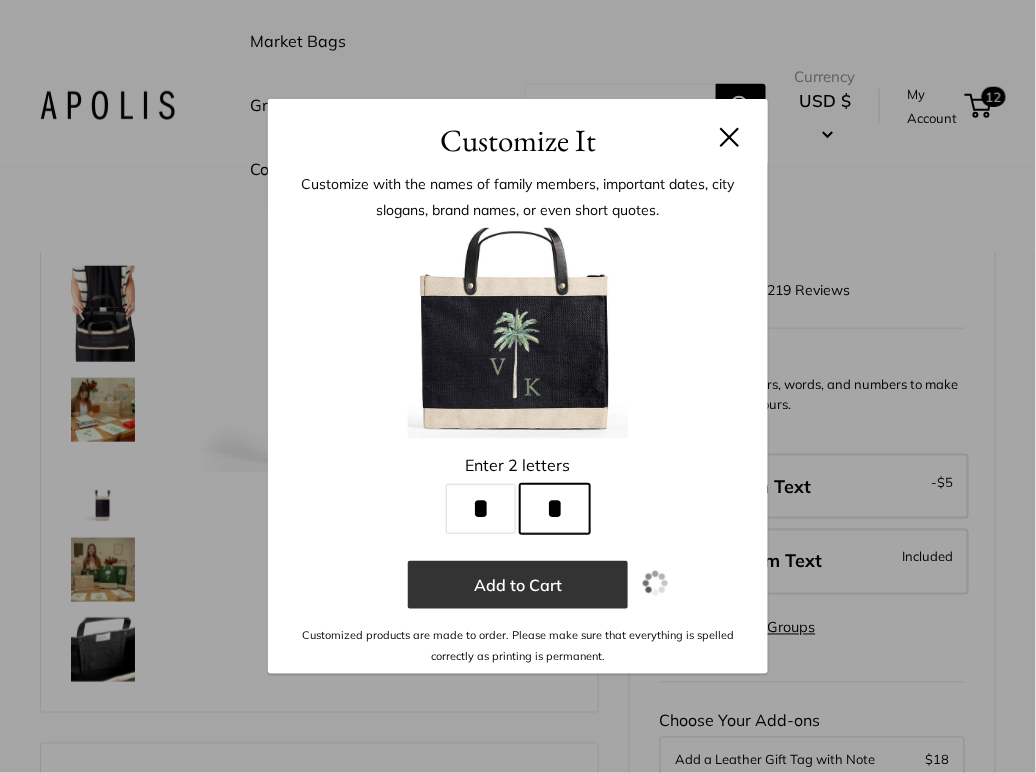 type on "*" 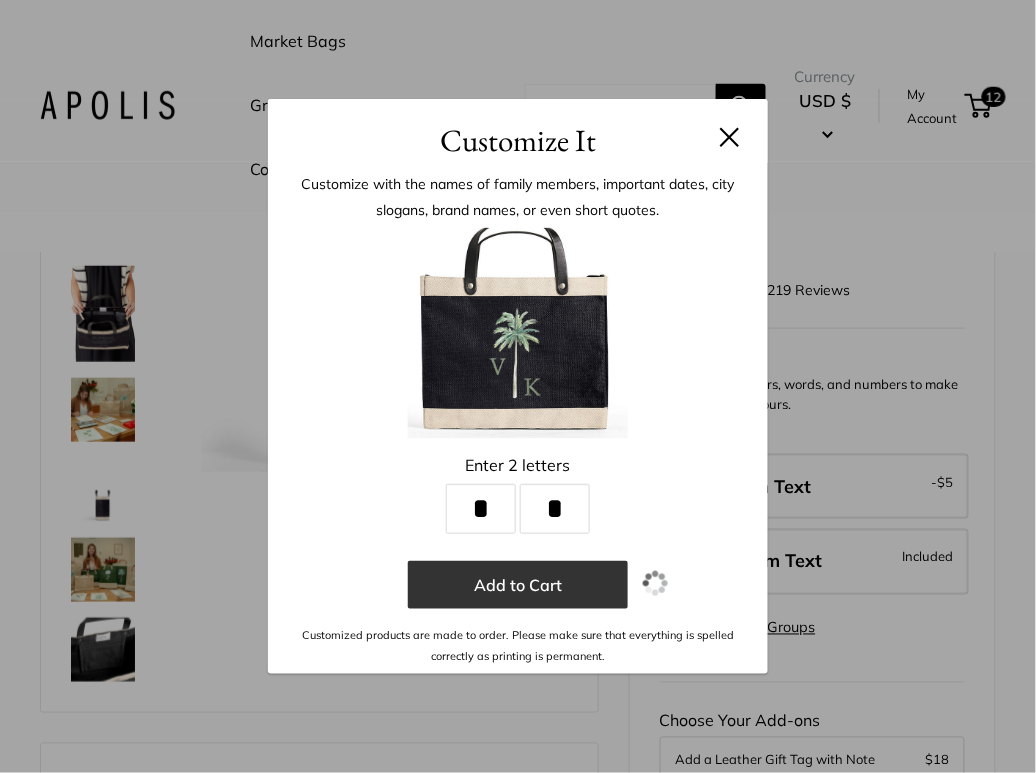 click on "Add to Cart" at bounding box center (518, 585) 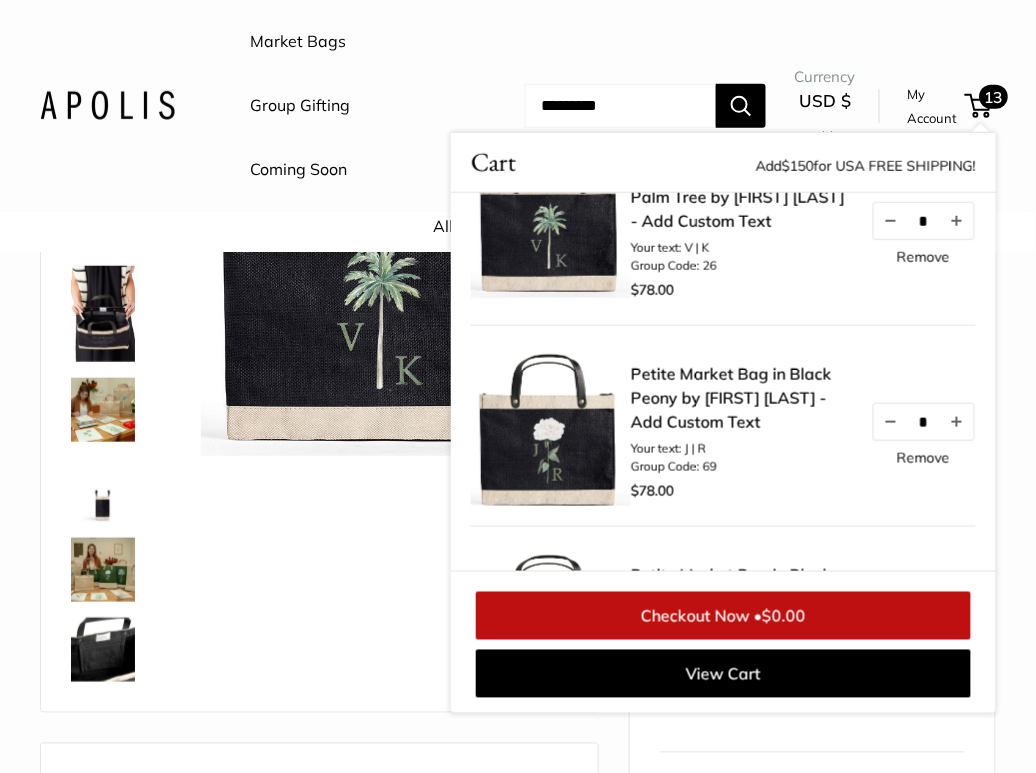 scroll, scrollTop: 0, scrollLeft: 0, axis: both 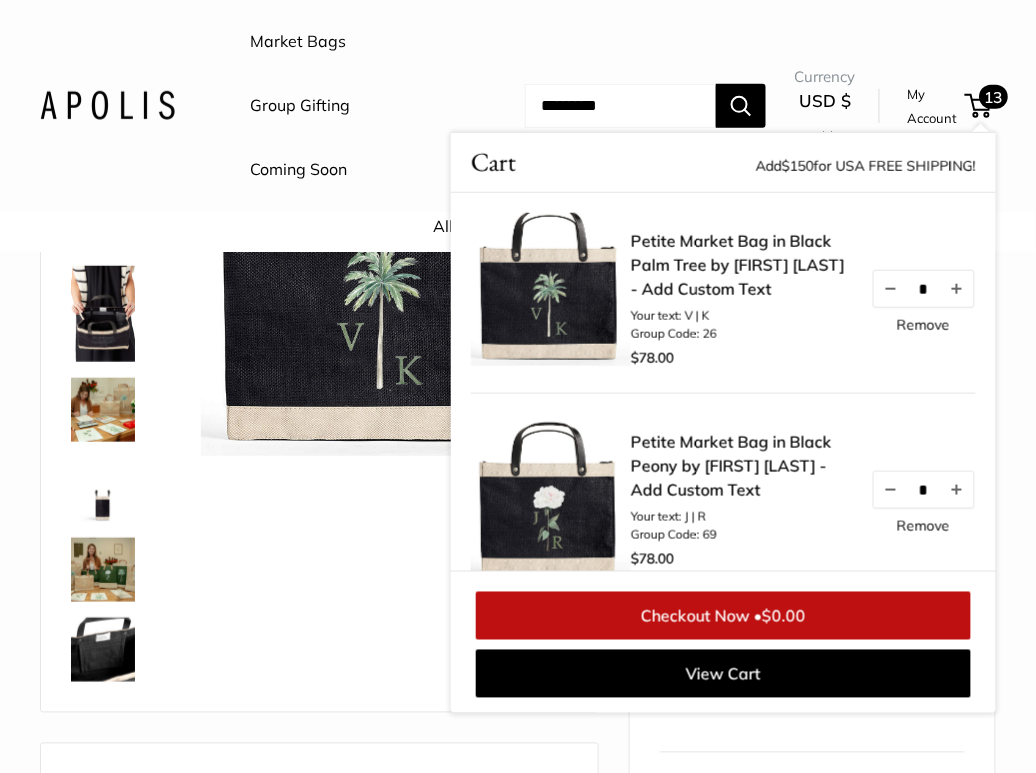 click on "All      New      Bestsellers" at bounding box center [518, 232] 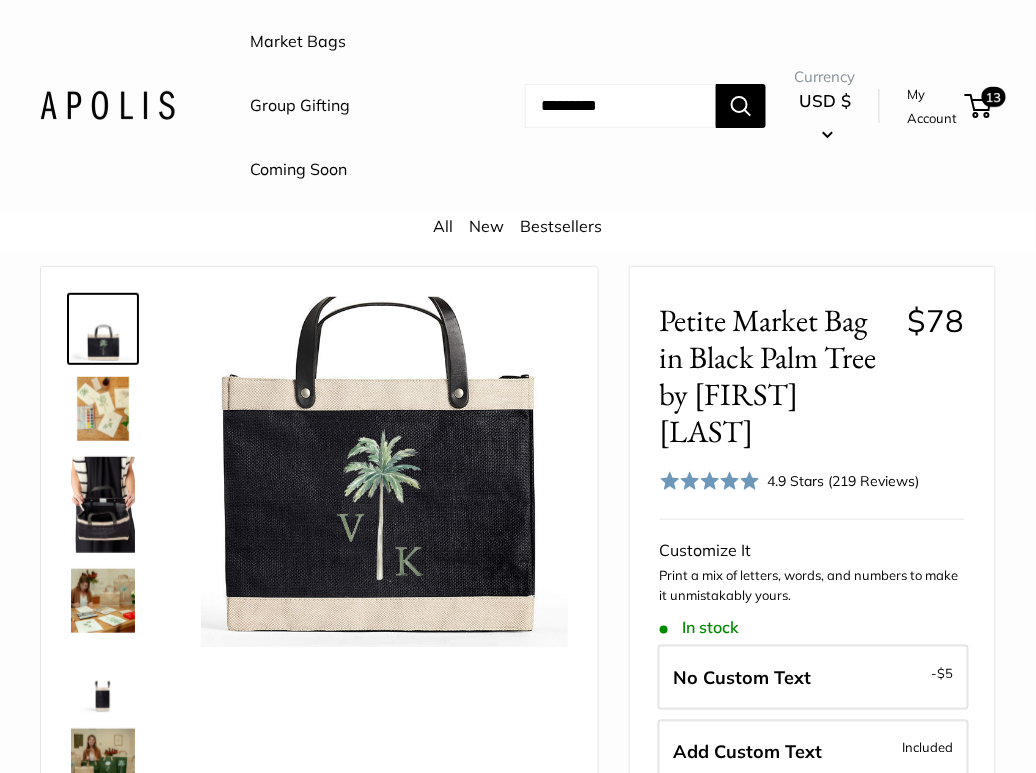 scroll, scrollTop: 0, scrollLeft: 0, axis: both 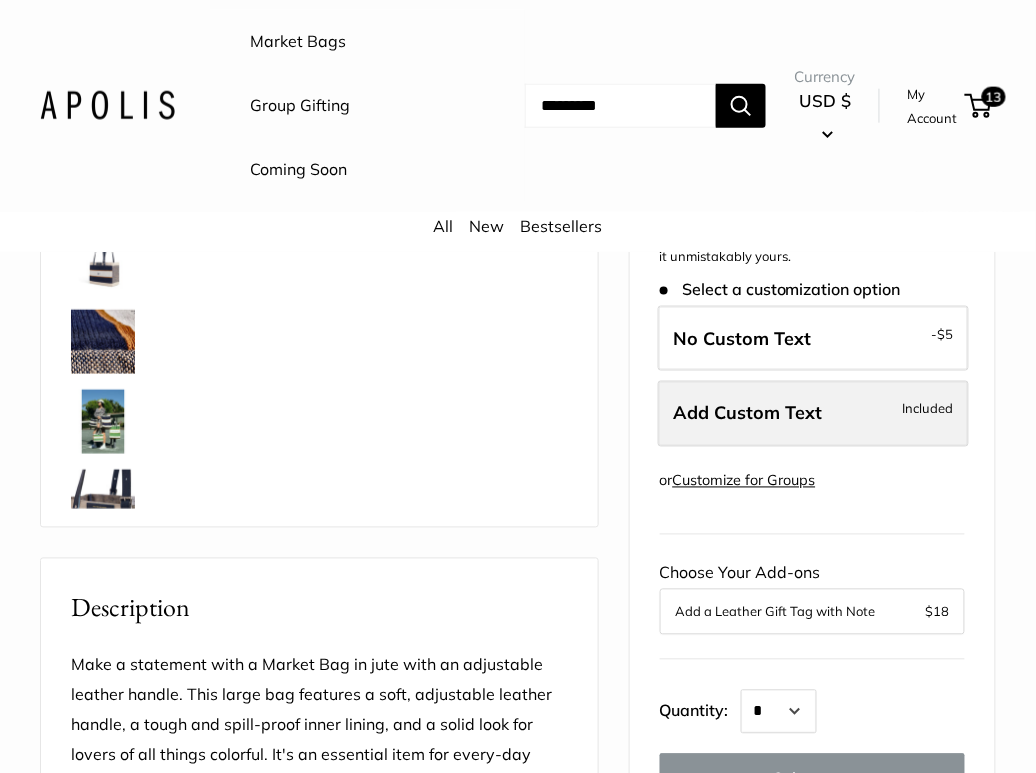 click on "Add Custom Text" at bounding box center [748, 413] 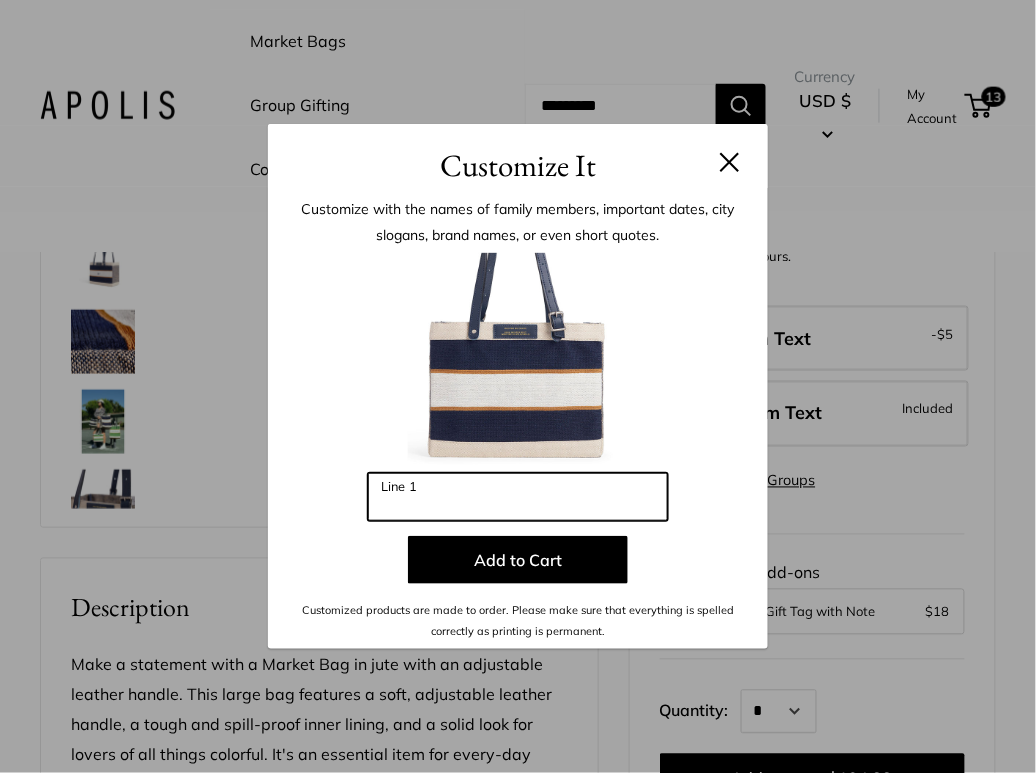 click on "Line 1" at bounding box center [518, 497] 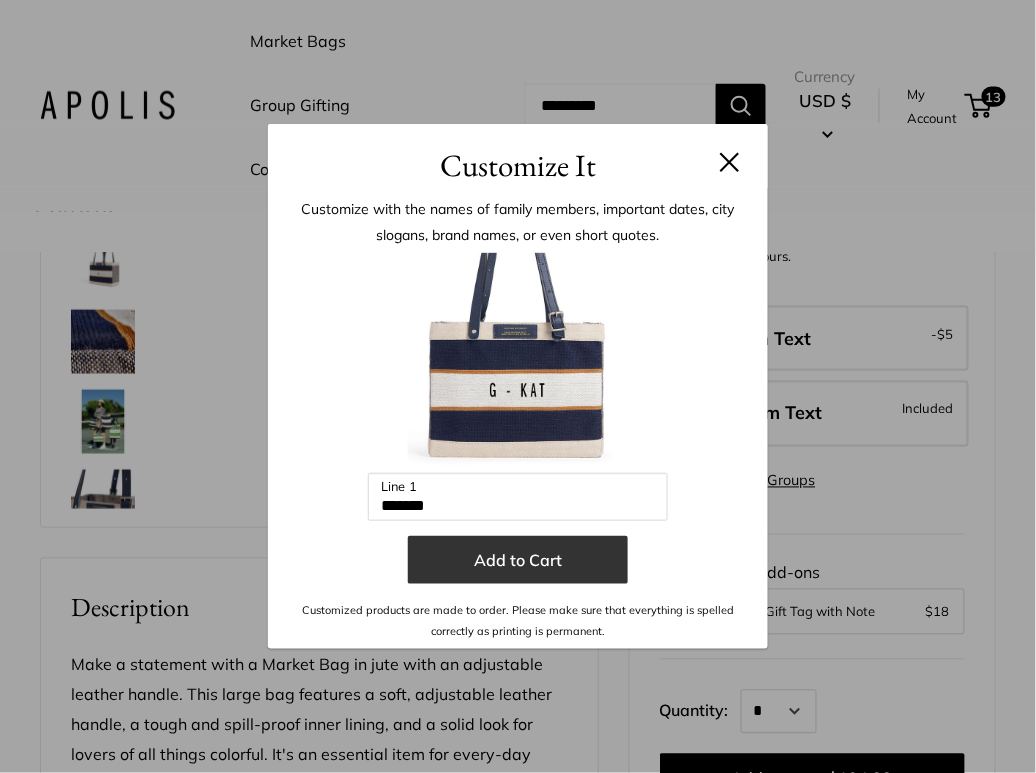 click on "Add to Cart" at bounding box center [518, 560] 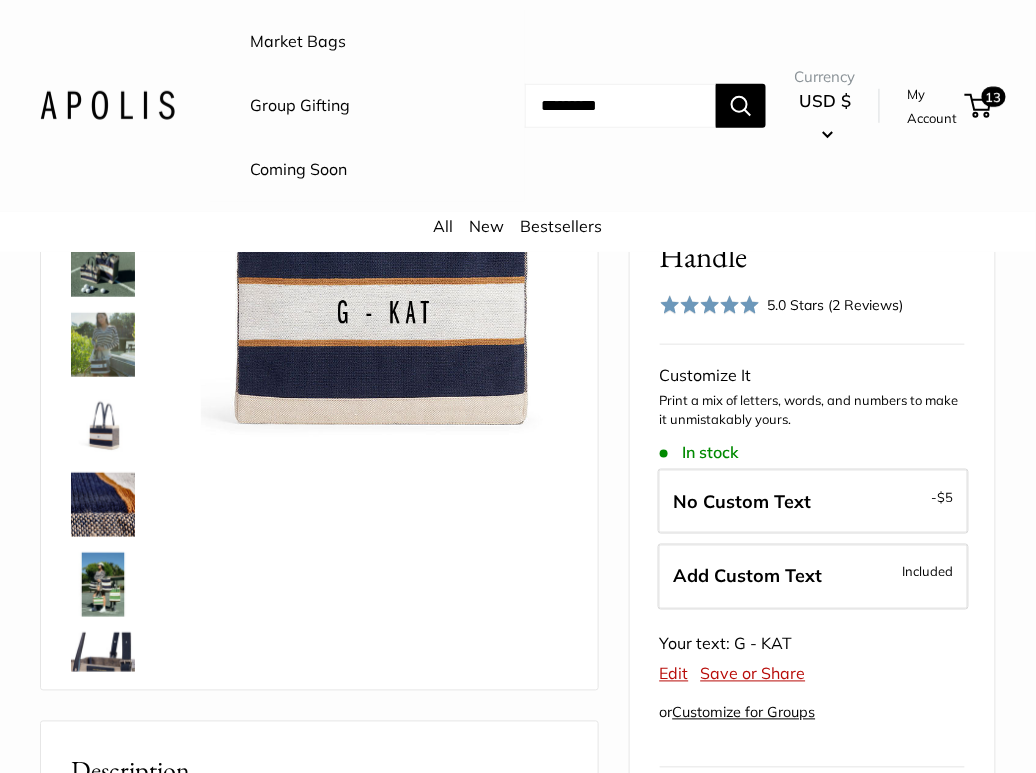 scroll, scrollTop: 220, scrollLeft: 0, axis: vertical 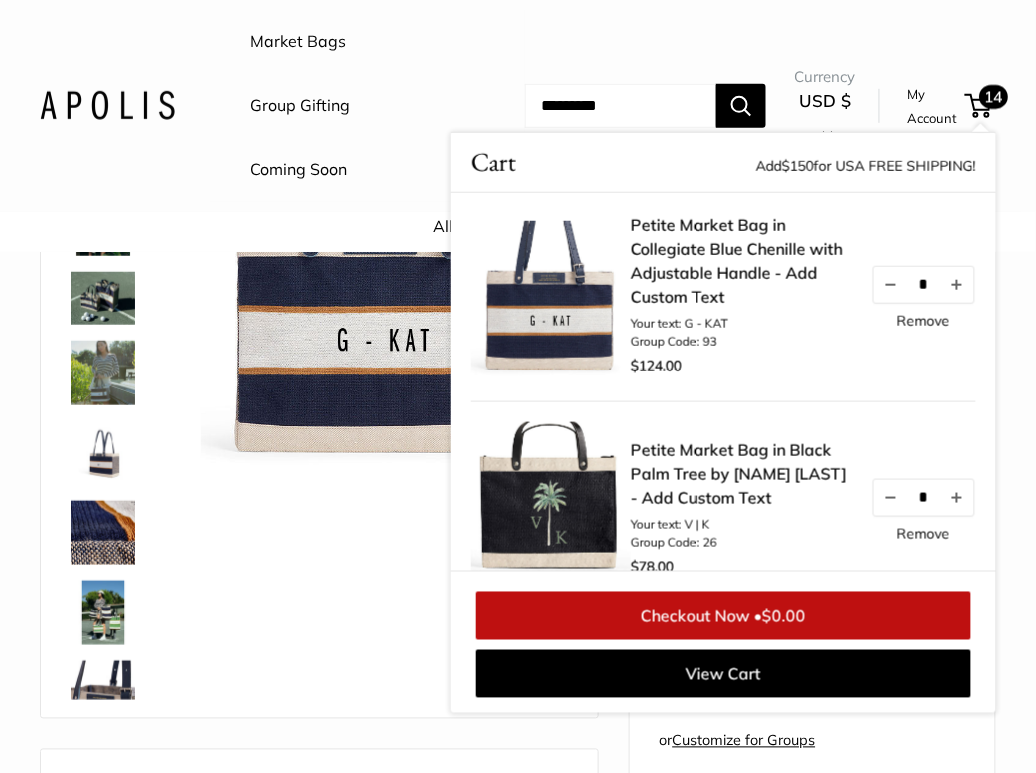 click on "Market Bags Group Gifting Coming Soon
Need help?
Text Us:  20919
hello@apolisglobal.com
Follow Us
Facebook
Twitter
Instagram
Pinterest
YouTube
Vimeo
Tumblr
Market Bags Group Gifting Coming Soon" at bounding box center [518, 106] 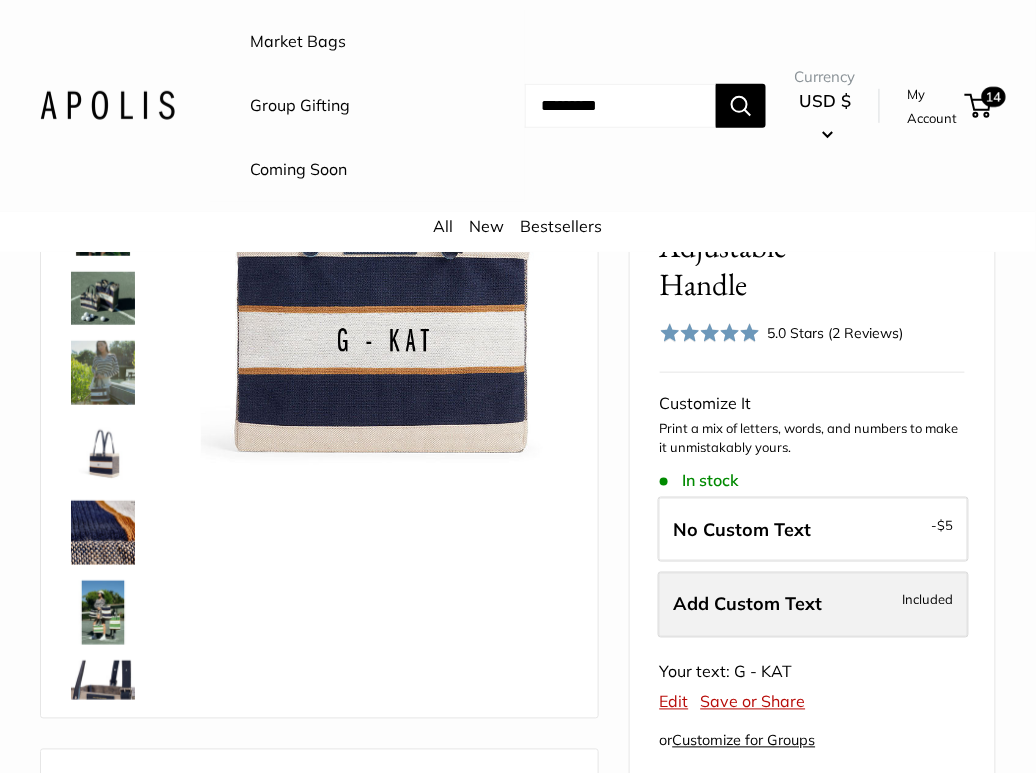 click on "Add Custom Text" at bounding box center (748, 604) 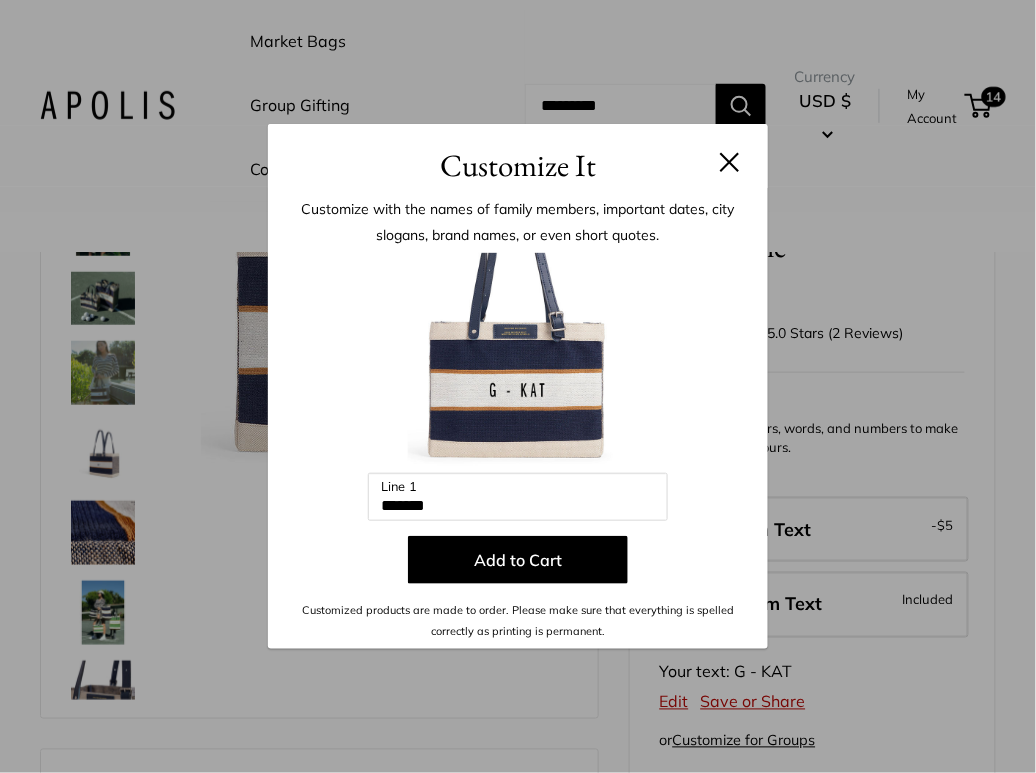 click at bounding box center [730, 162] 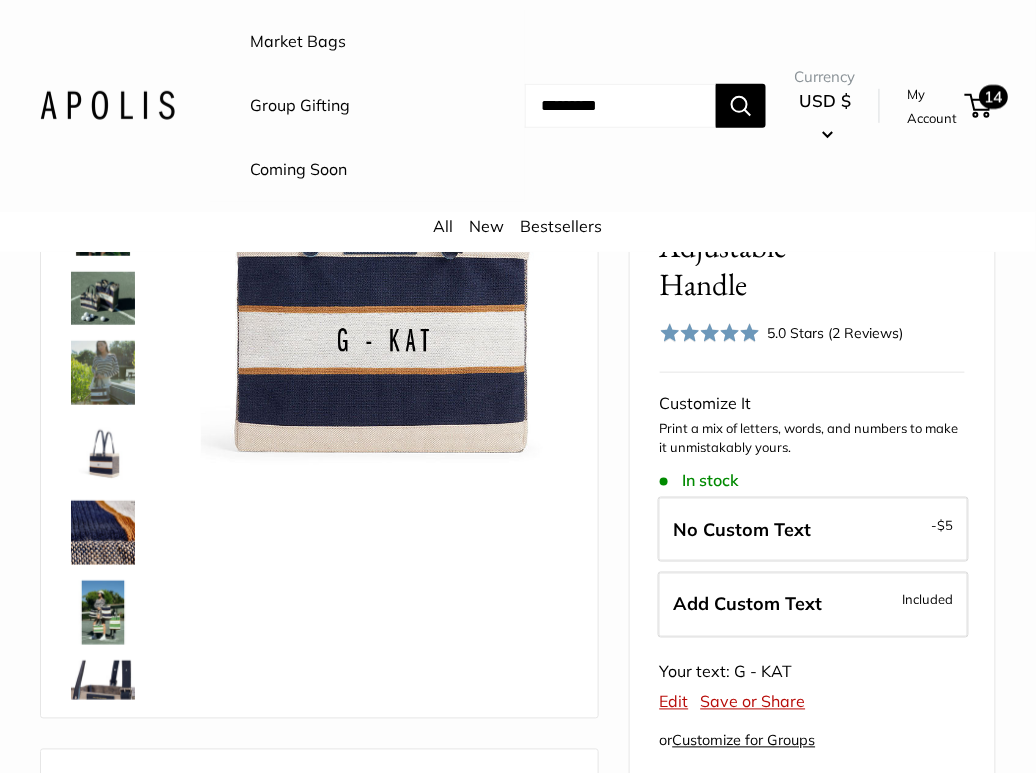 click at bounding box center (975, 106) 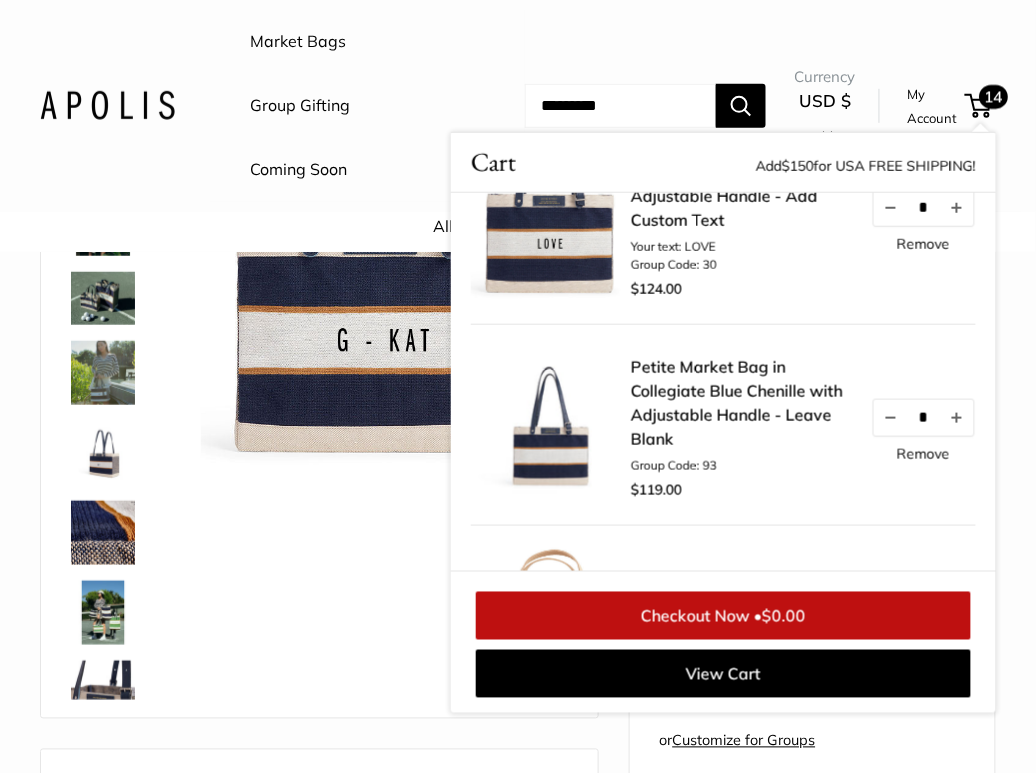 scroll, scrollTop: 1542, scrollLeft: 0, axis: vertical 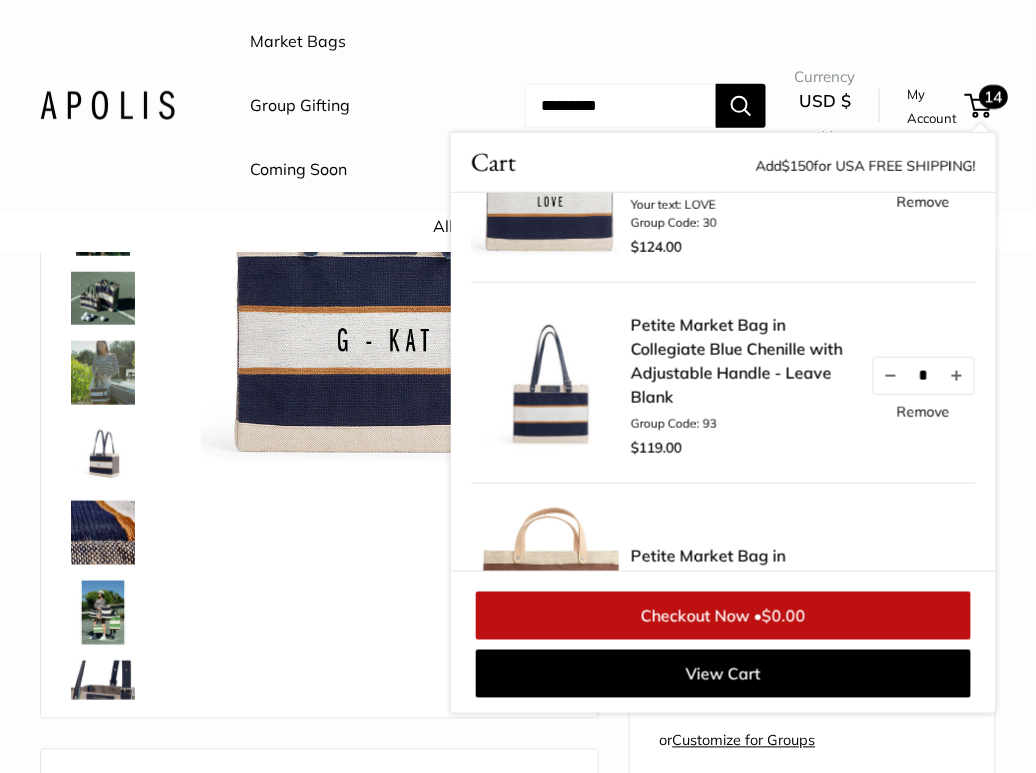 click on "All      New      Bestsellers" at bounding box center [518, 232] 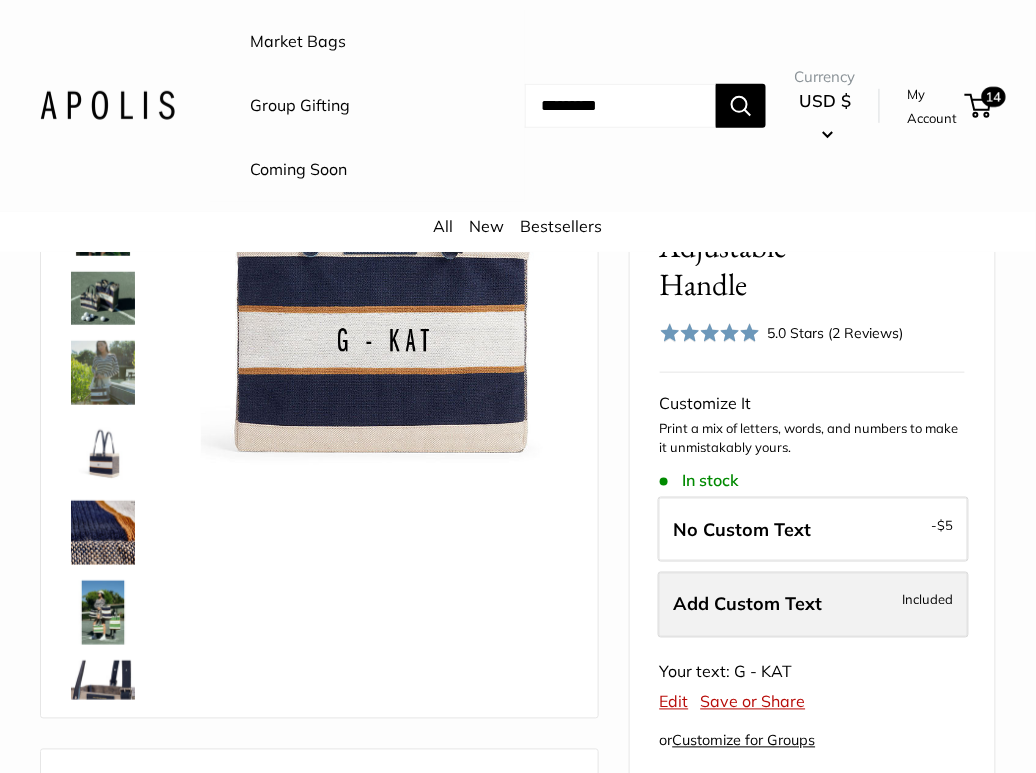 click on "Add Custom Text" at bounding box center (748, 604) 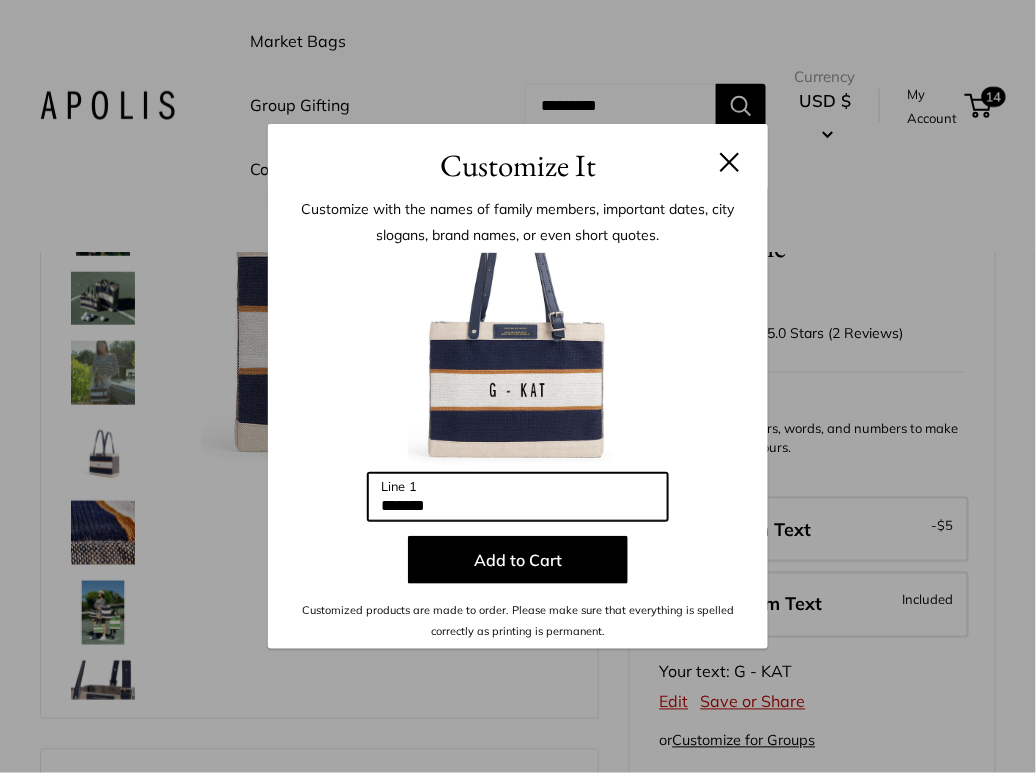 click on "*******" at bounding box center (518, 497) 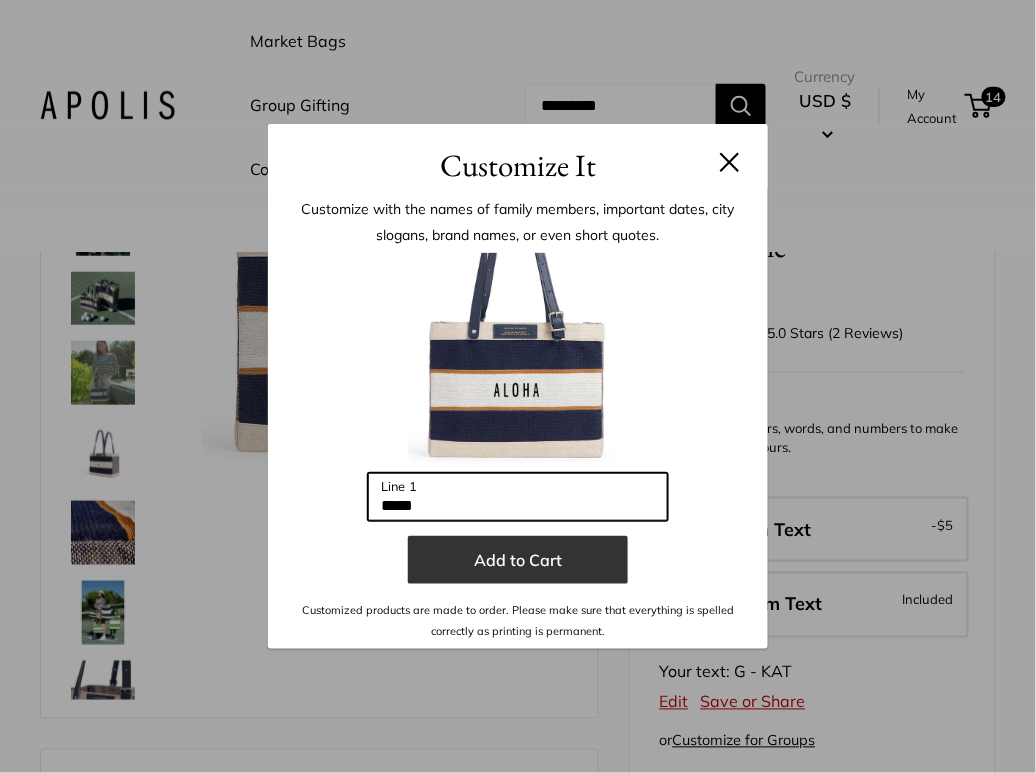 type on "*****" 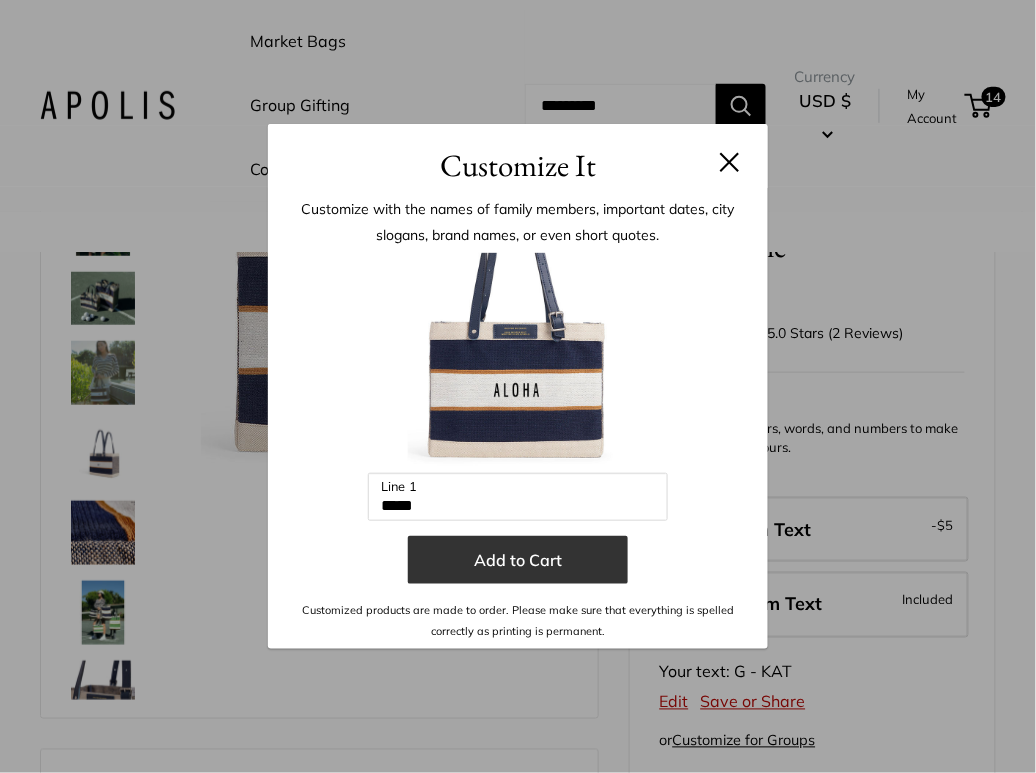 click on "Add to Cart" at bounding box center (518, 560) 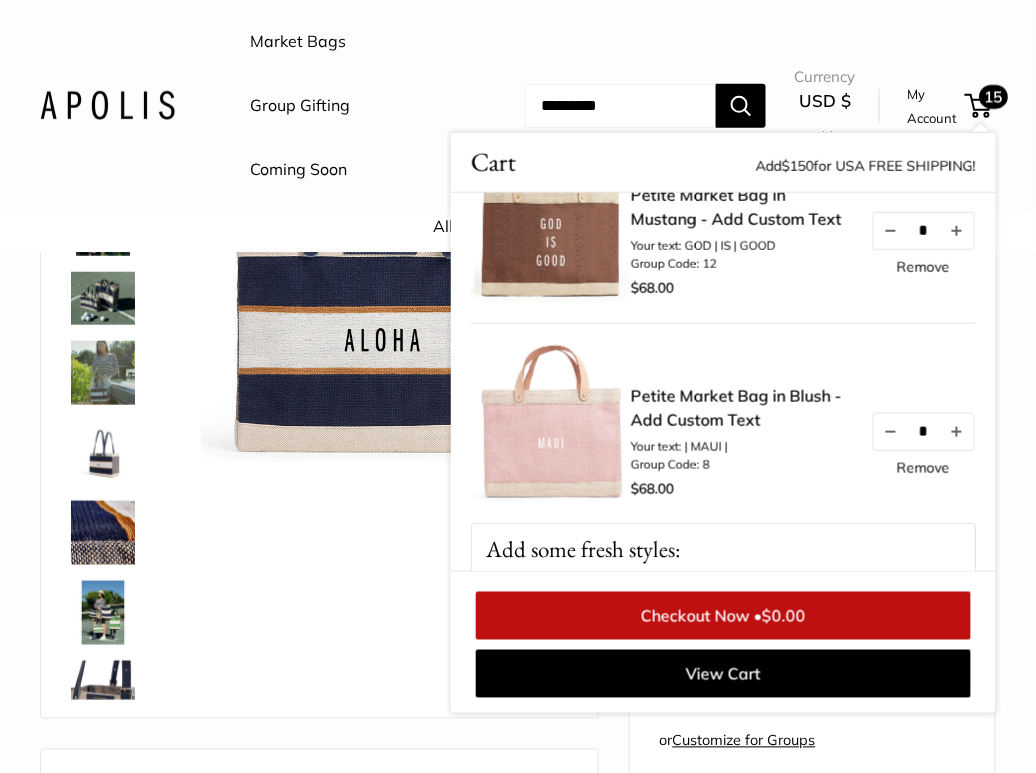 scroll, scrollTop: 2970, scrollLeft: 0, axis: vertical 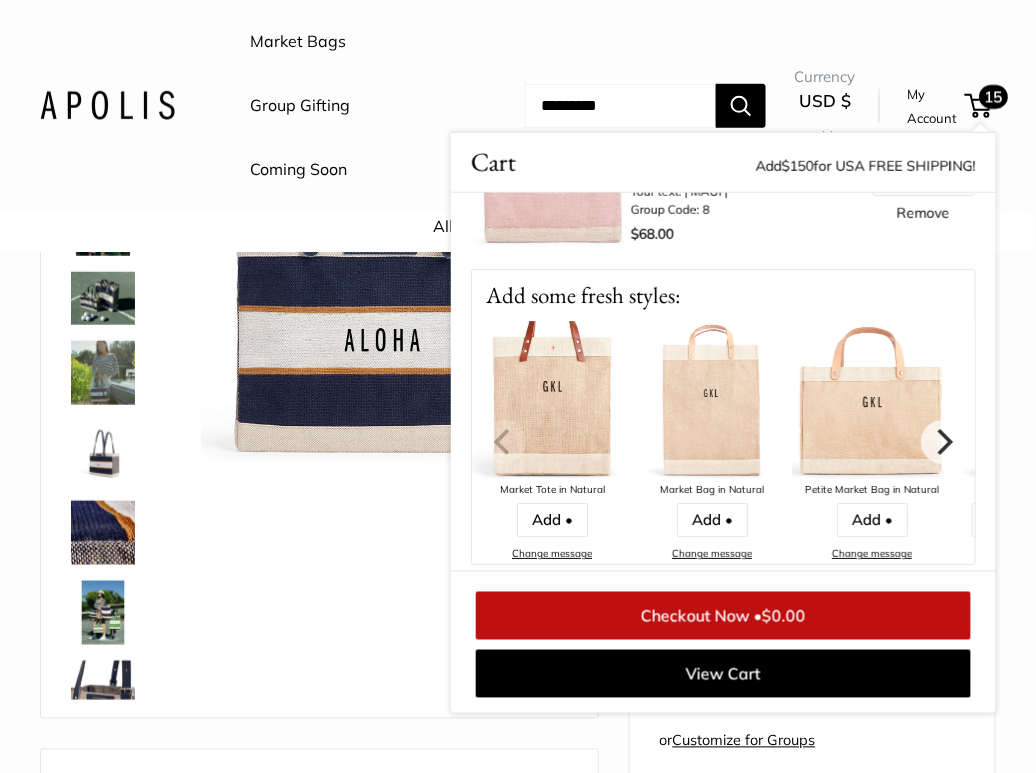 click on "Market Bags Group Gifting Coming Soon" at bounding box center (367, 106) 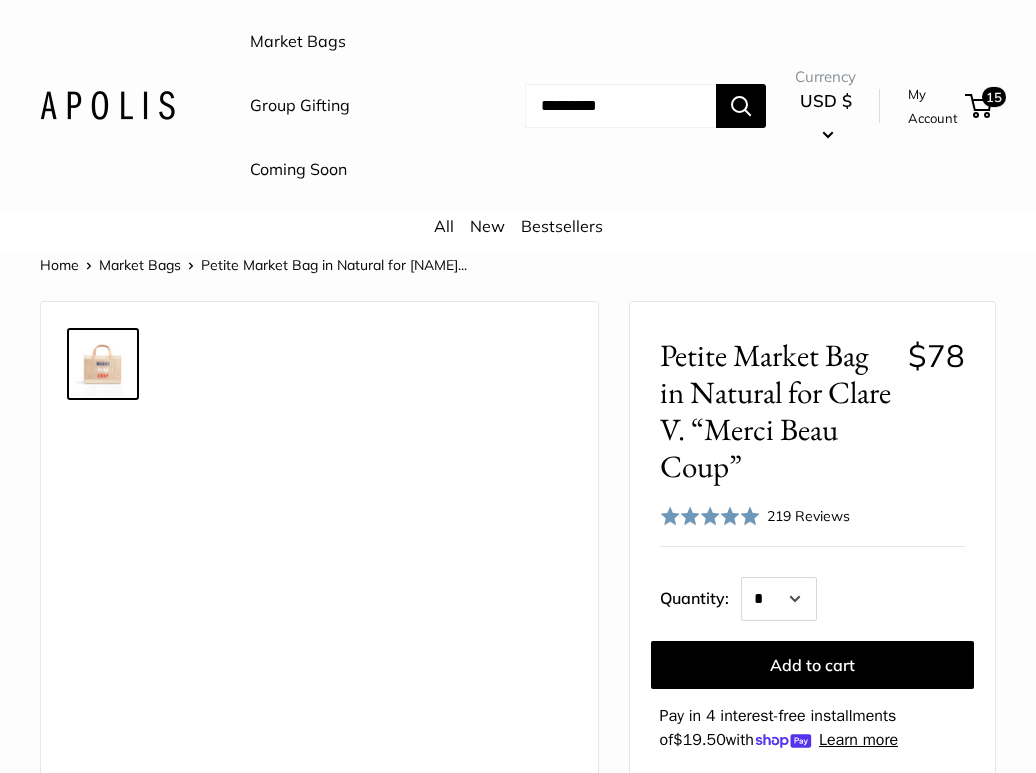 scroll, scrollTop: 194, scrollLeft: 0, axis: vertical 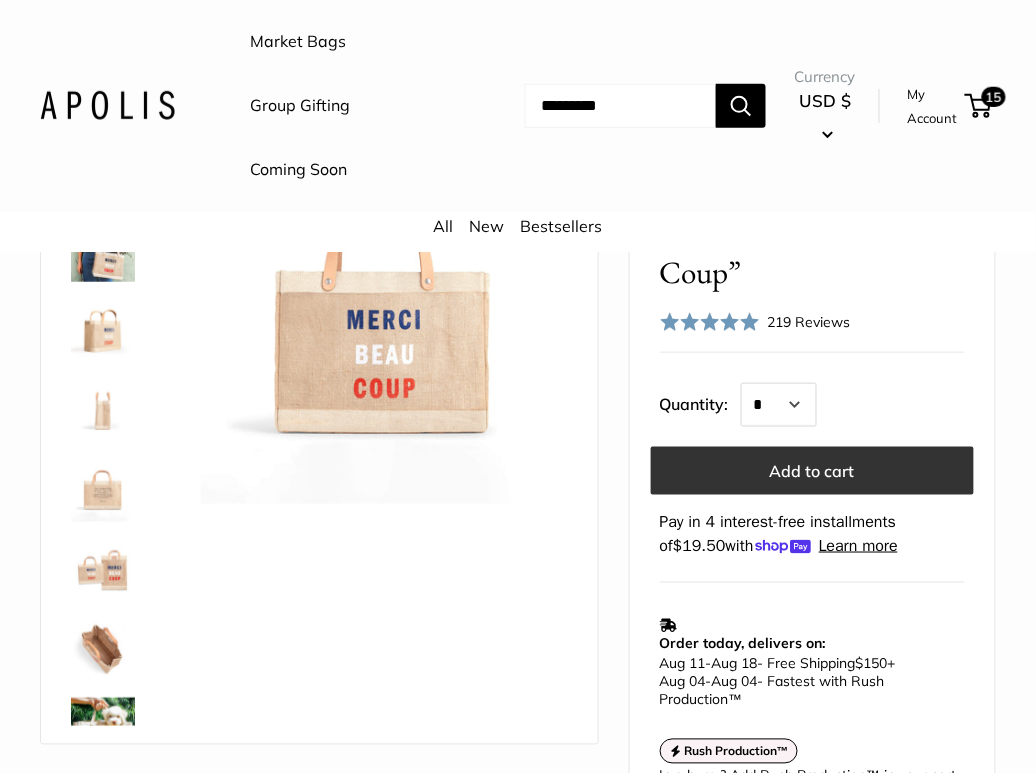 click on "Add to cart" at bounding box center [812, 471] 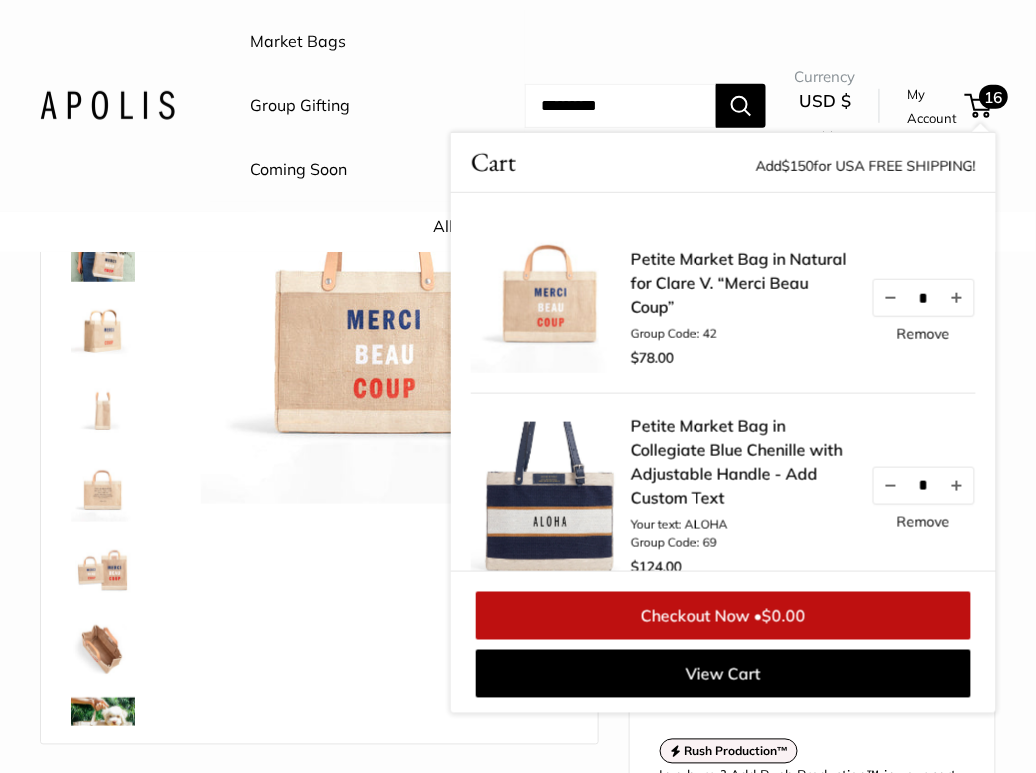 scroll, scrollTop: 174, scrollLeft: 0, axis: vertical 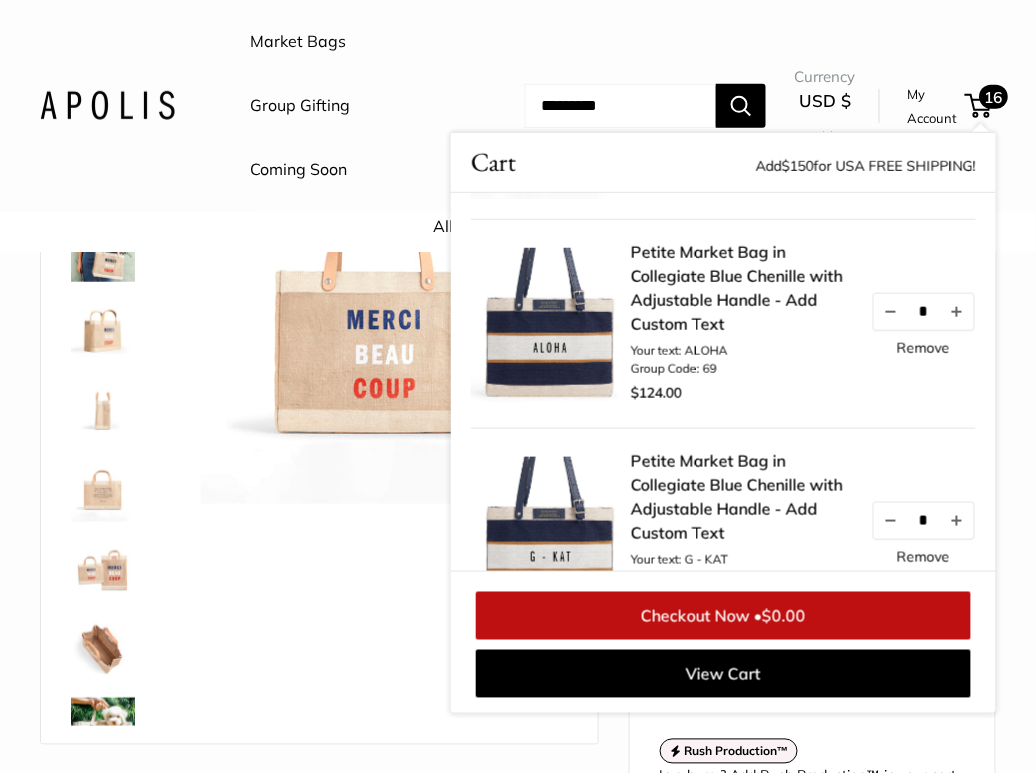 click on "$0.00" at bounding box center (784, 616) 